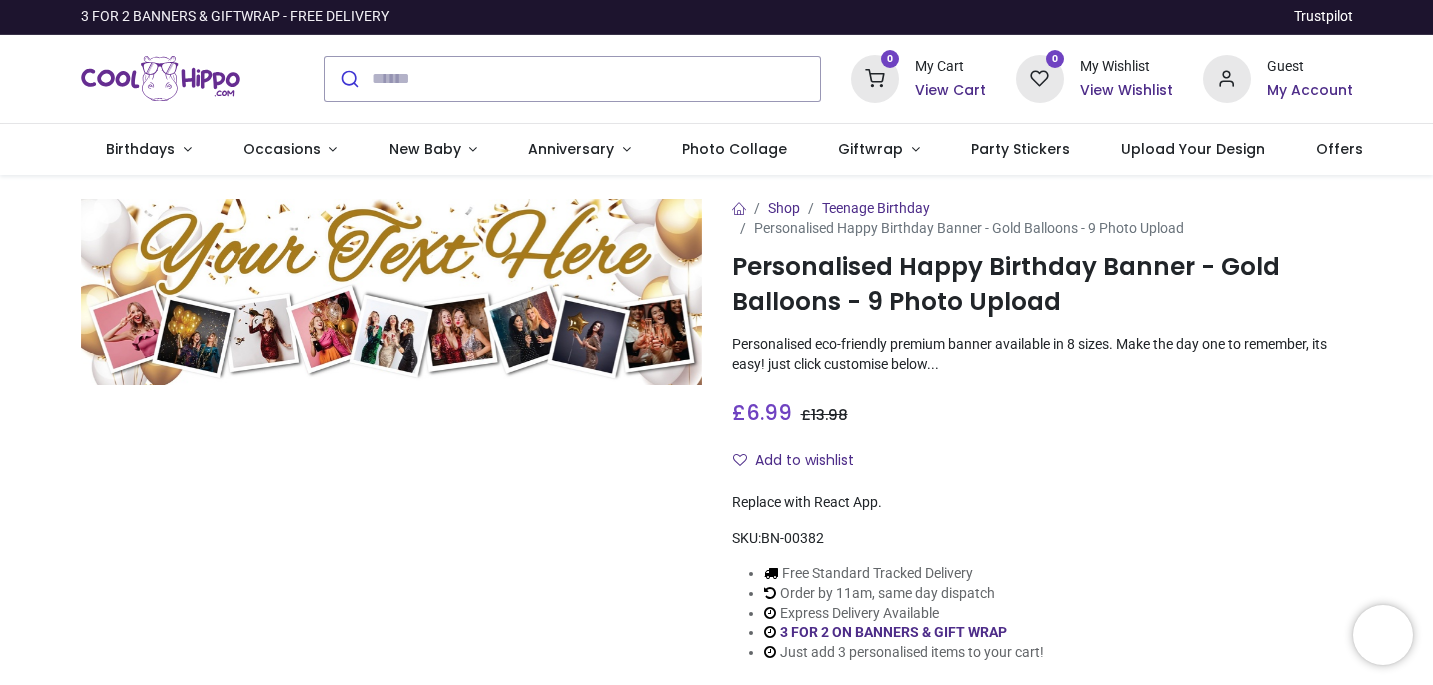 scroll, scrollTop: 0, scrollLeft: 0, axis: both 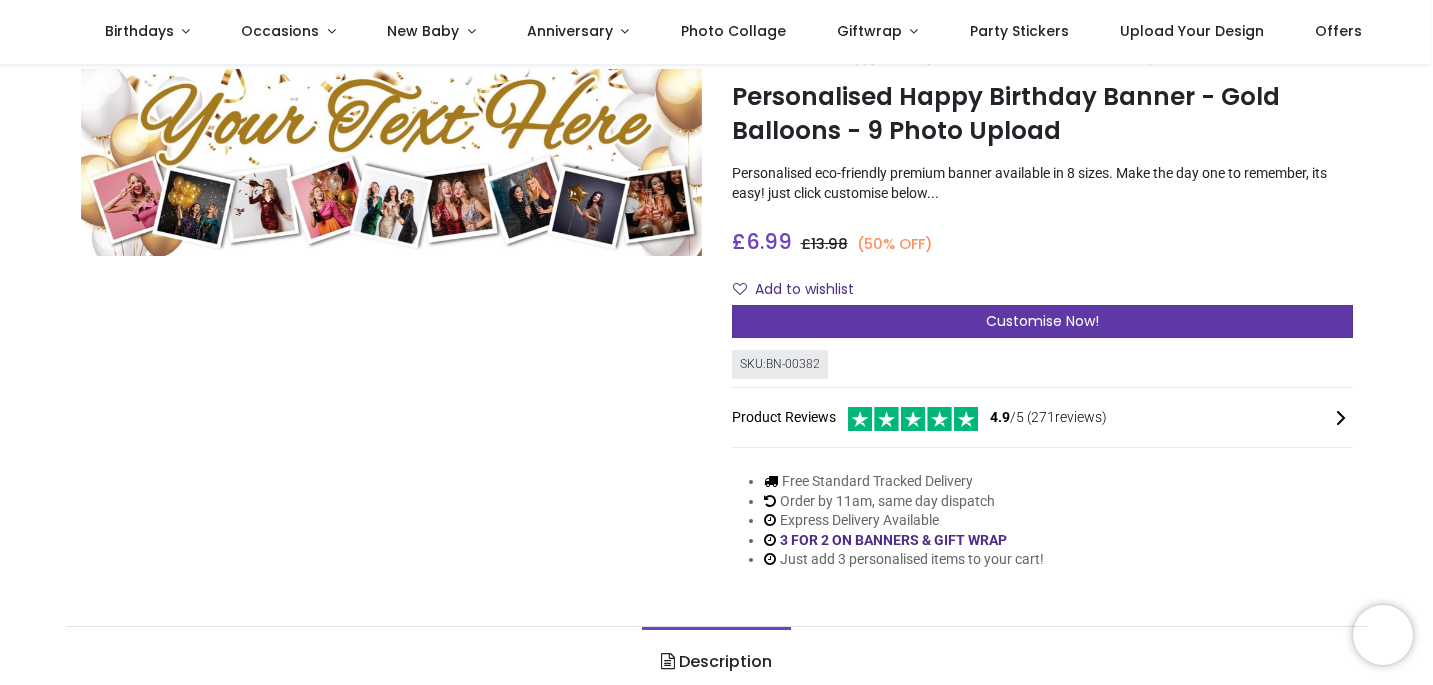 click on "Customise Now!" at bounding box center (1042, 321) 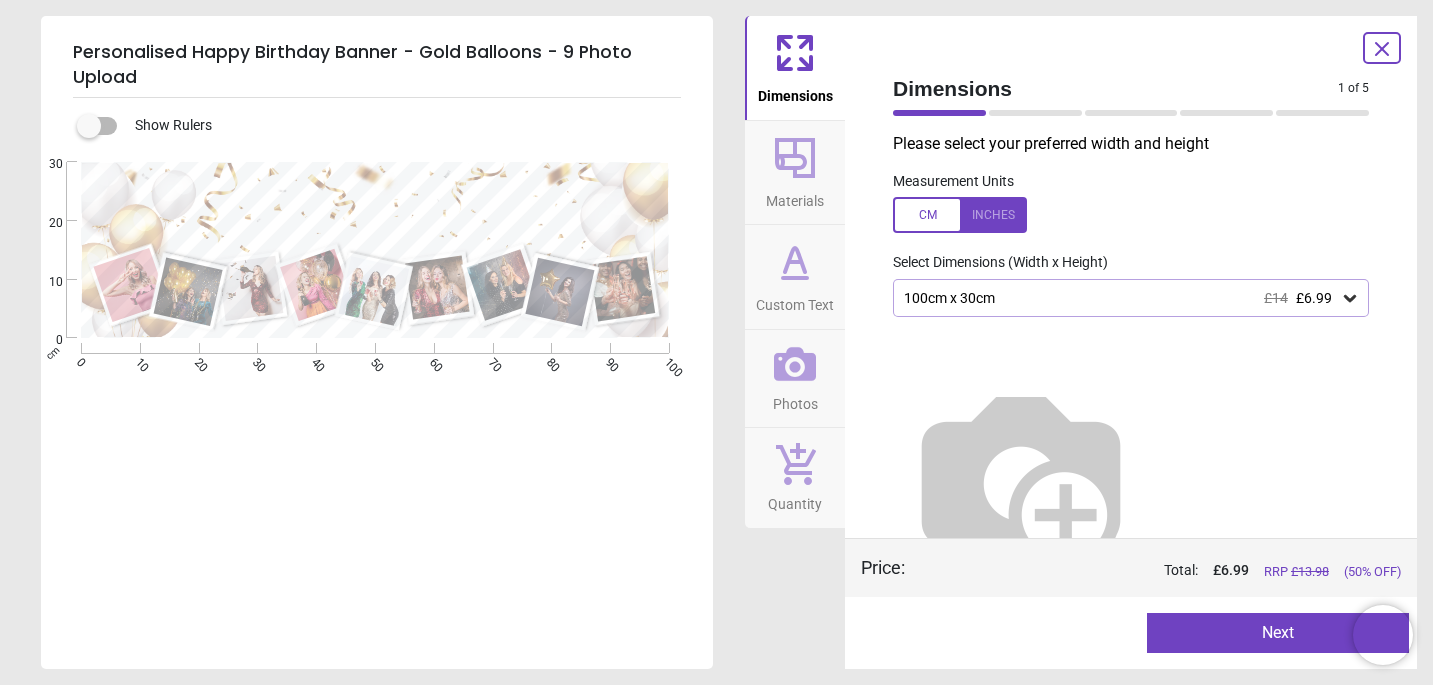 click on "100cm  x  30cm       £14 £6.99" at bounding box center [1121, 298] 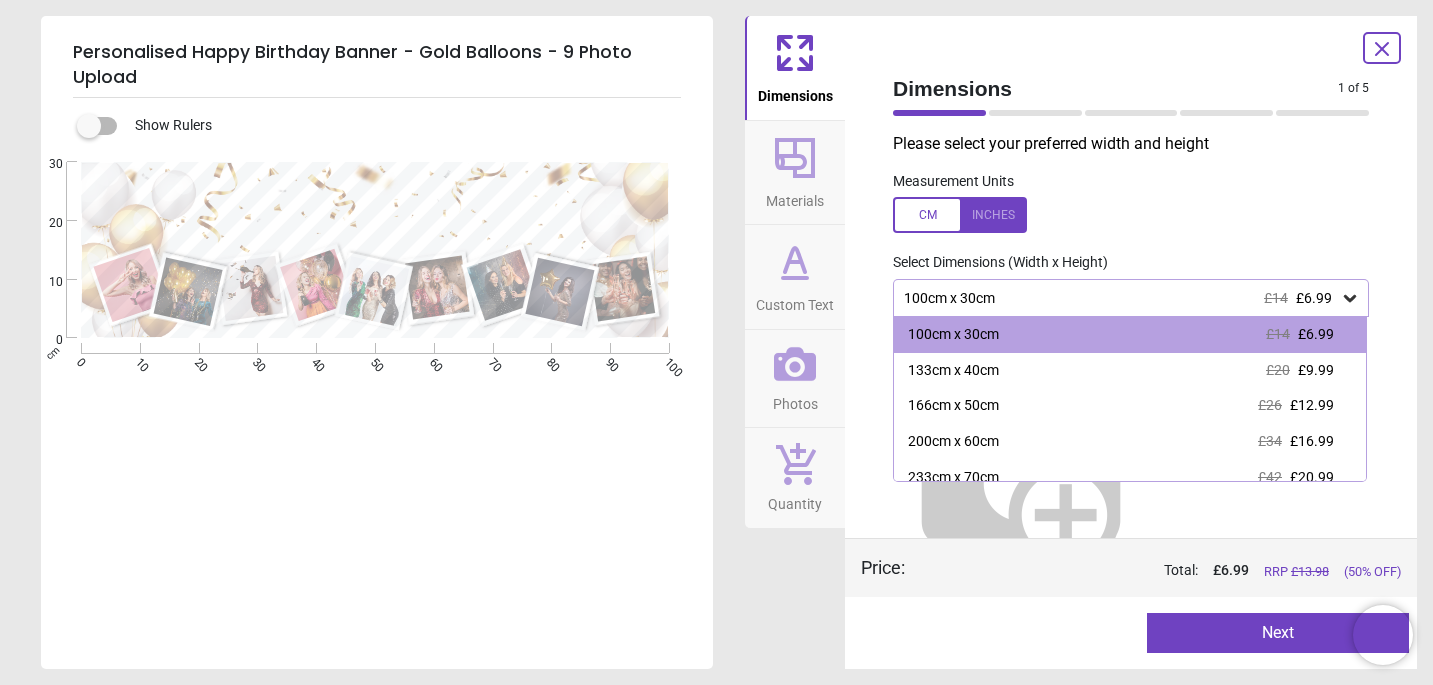 click at bounding box center (1131, 215) 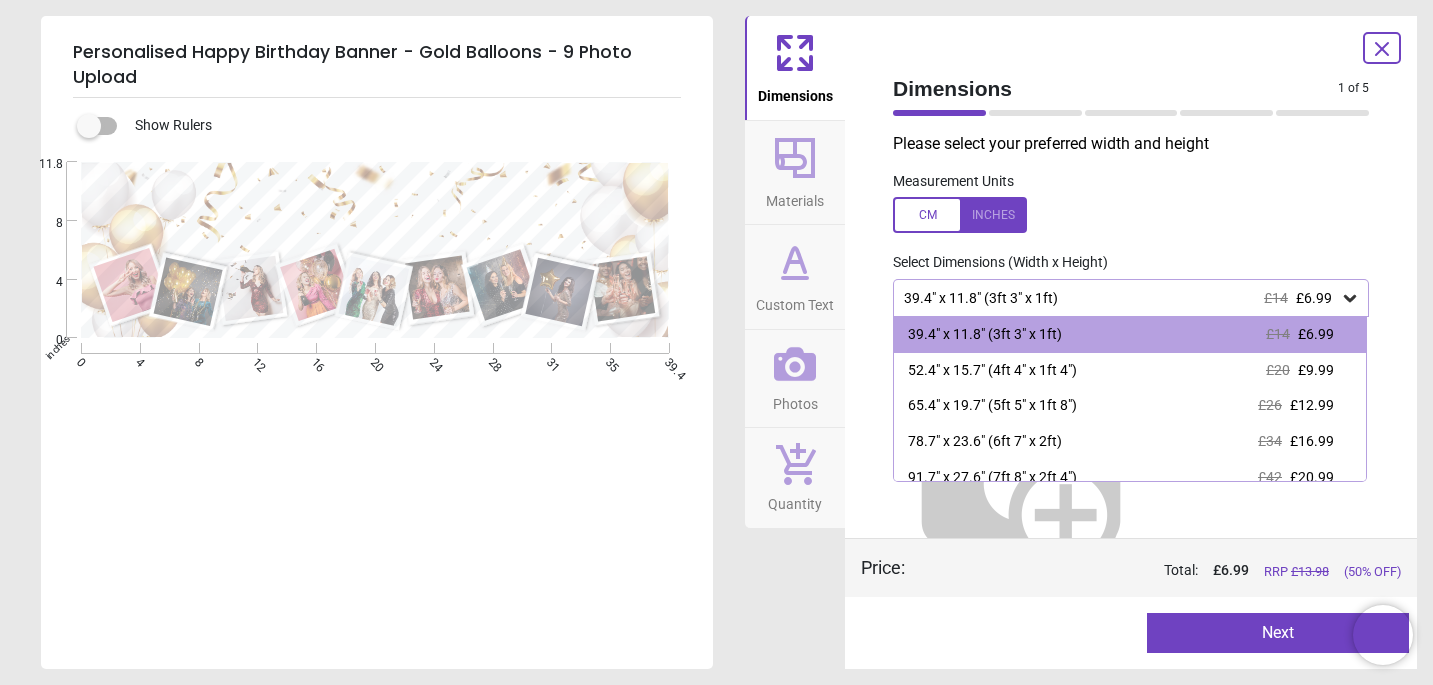 click at bounding box center [960, 215] 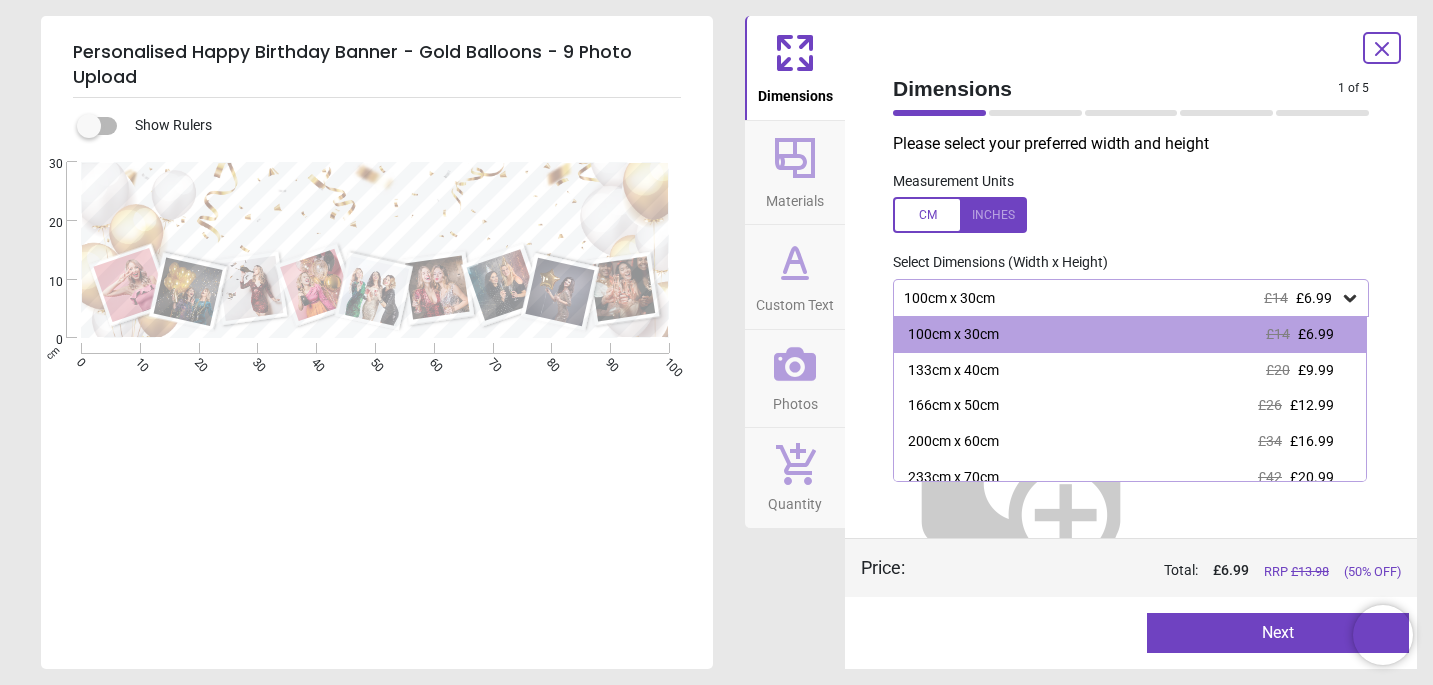 click on "Measurement Units" at bounding box center [1131, 203] 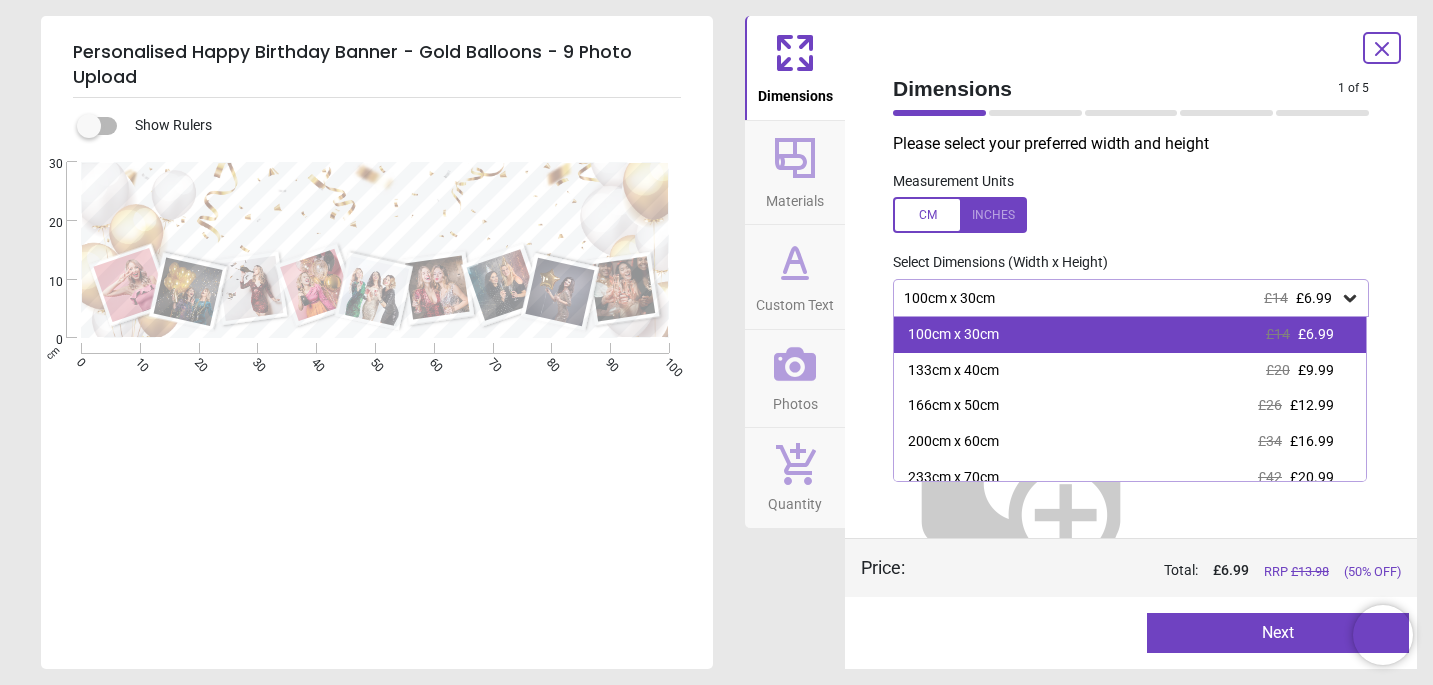 click on "100cm  x  30cm" at bounding box center [953, 335] 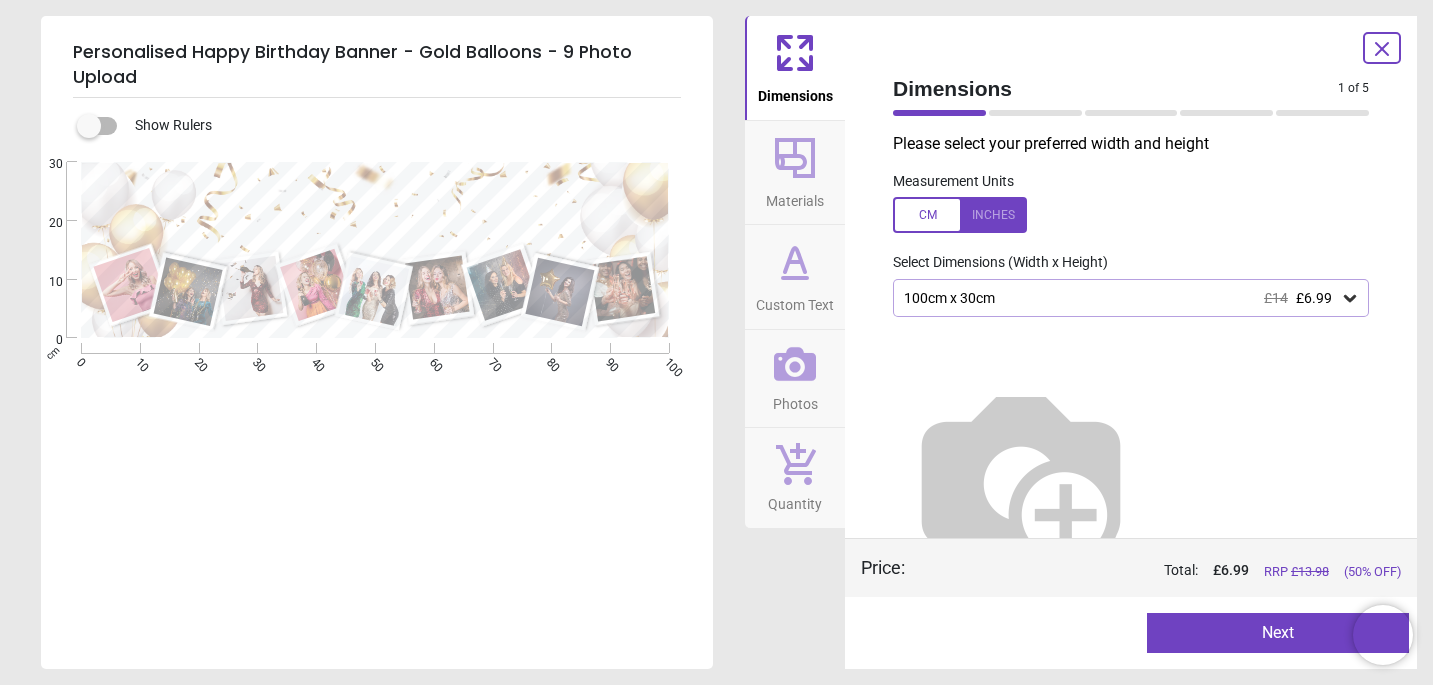 click 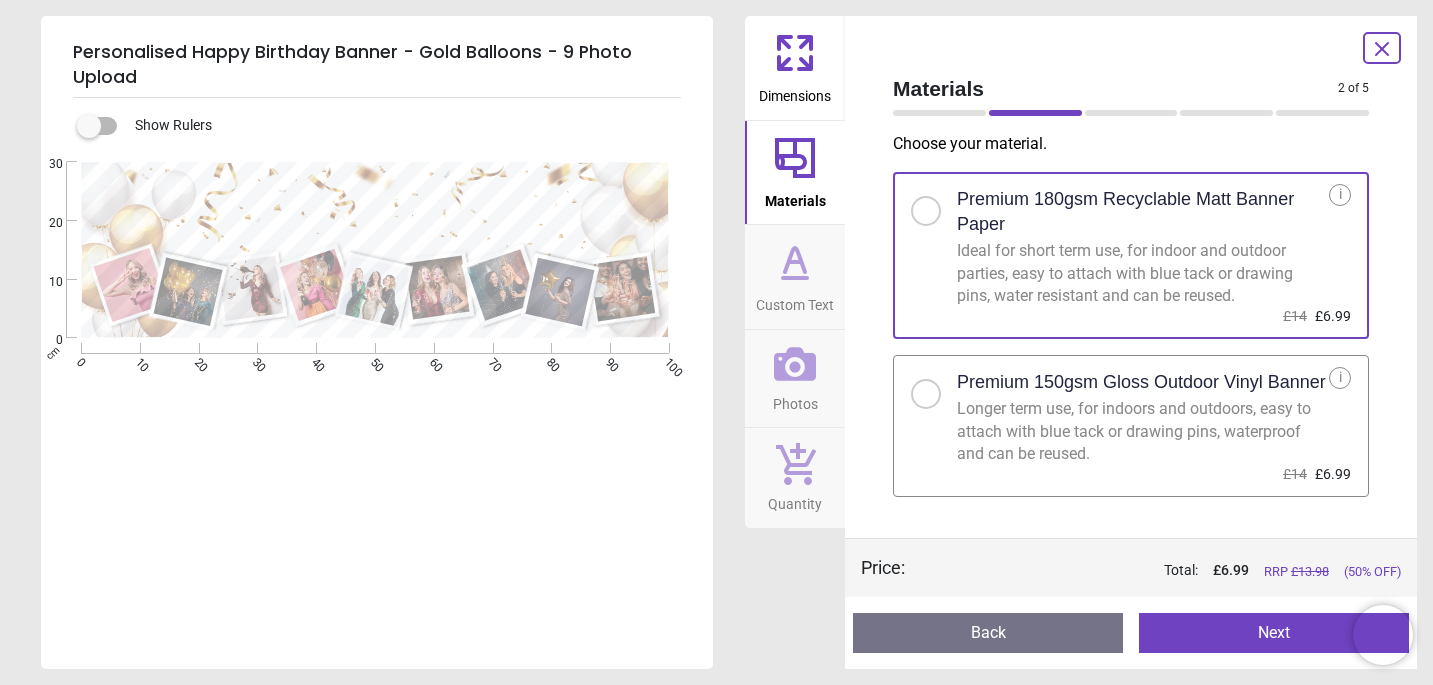 click on "Custom Text" at bounding box center (795, 301) 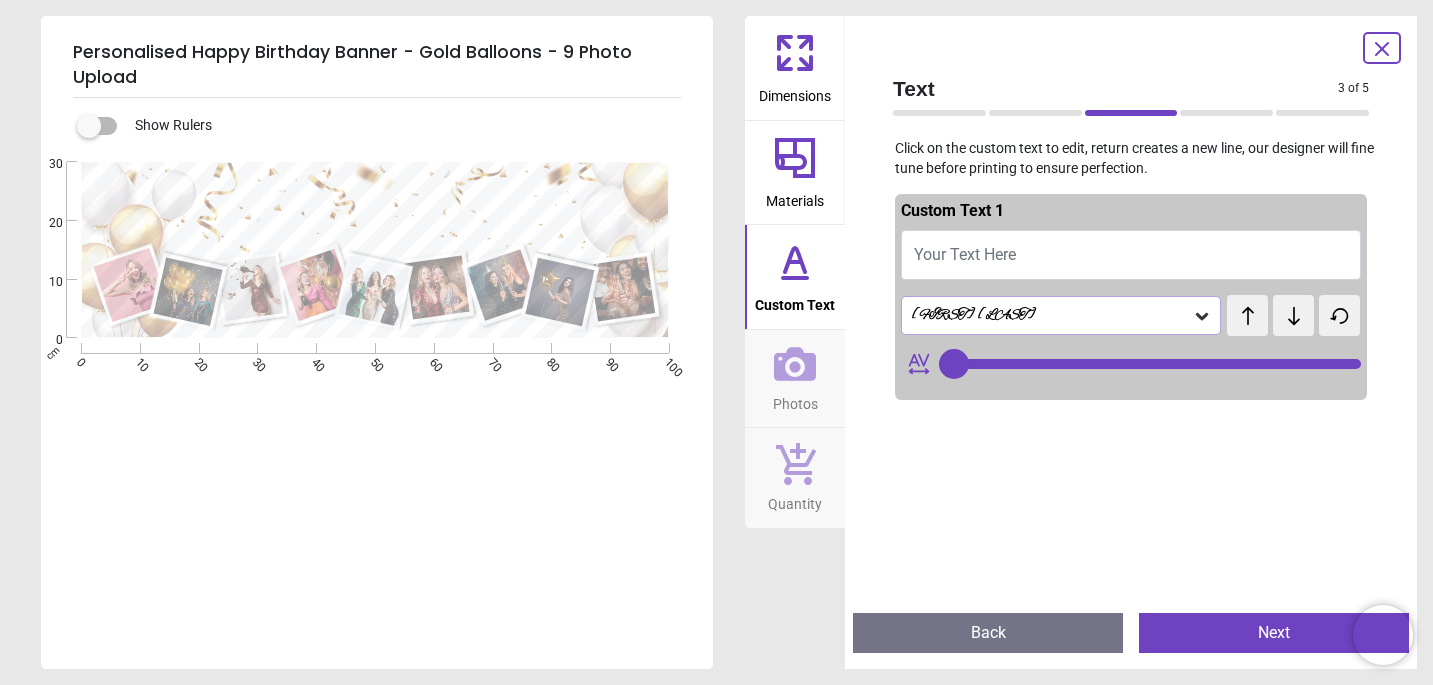 type on "**" 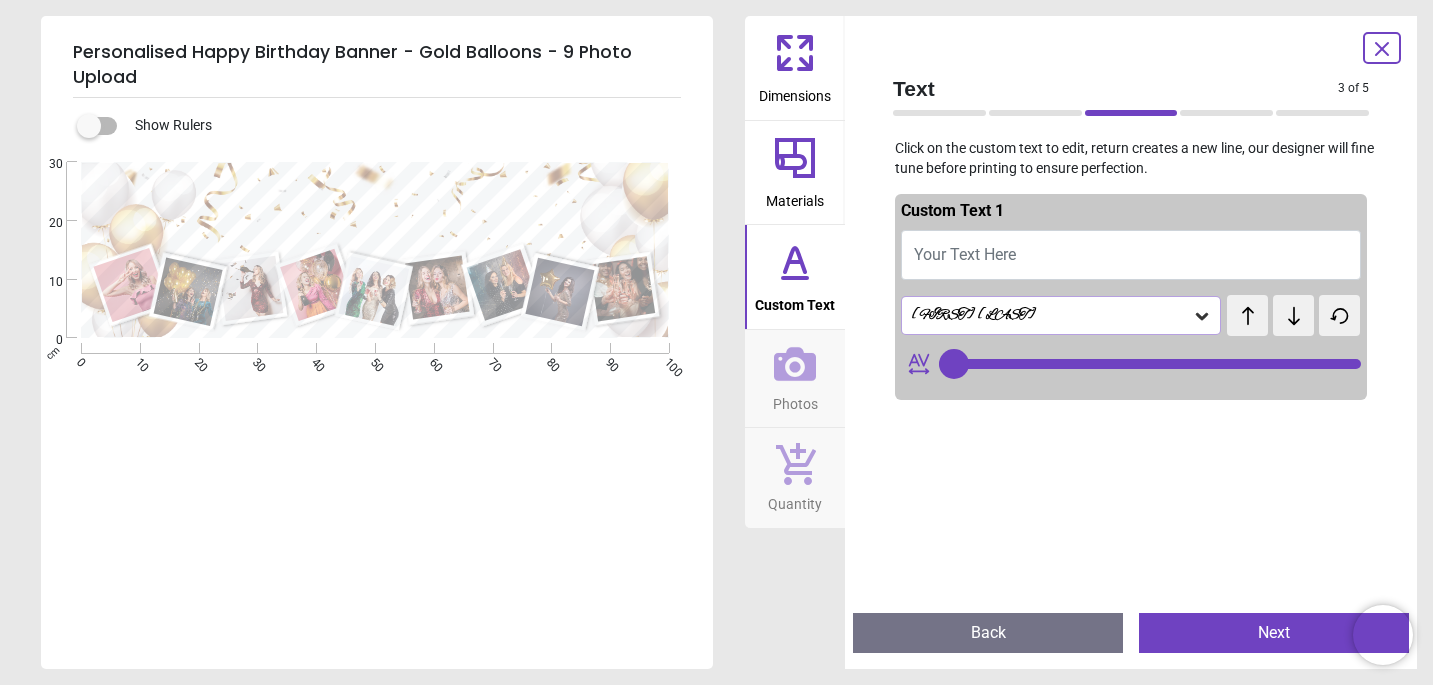 click on "Your Text Here" at bounding box center (1131, 255) 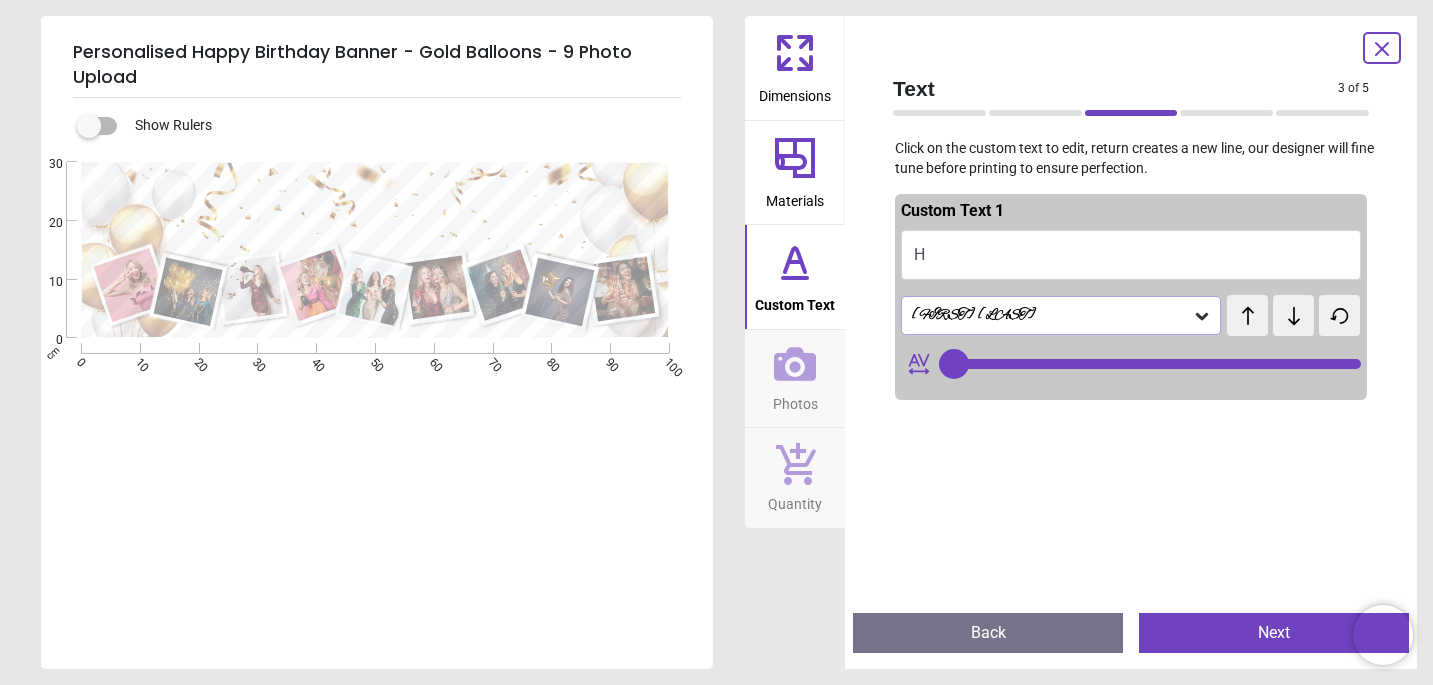 type on "**" 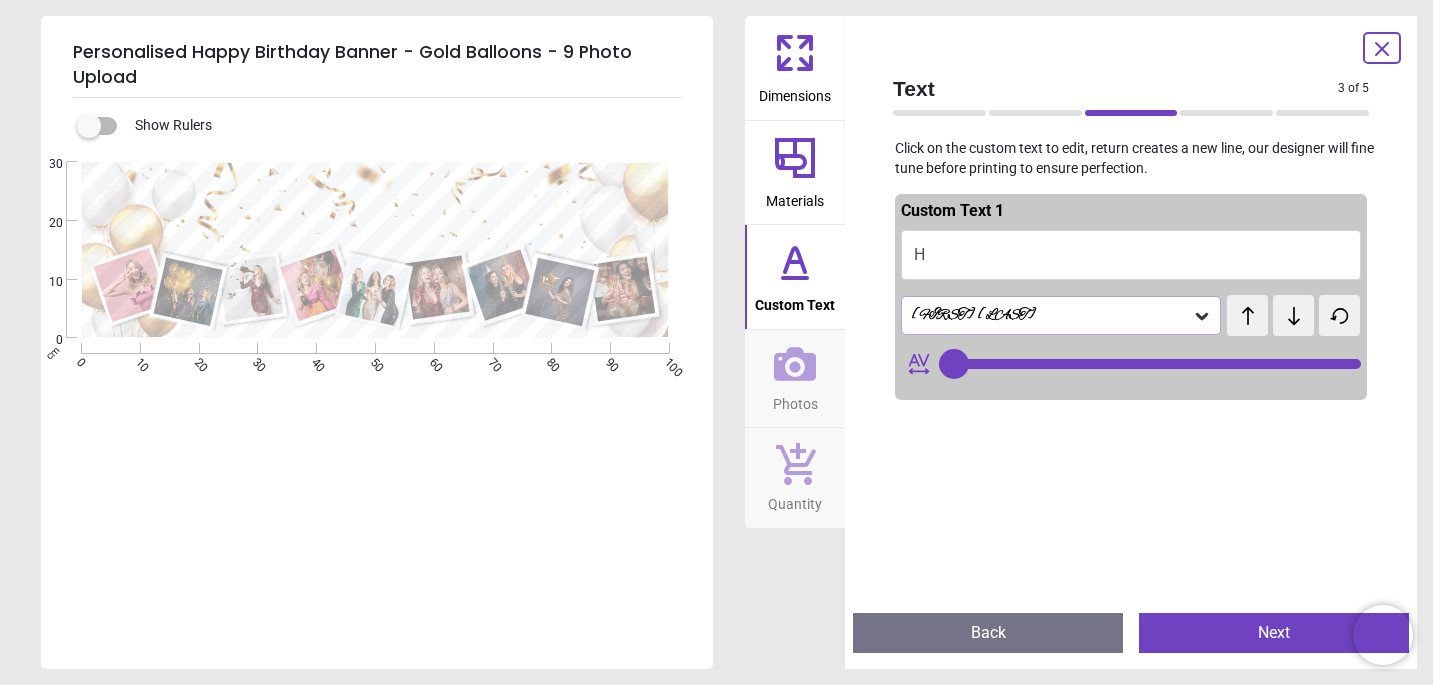 type on "**" 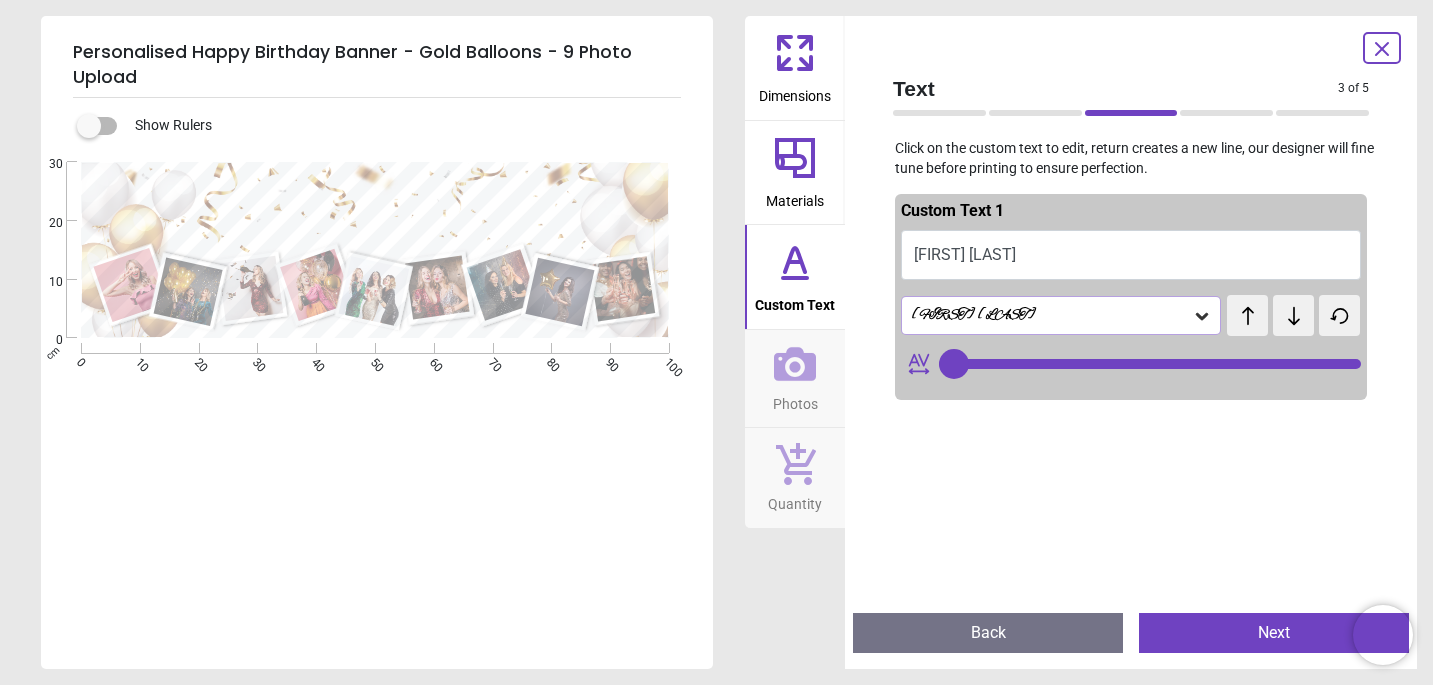 type on "**********" 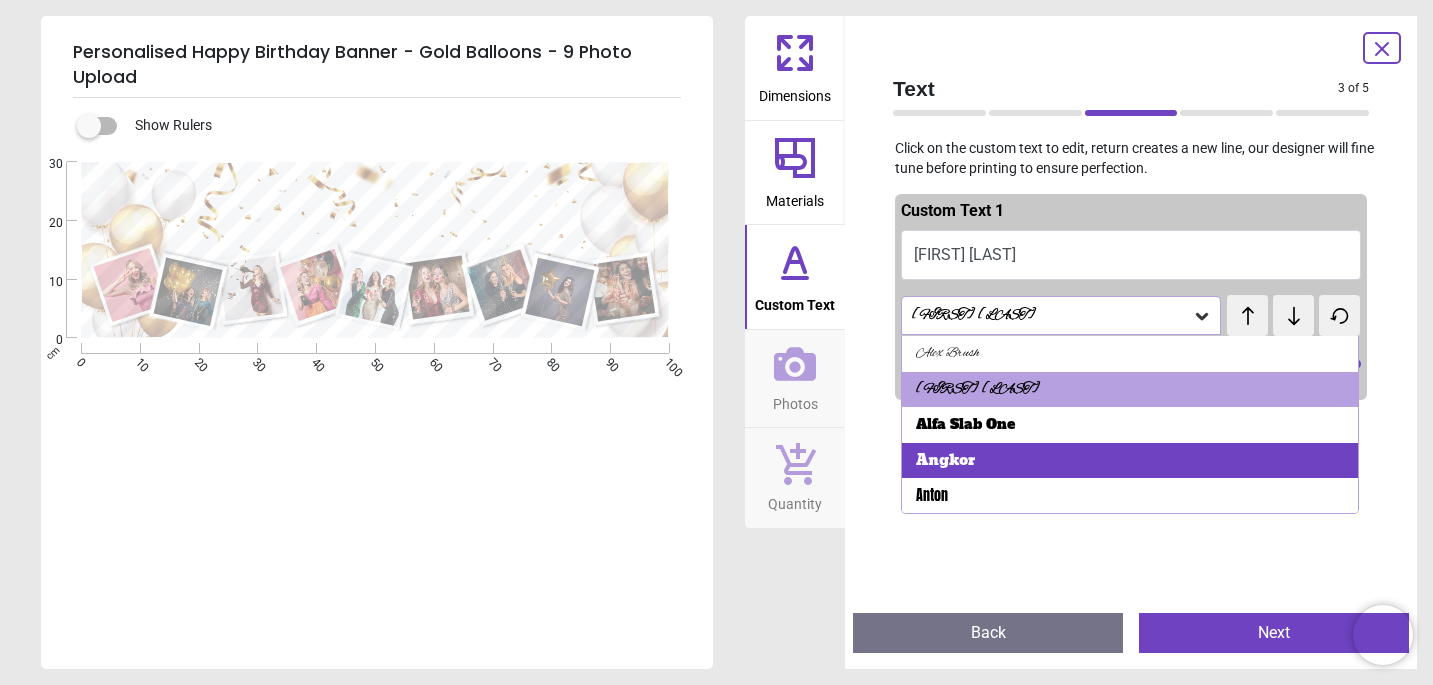 click on "Angkor" at bounding box center [1130, 461] 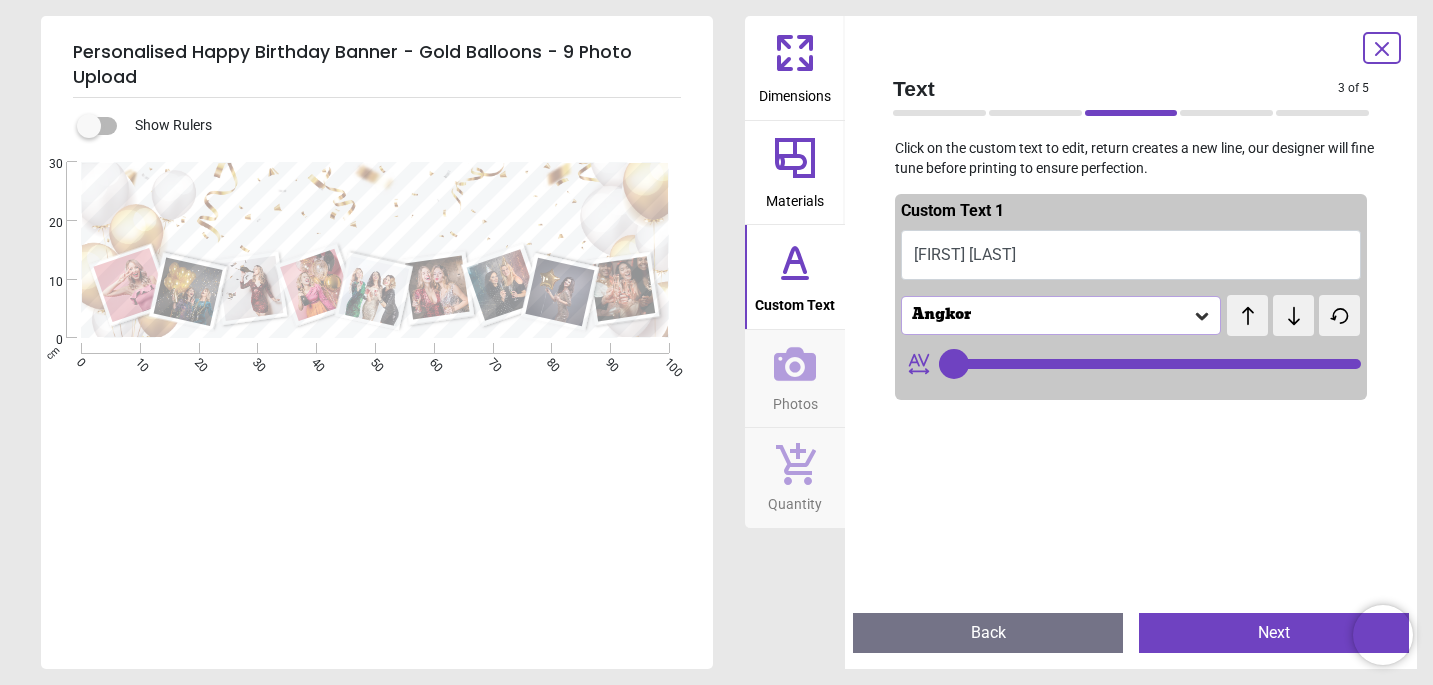 click on "Angkor" at bounding box center (1061, 315) 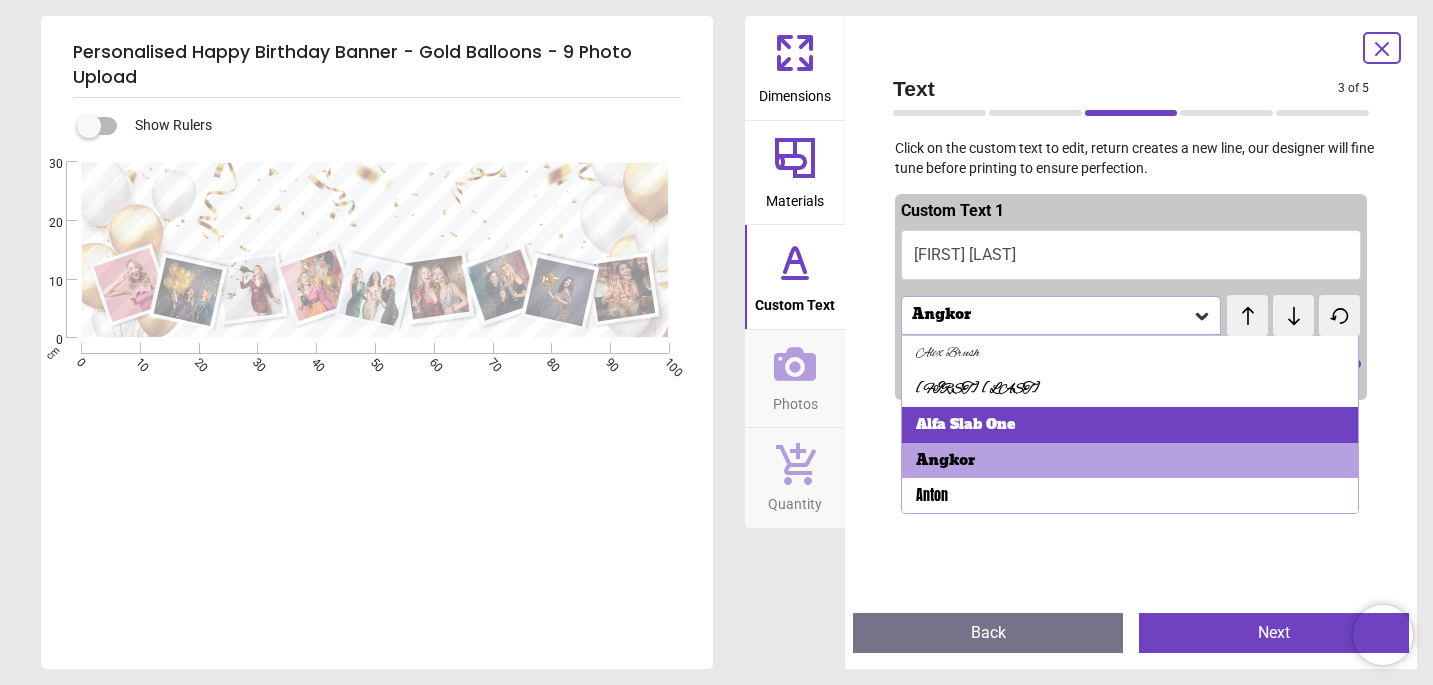 click on "Alfa Slab One" at bounding box center [1130, 425] 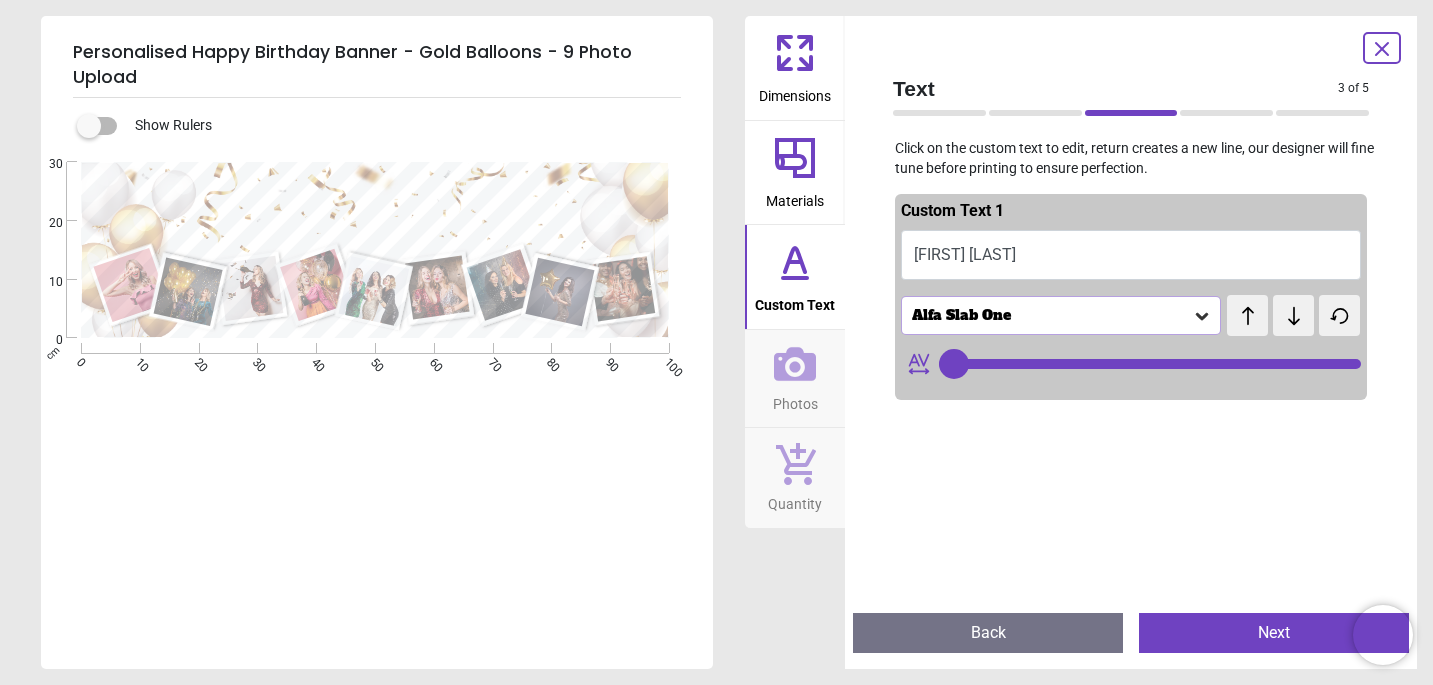 click on "Alfa Slab One" at bounding box center (1051, 315) 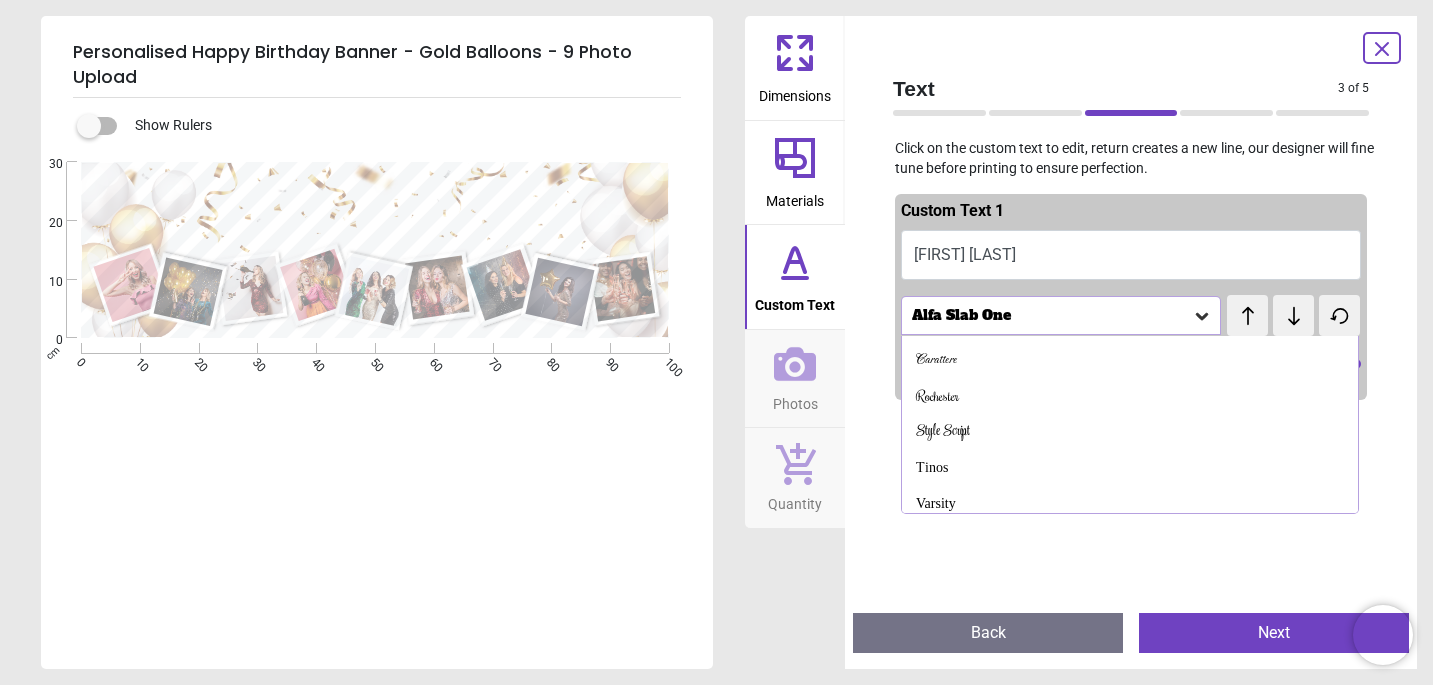 scroll, scrollTop: 251, scrollLeft: 0, axis: vertical 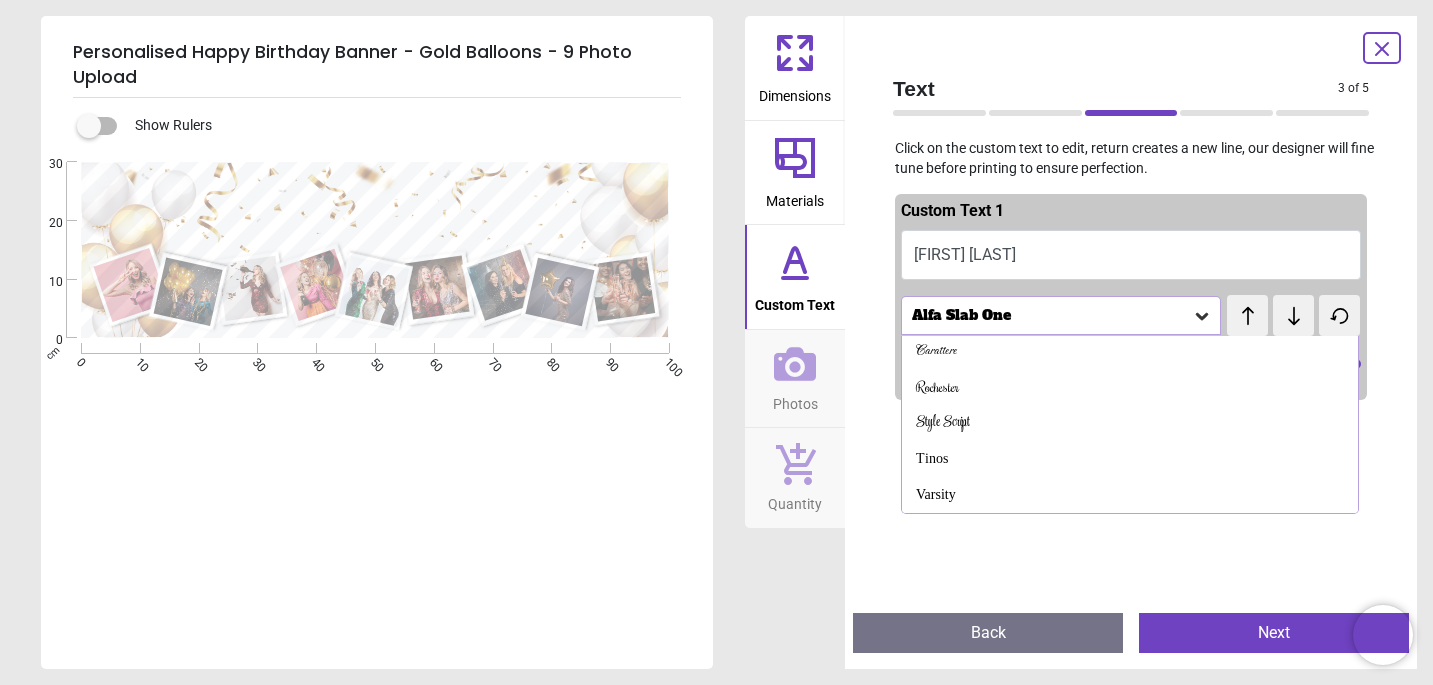 click on "Style Script" at bounding box center (1130, 423) 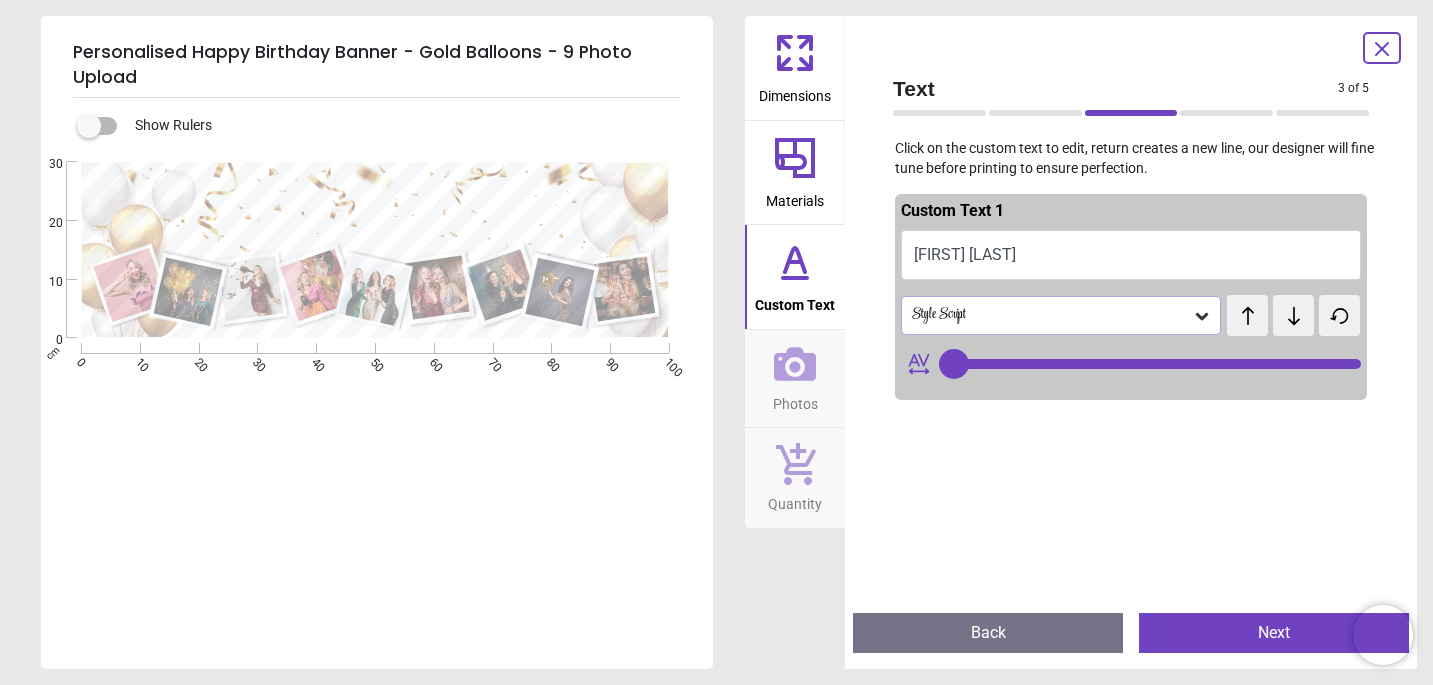 click at bounding box center [1131, 750] 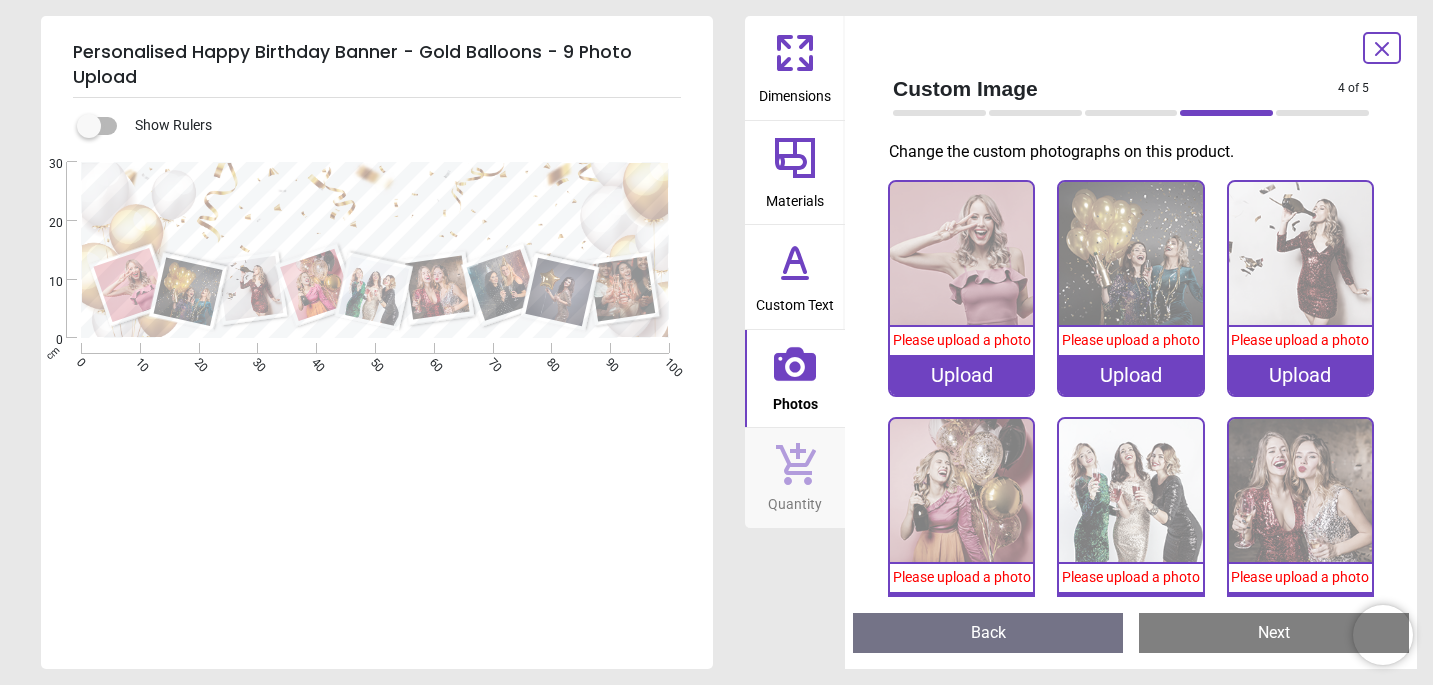 click on "Upload" at bounding box center [961, 375] 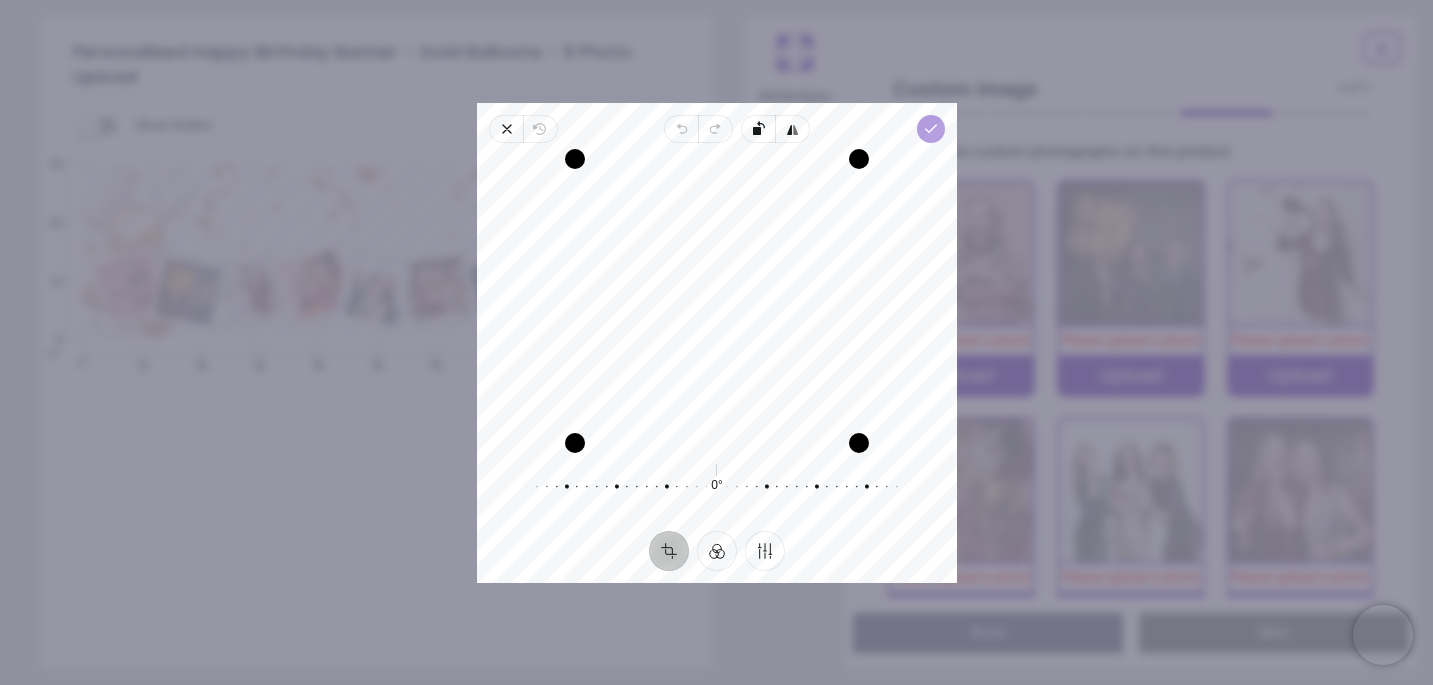click 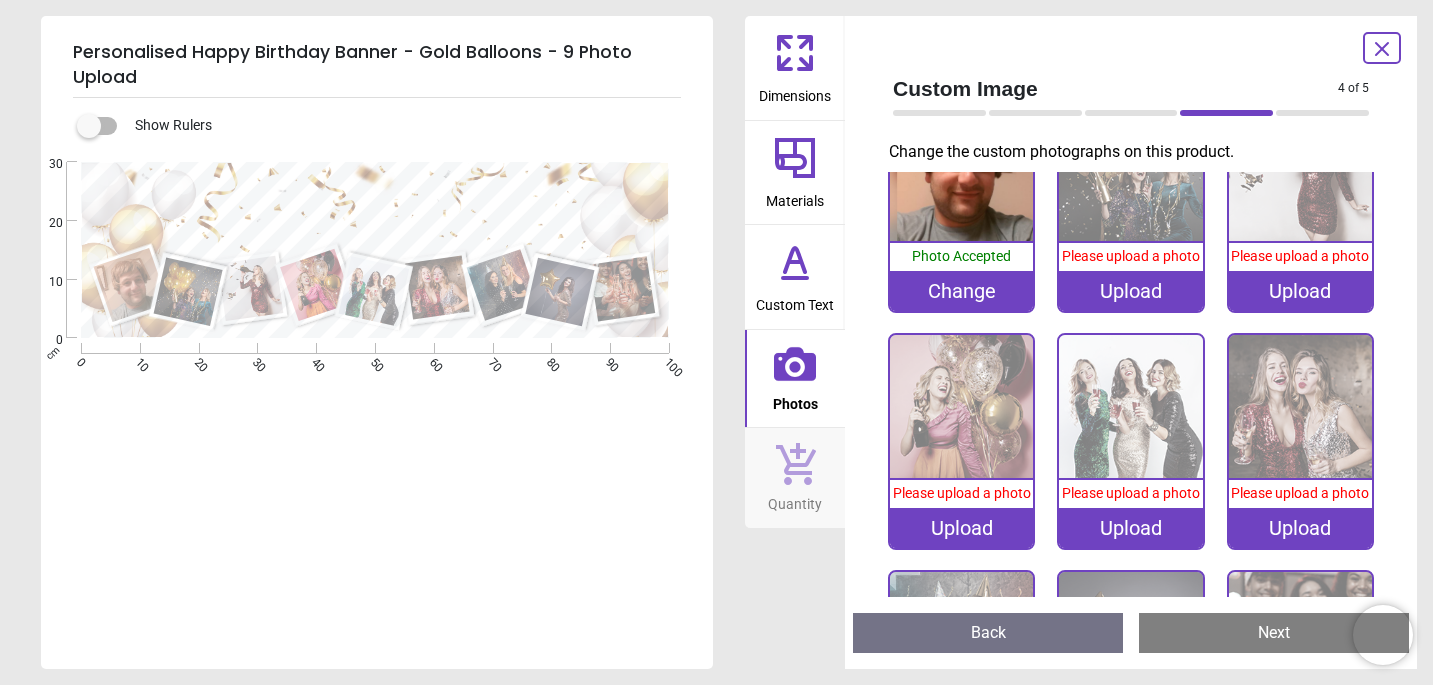 scroll, scrollTop: 88, scrollLeft: 0, axis: vertical 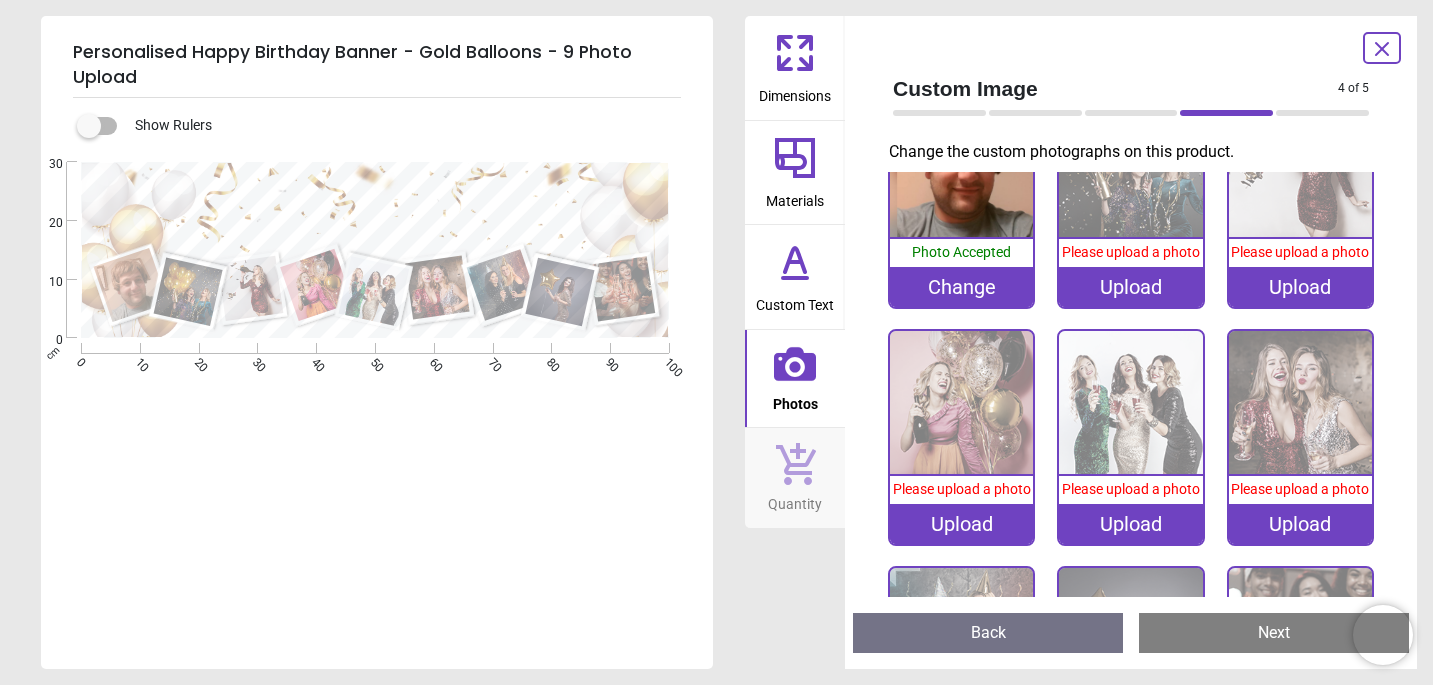 click on "Upload" at bounding box center (1130, 287) 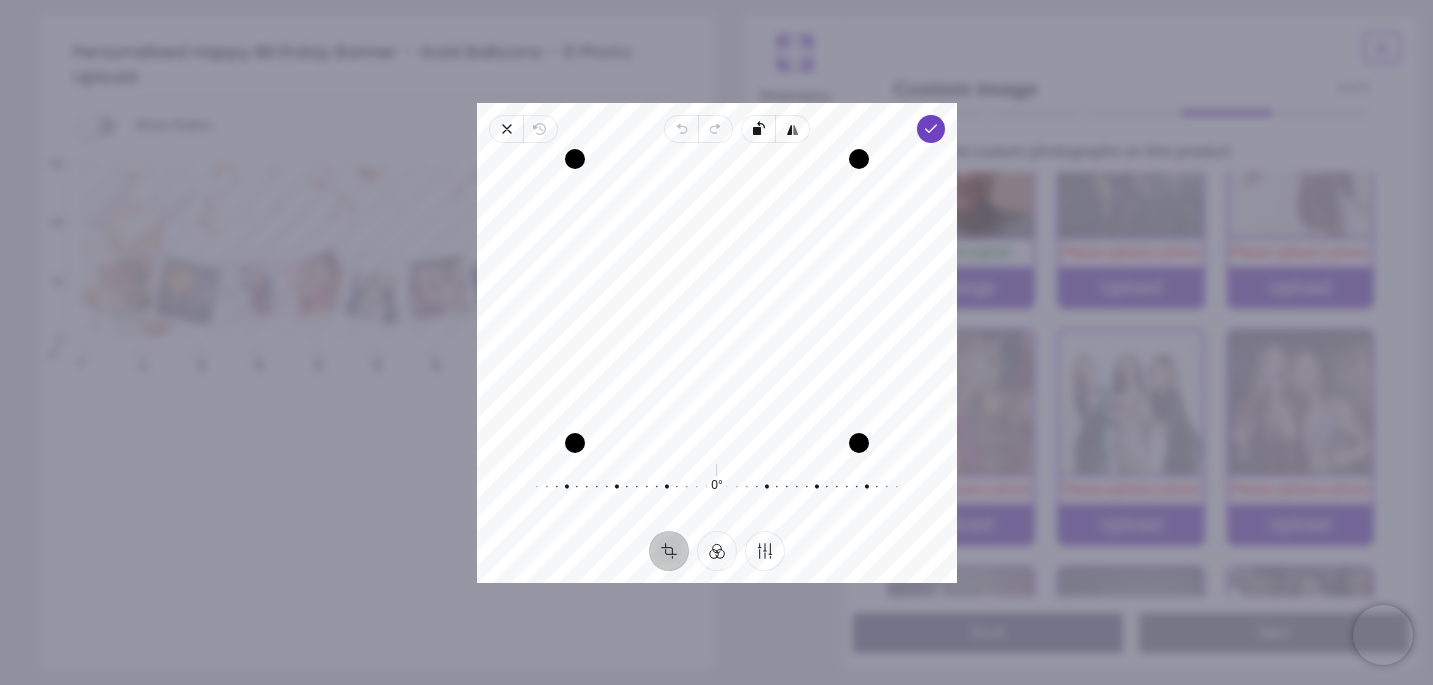 drag, startPoint x: 762, startPoint y: 375, endPoint x: 763, endPoint y: 400, distance: 25.019993 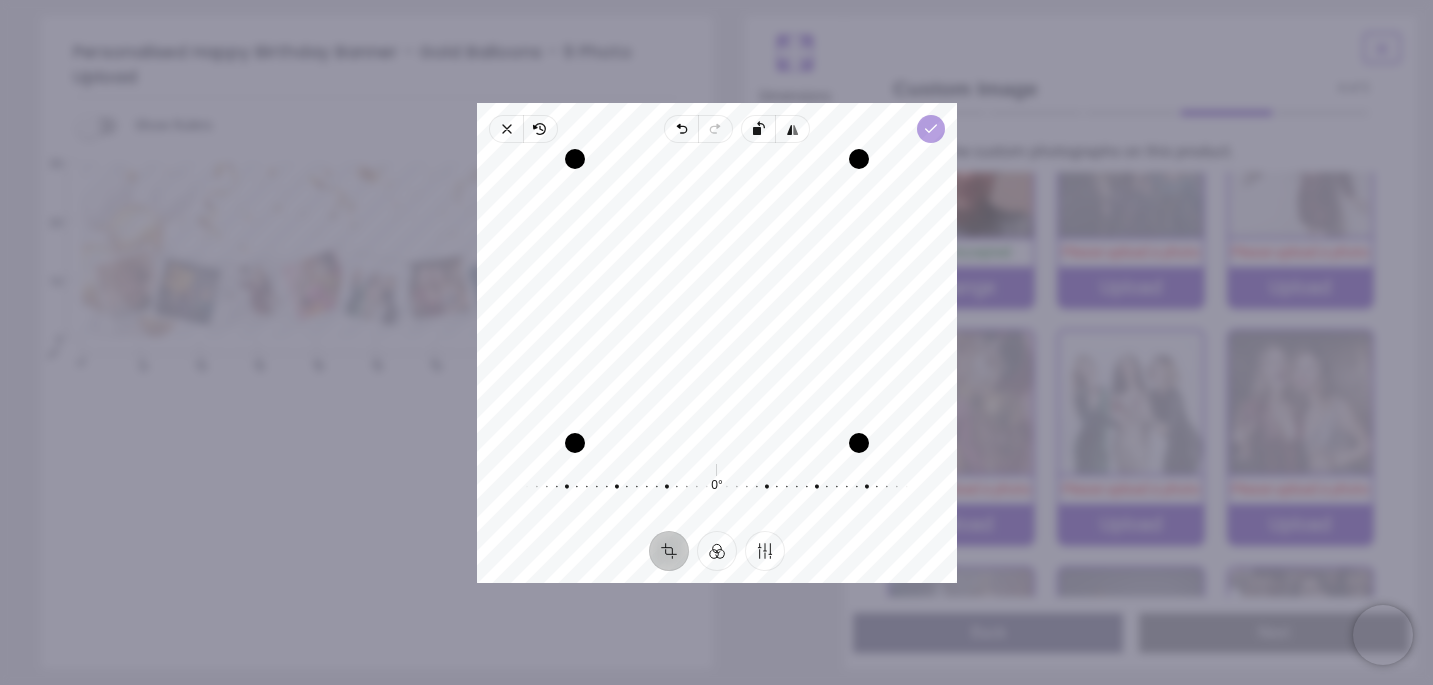 click 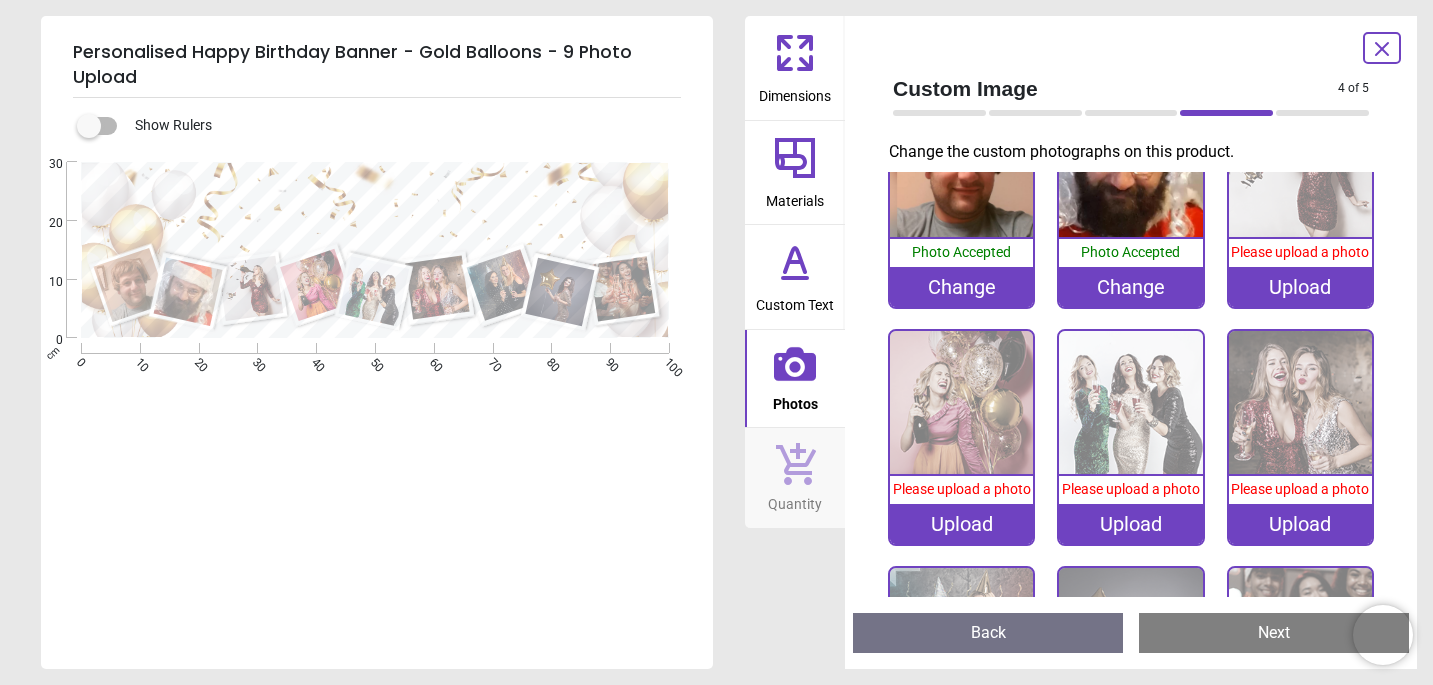 click on "Upload" at bounding box center (1300, 287) 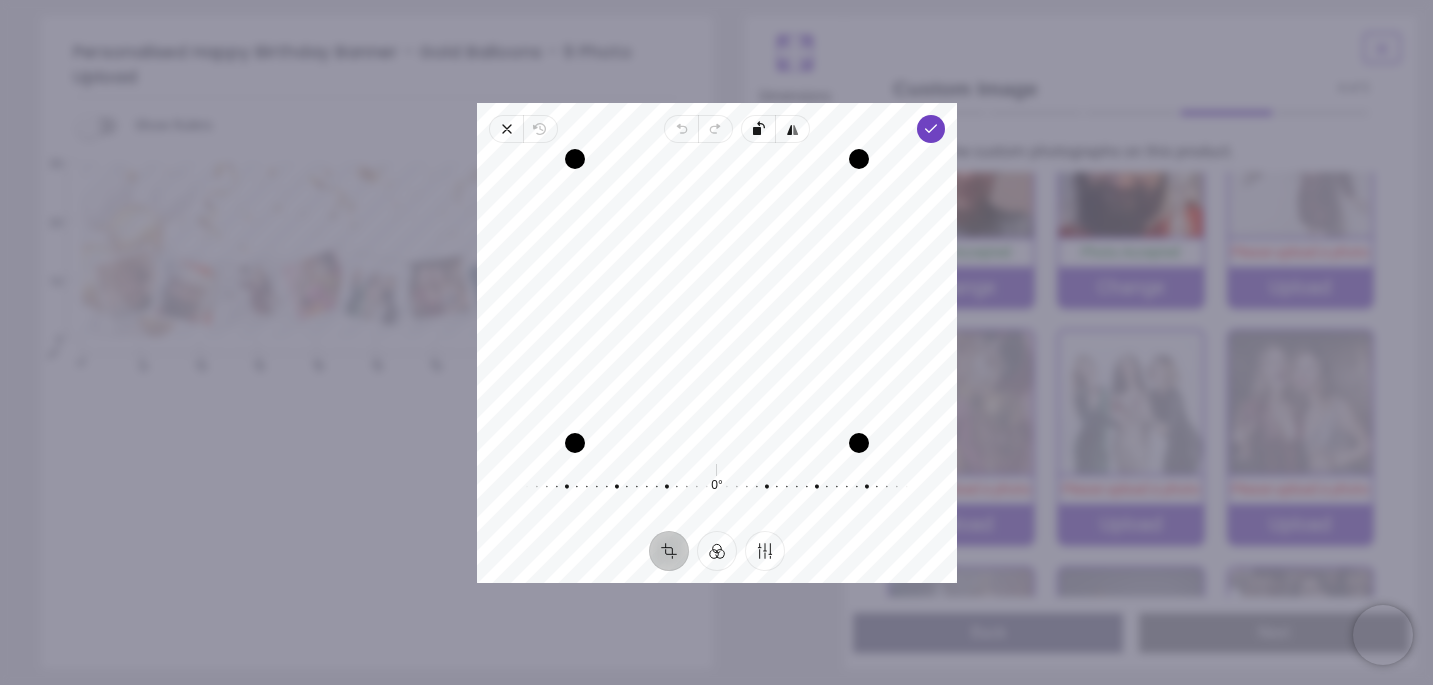 drag, startPoint x: 804, startPoint y: 327, endPoint x: 808, endPoint y: 374, distance: 47.169907 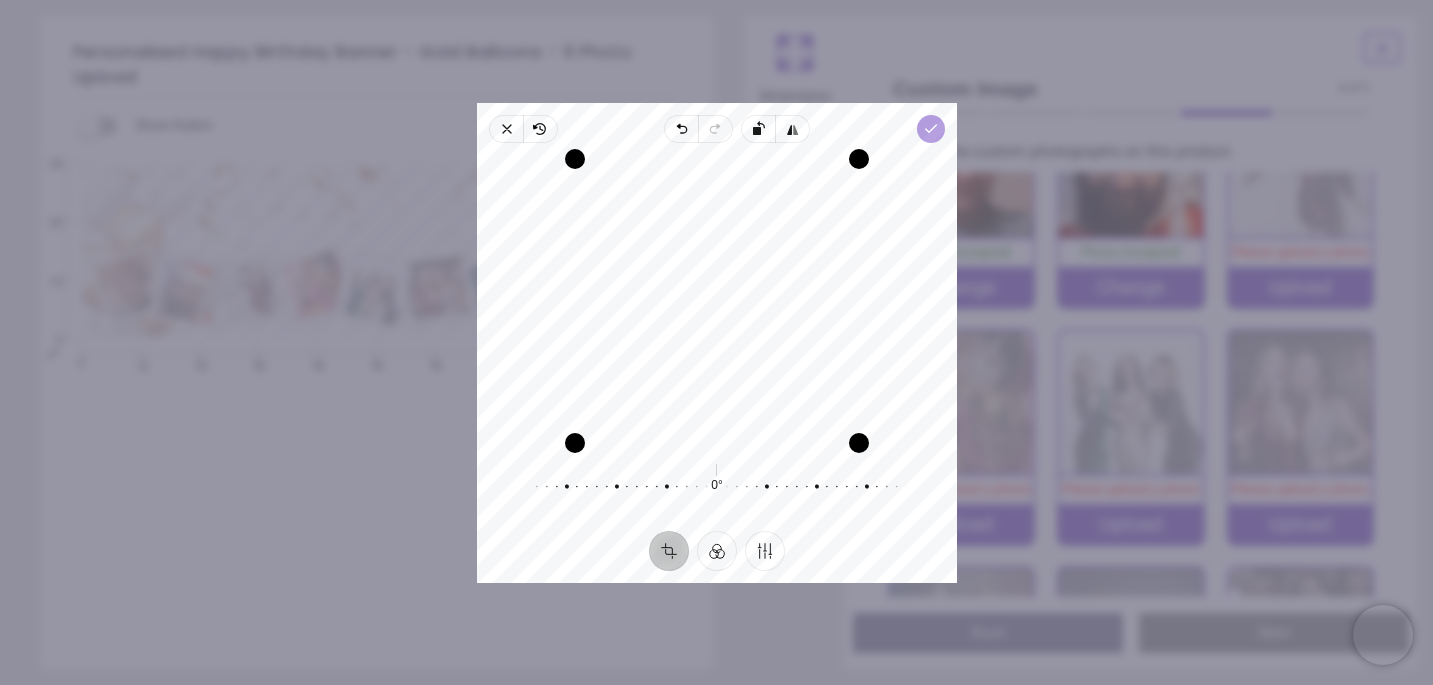 click 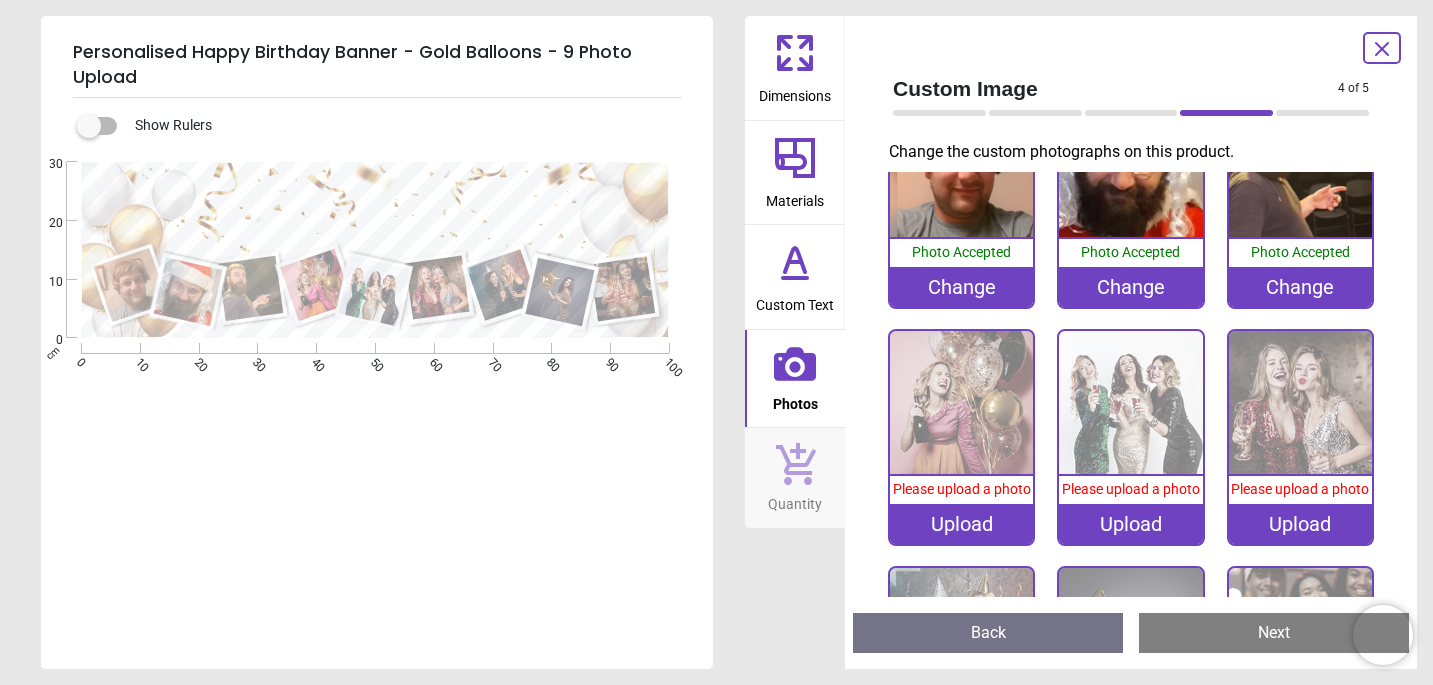 click on "Upload" at bounding box center (961, 524) 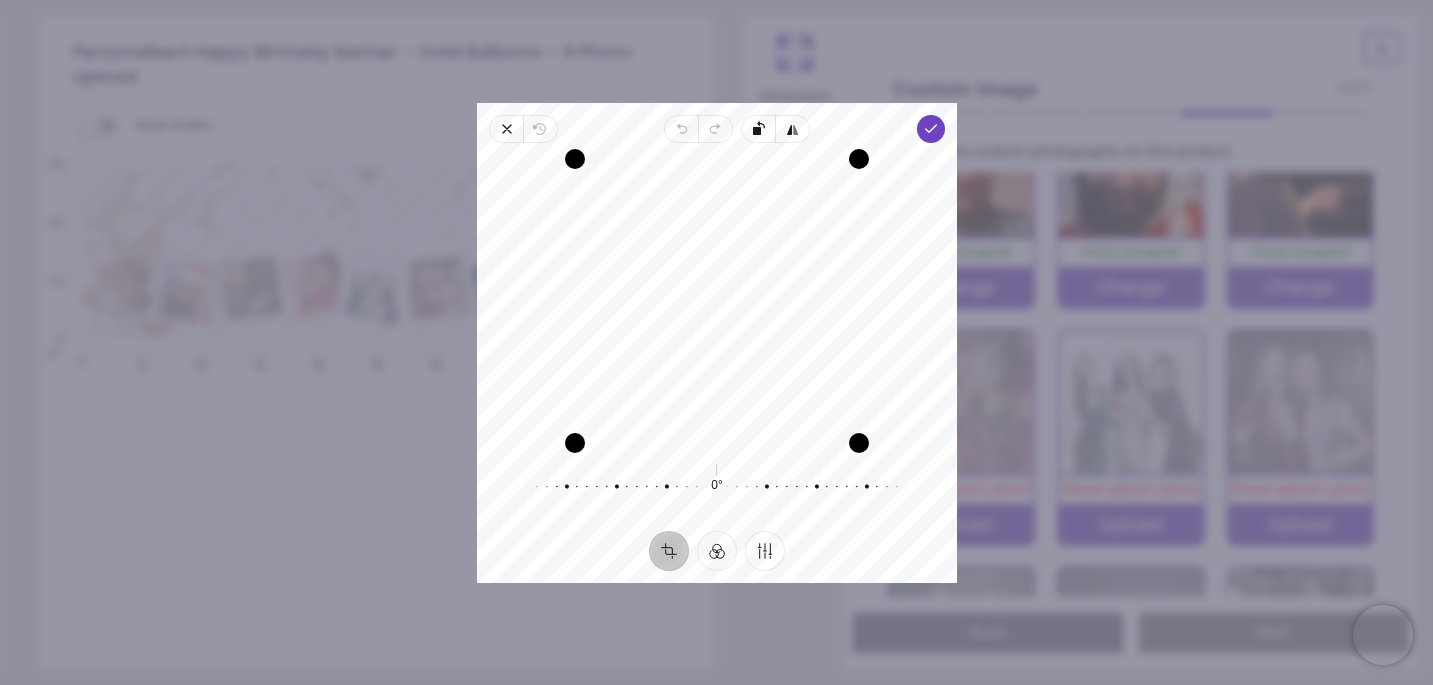 drag, startPoint x: 780, startPoint y: 355, endPoint x: 780, endPoint y: 380, distance: 25 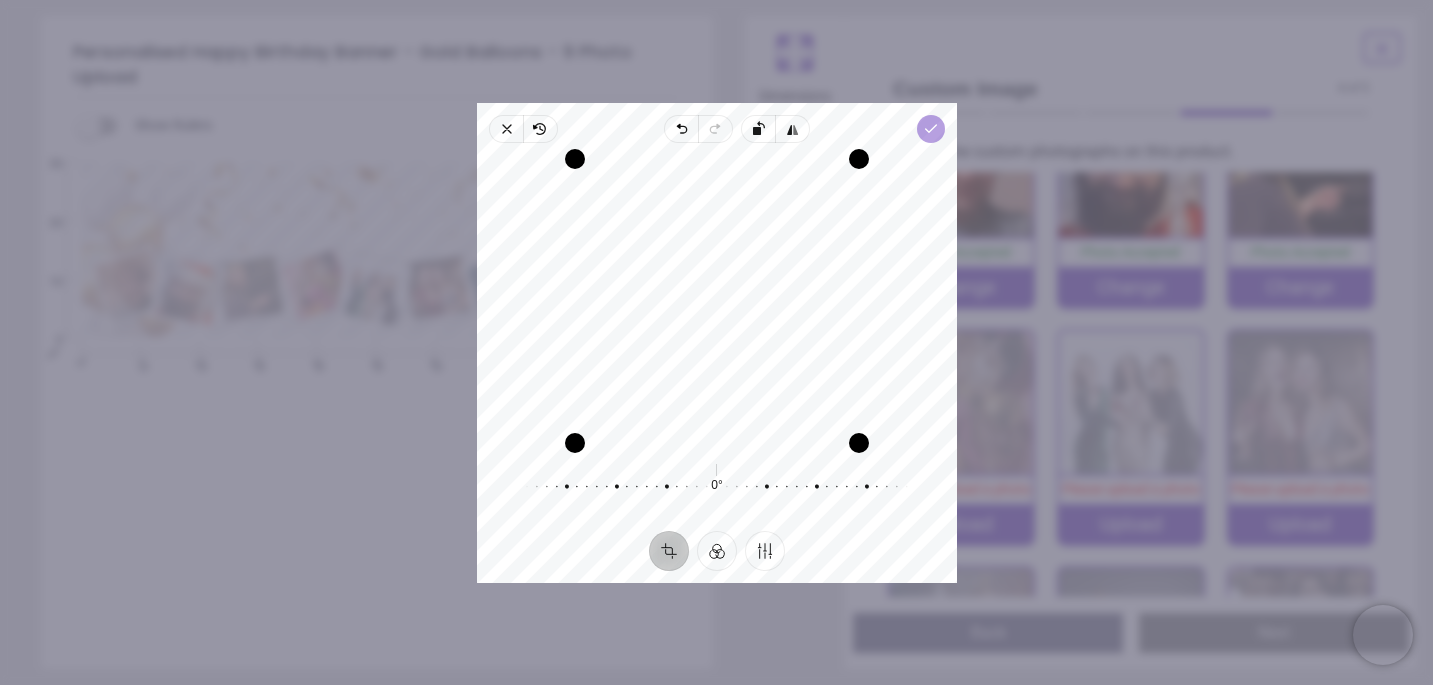click on "Done" at bounding box center (930, 129) 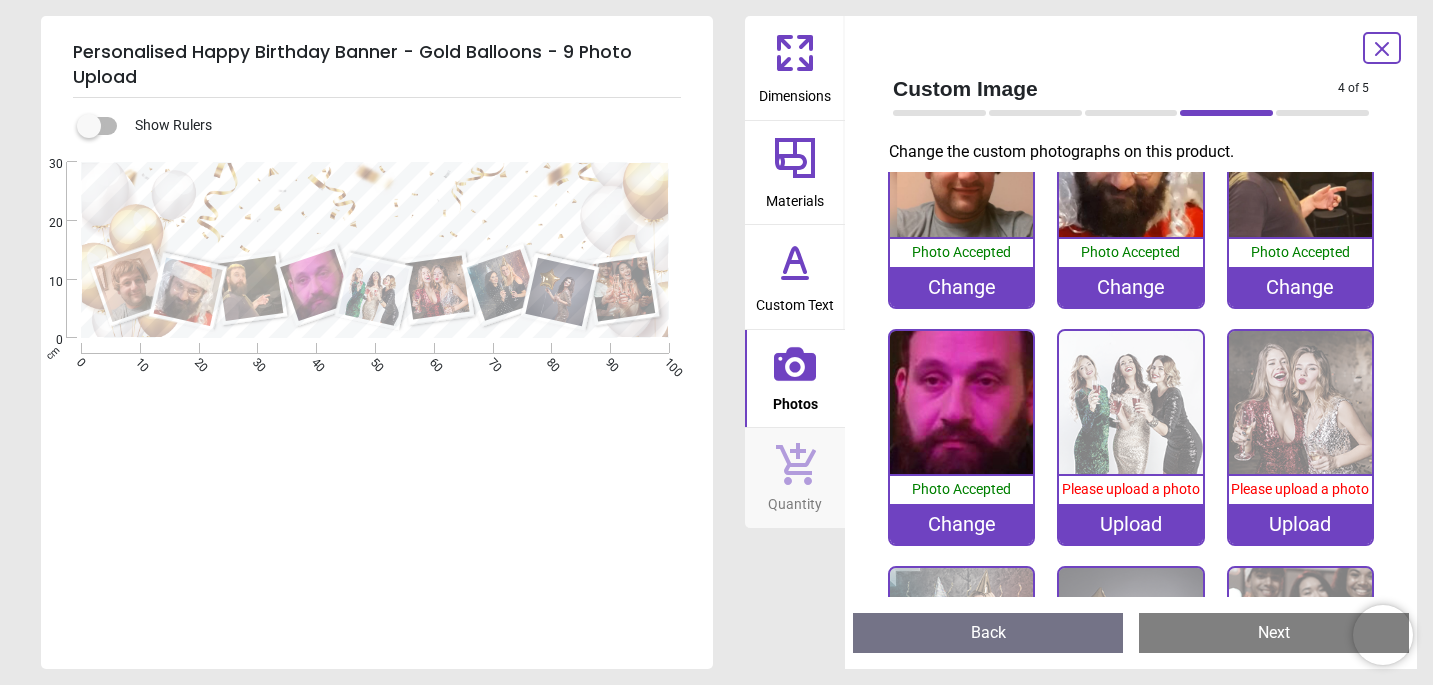 click on "Upload" at bounding box center [1130, 524] 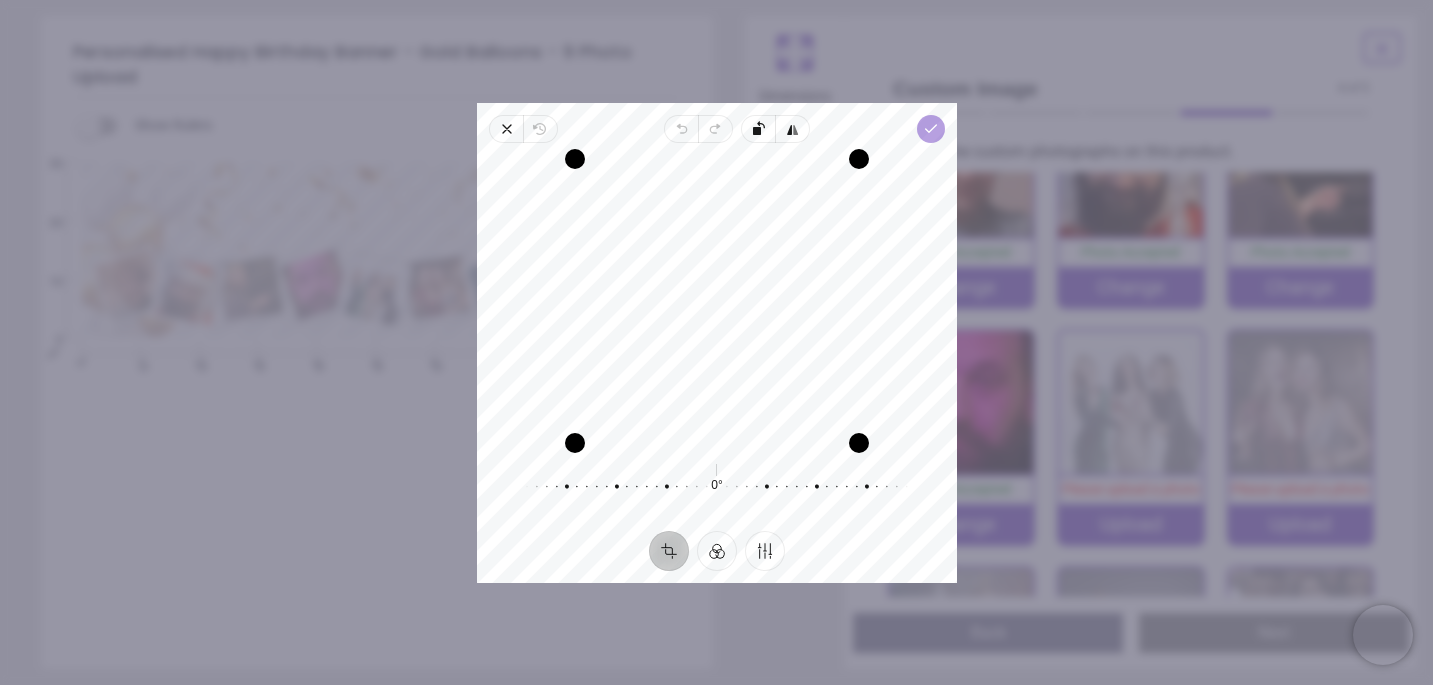 click 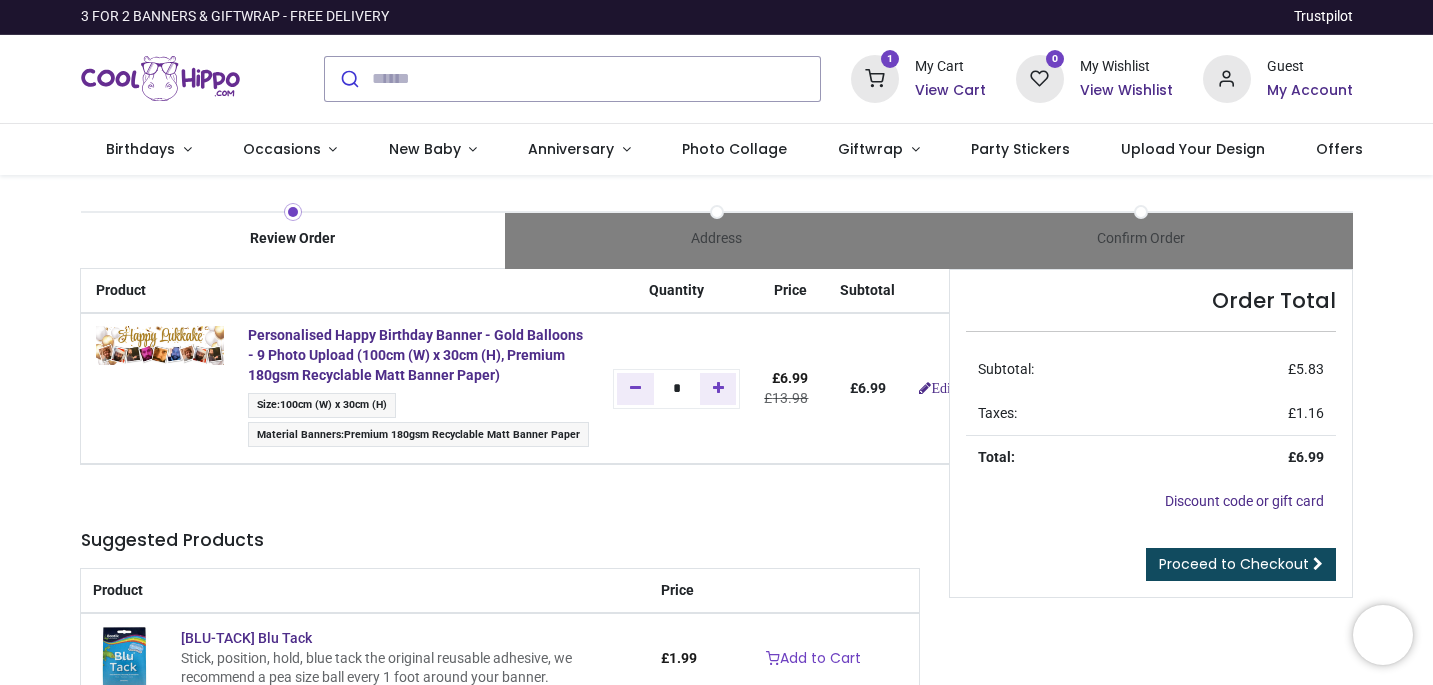 scroll, scrollTop: 0, scrollLeft: 0, axis: both 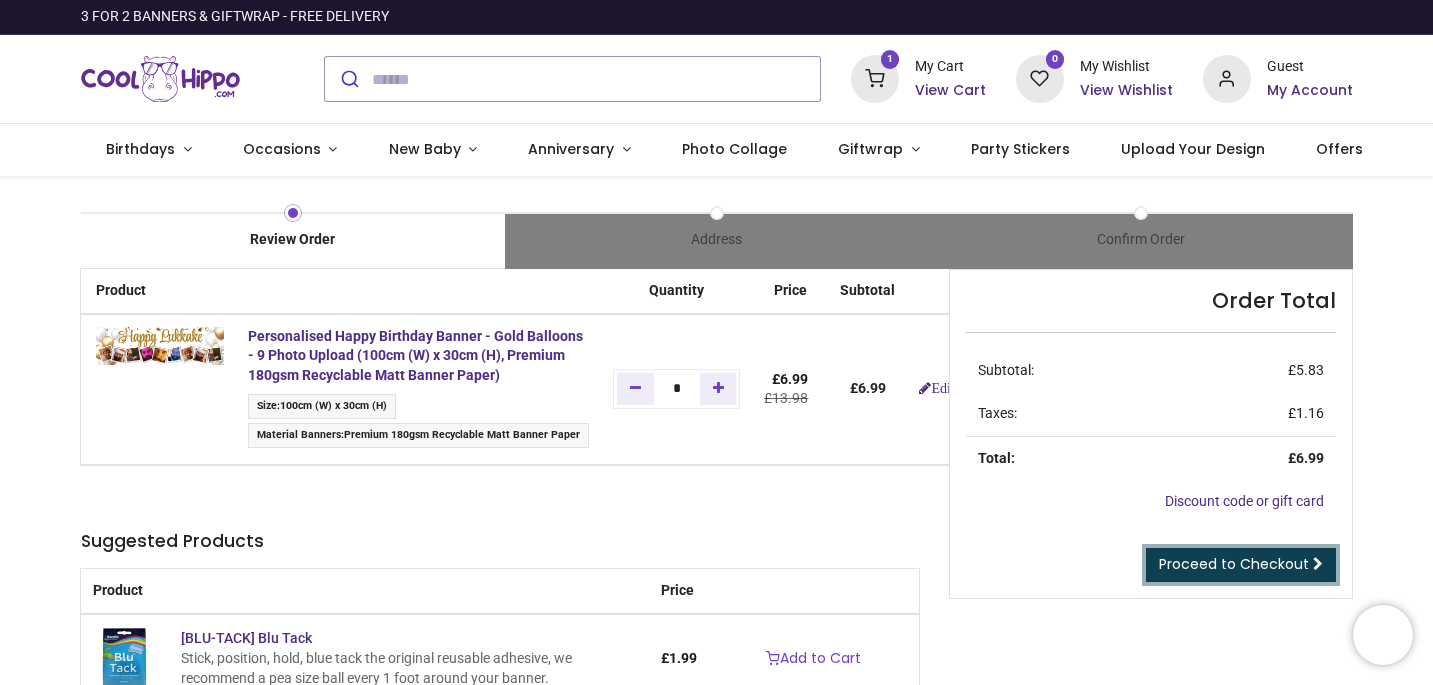 click on "Proceed to Checkout" at bounding box center [1234, 564] 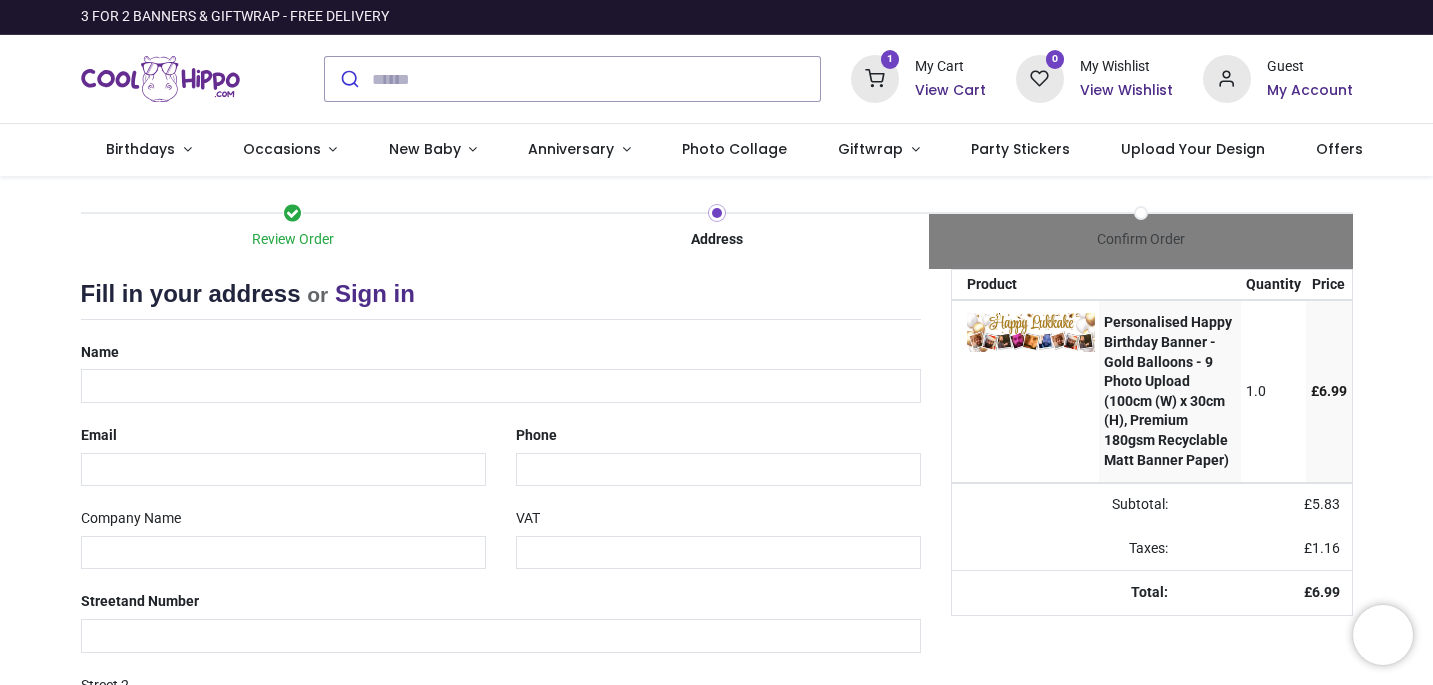 select on "***" 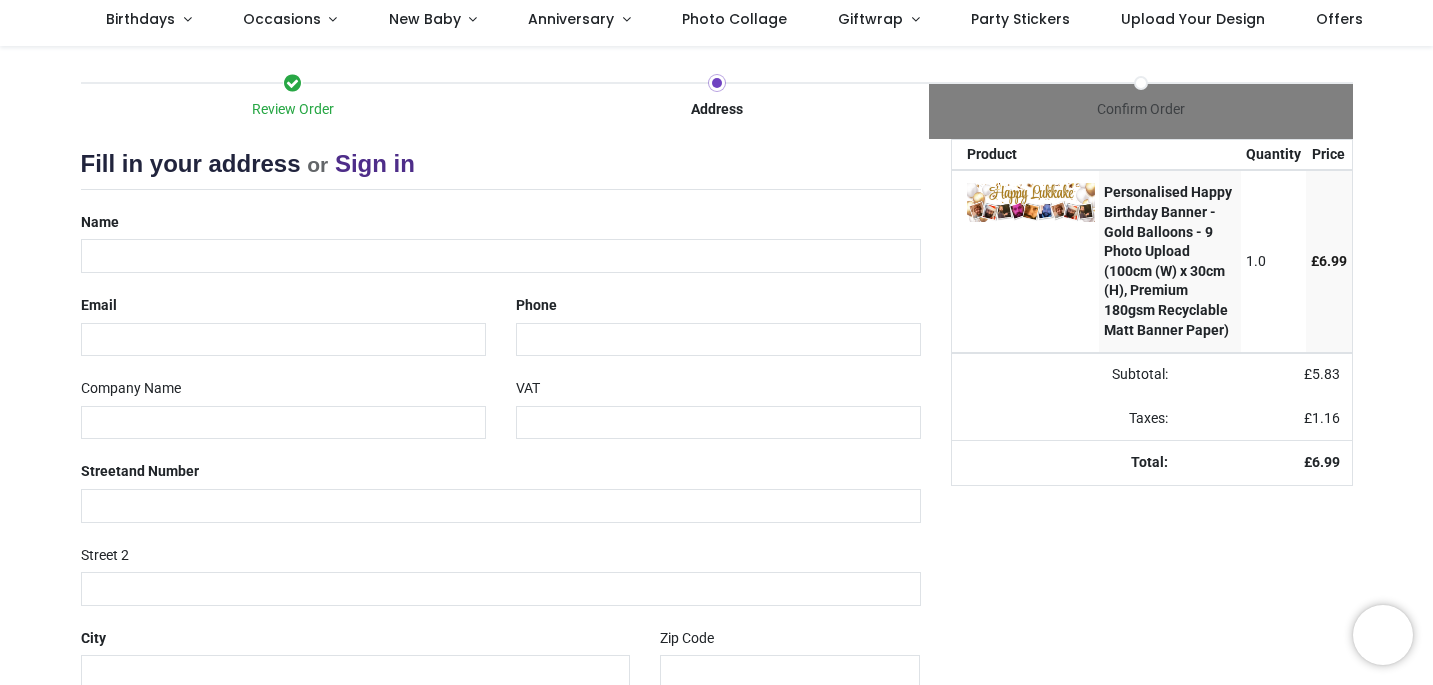 scroll, scrollTop: 174, scrollLeft: 0, axis: vertical 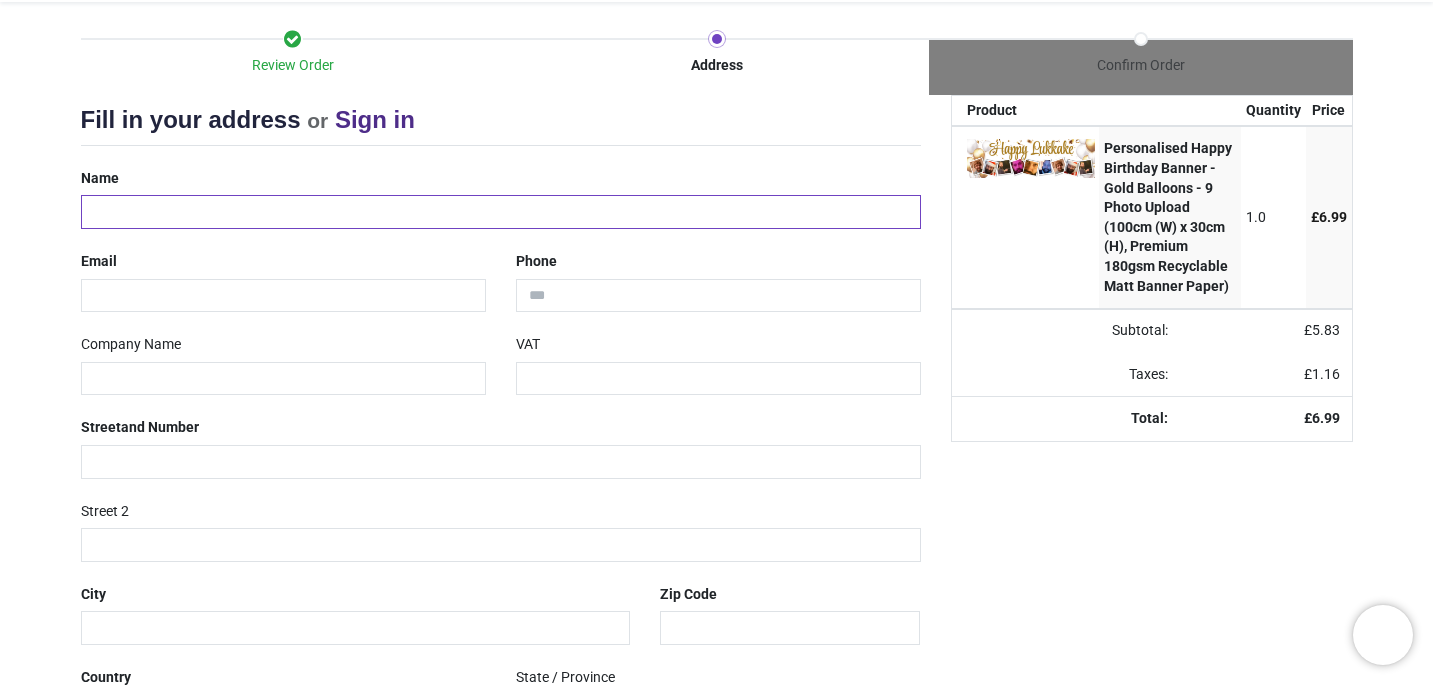 click at bounding box center [501, 212] 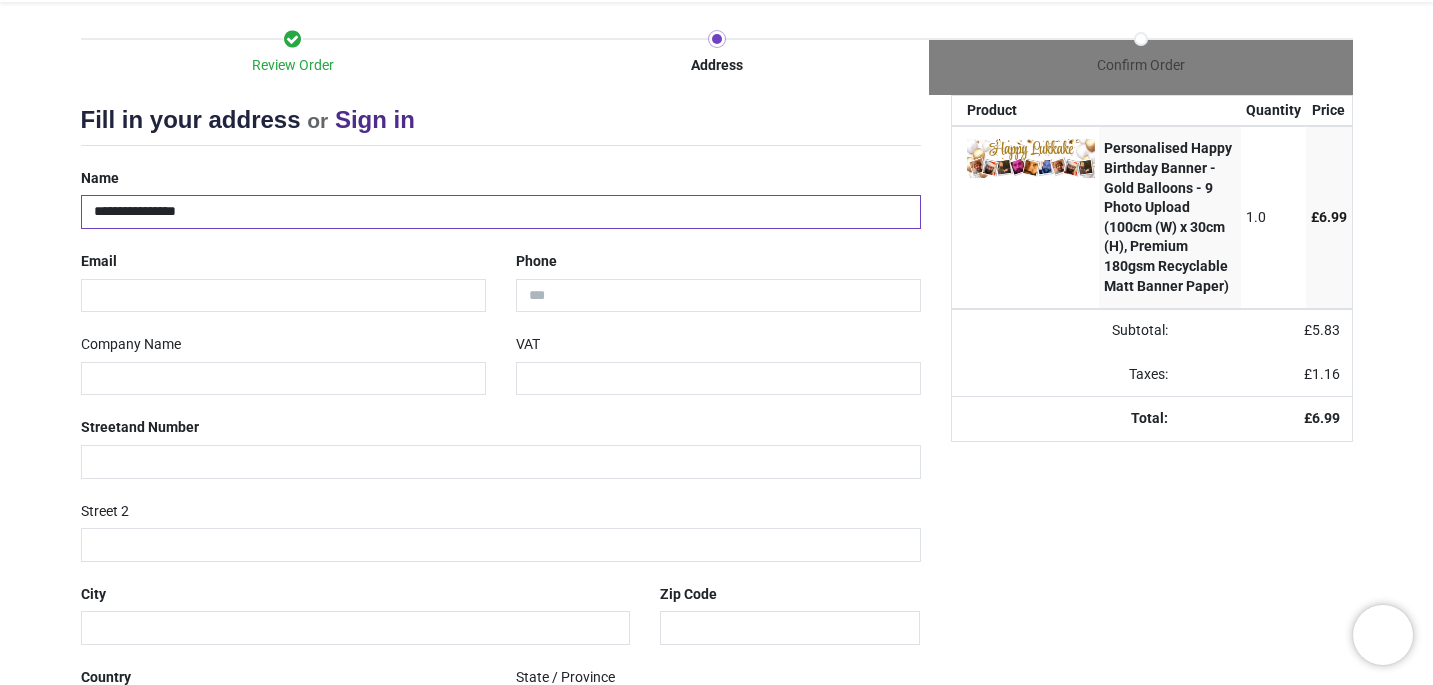 type on "**********" 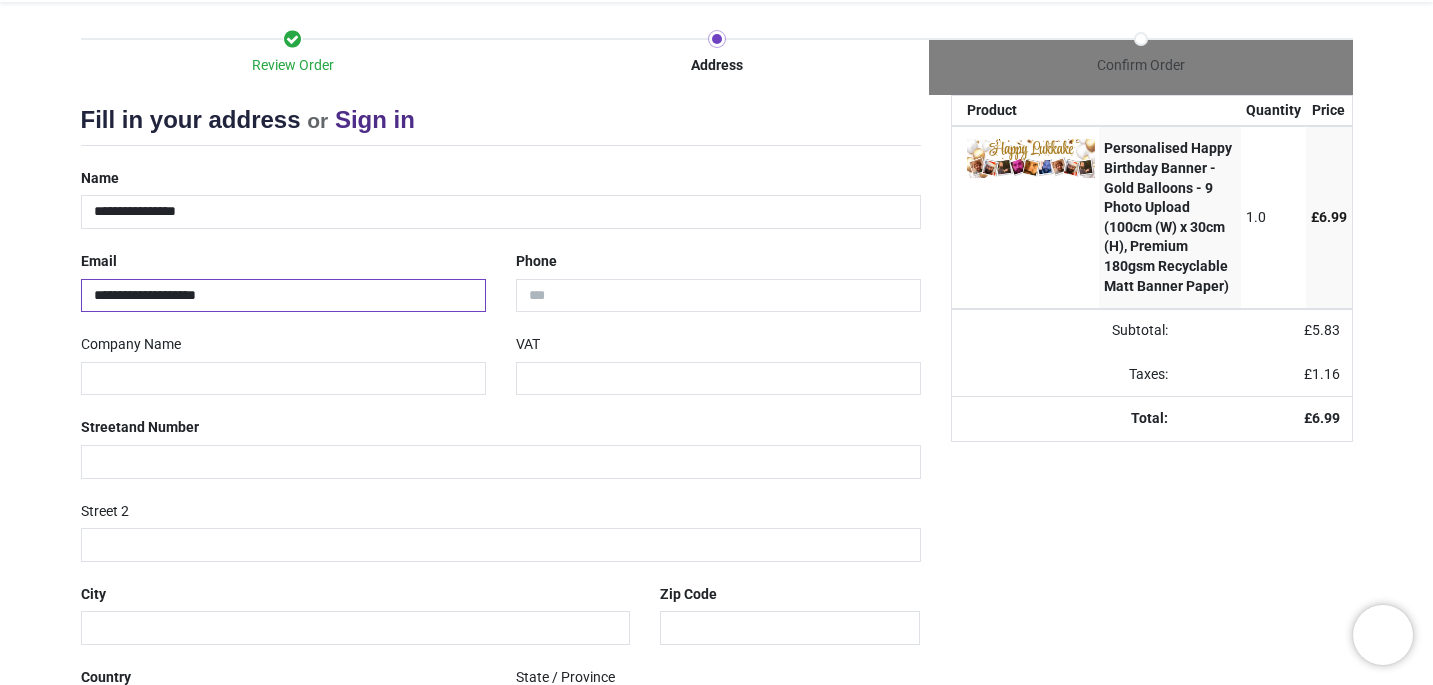 type on "**********" 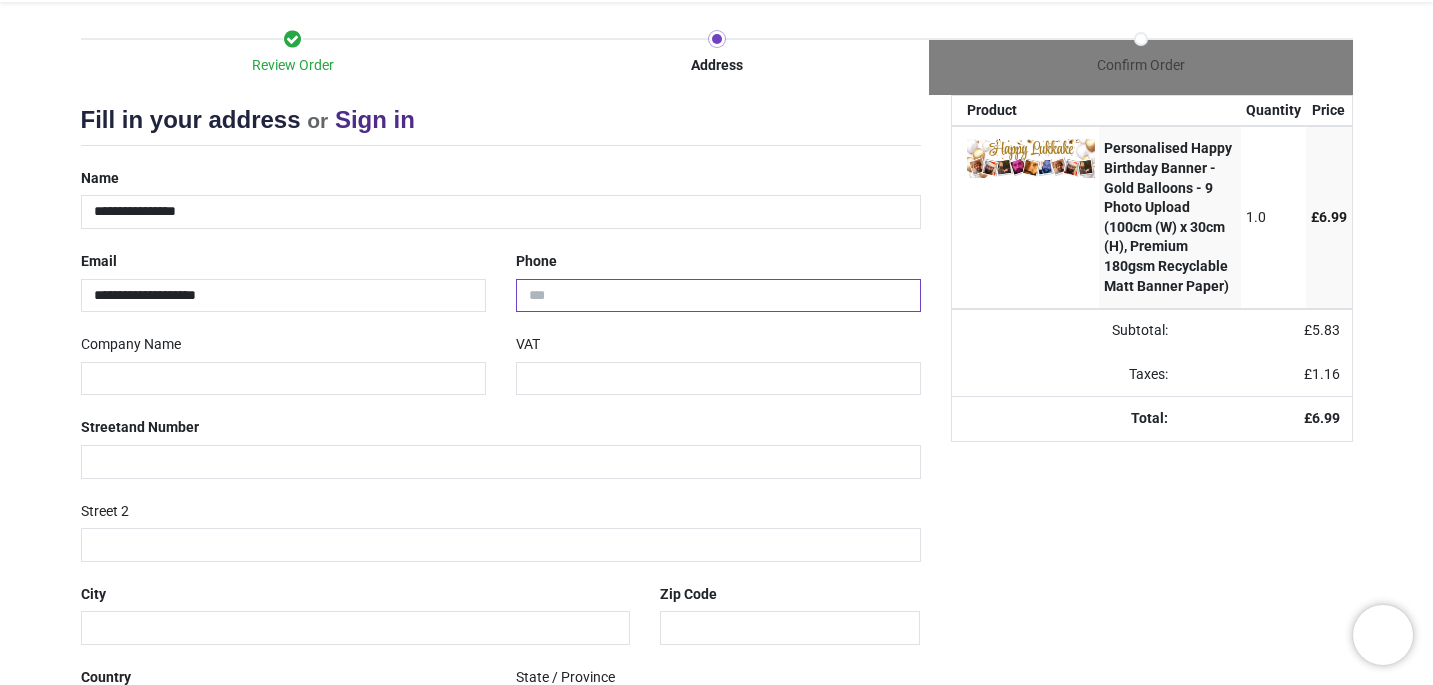 click at bounding box center [718, 296] 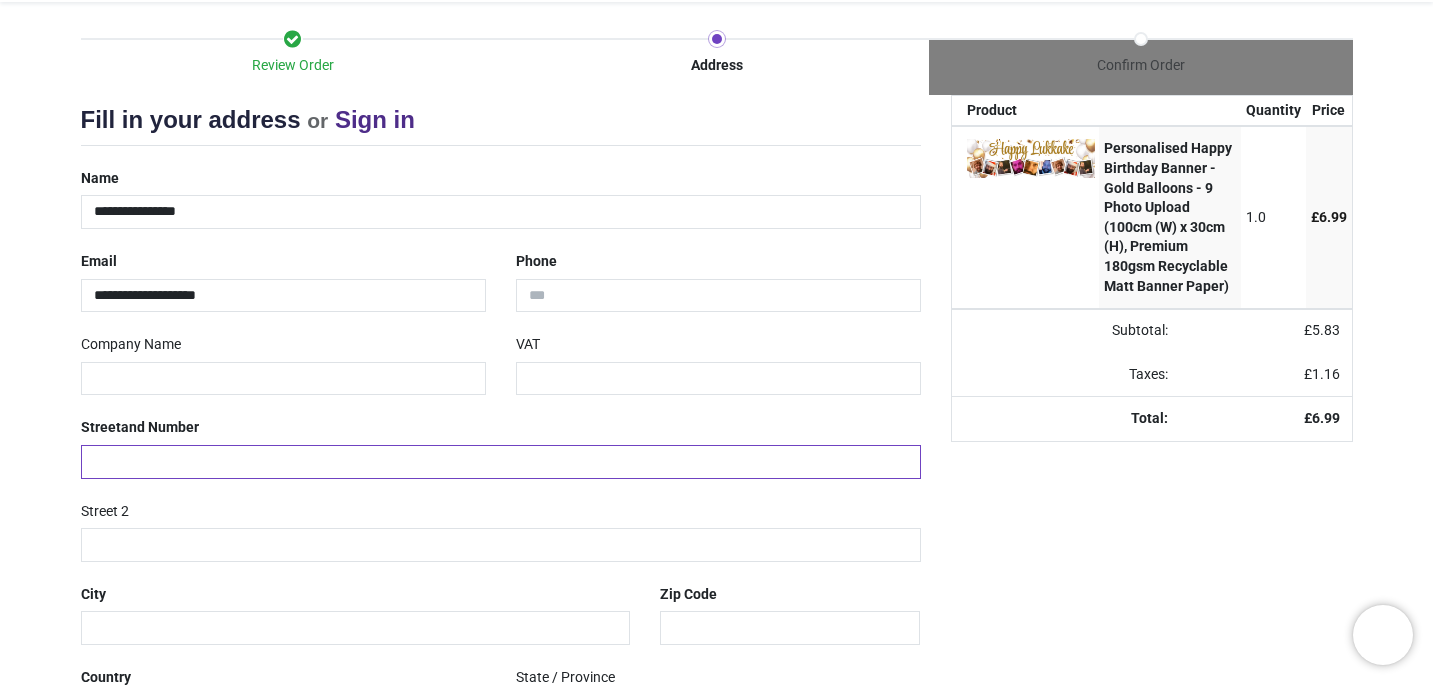click at bounding box center (501, 462) 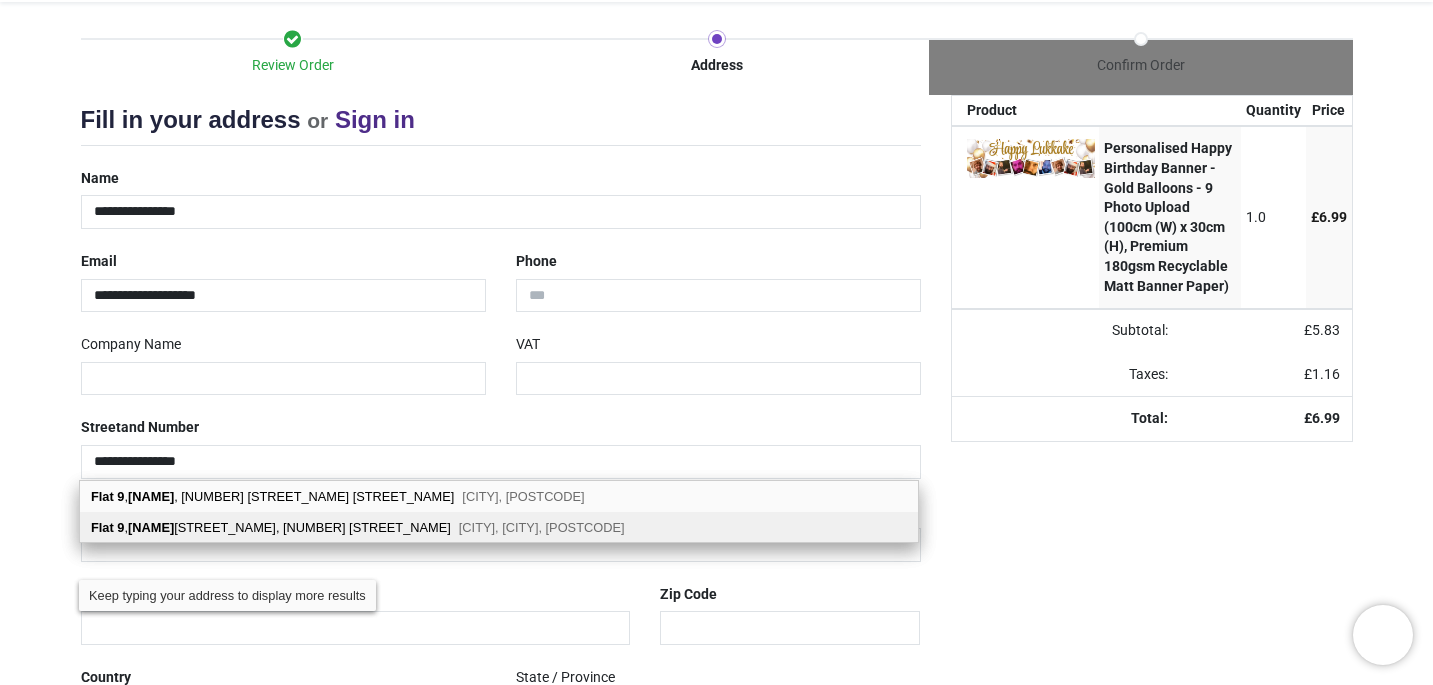 click on "Flat 9 ,  Marncrest  Court, 39 Westcar Lane Hersham, Walton-on-Thames, KT12 5ER" at bounding box center [499, 527] 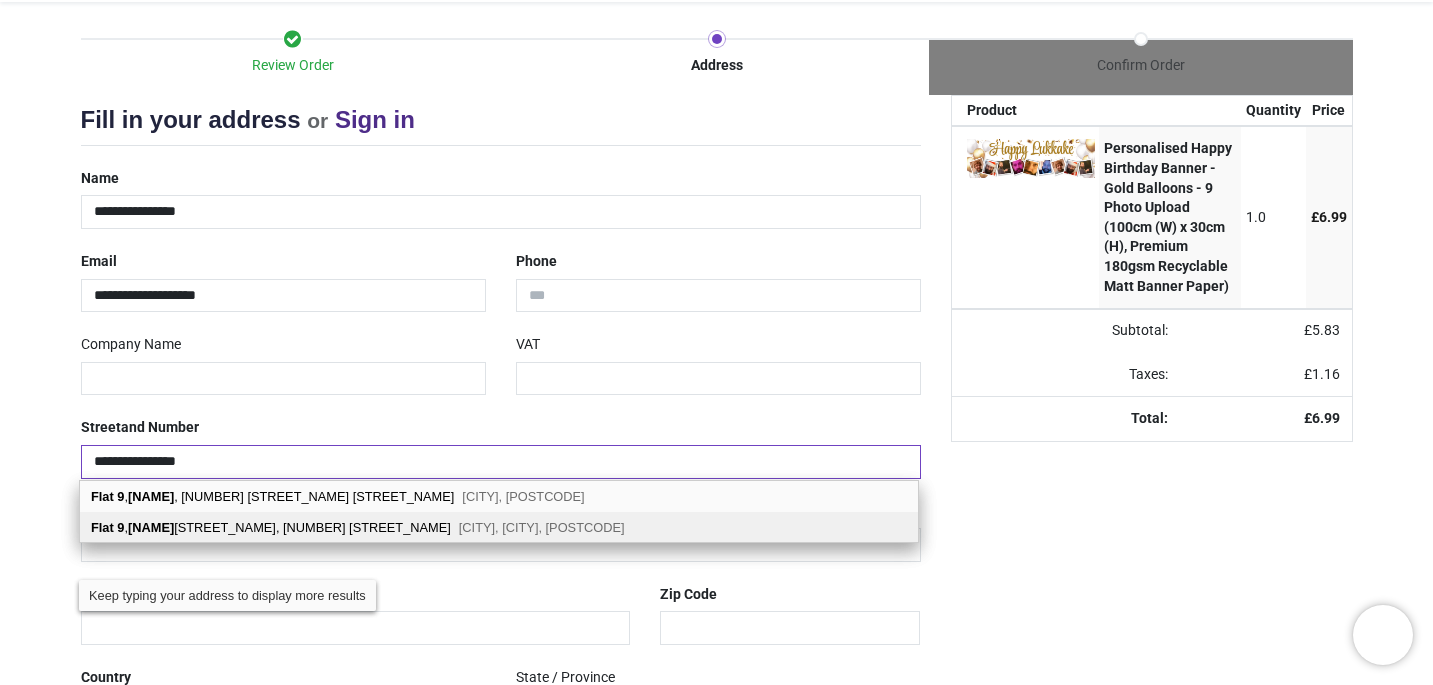 type on "**********" 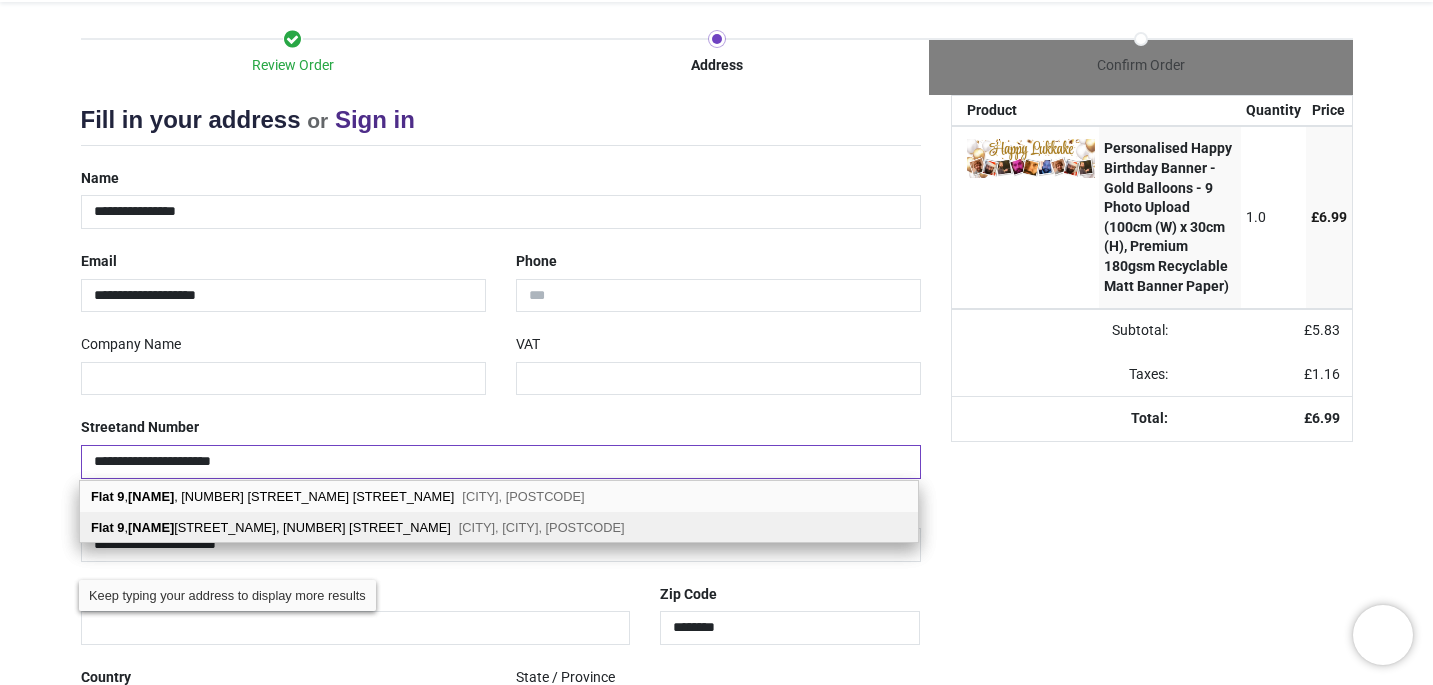 select on "***" 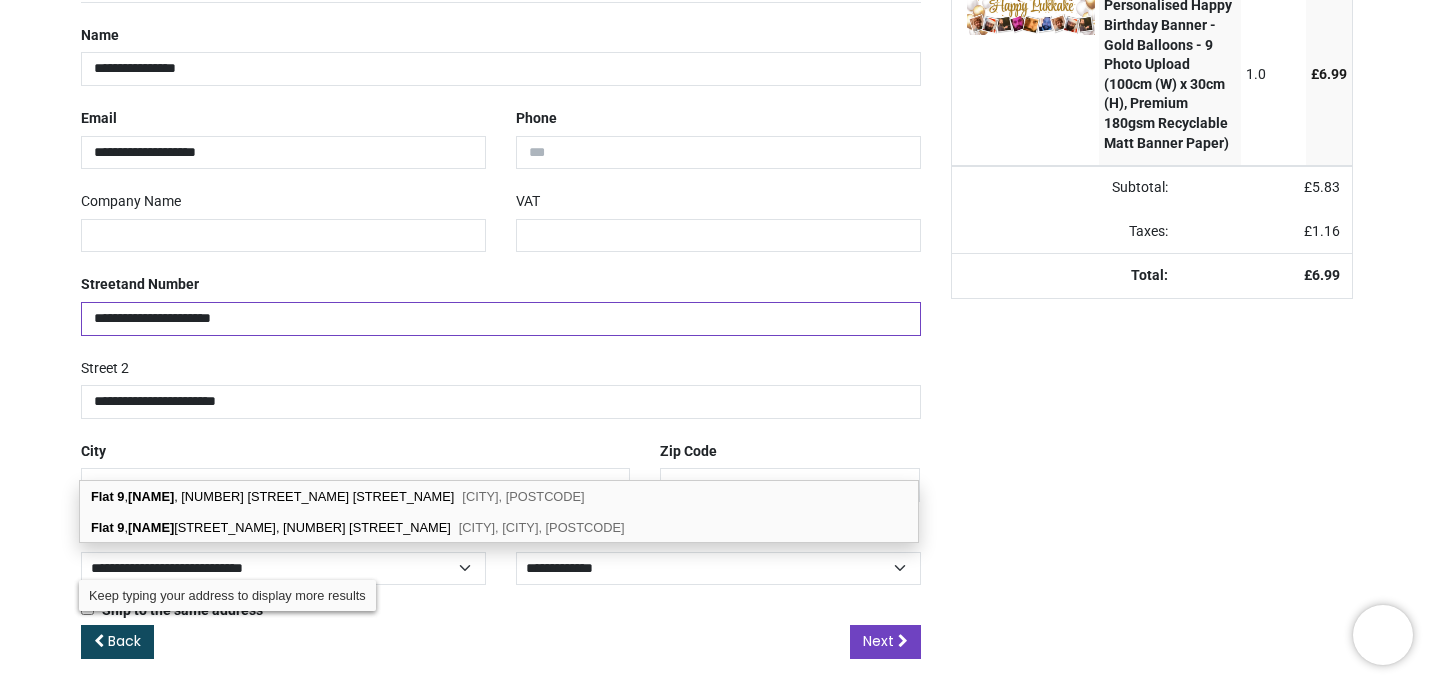 scroll, scrollTop: 330, scrollLeft: 0, axis: vertical 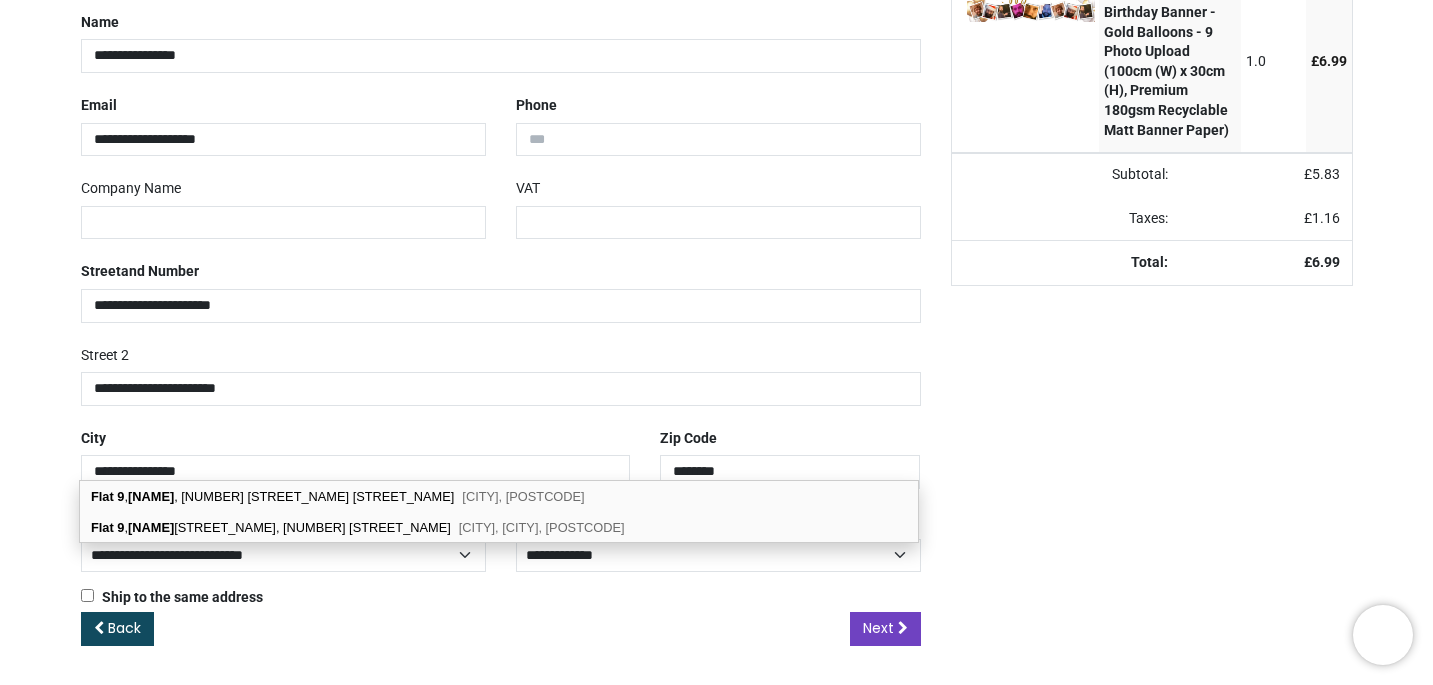 click on "Your order:    £  6.99
Product
Quantity
Price
Personalised Happy Birthday Banner - Gold Balloons - 9 Photo Upload (100cm (W) x 30cm (H), Premium 180gsm Recyclable Matt Banner Paper)" at bounding box center (1152, 308) 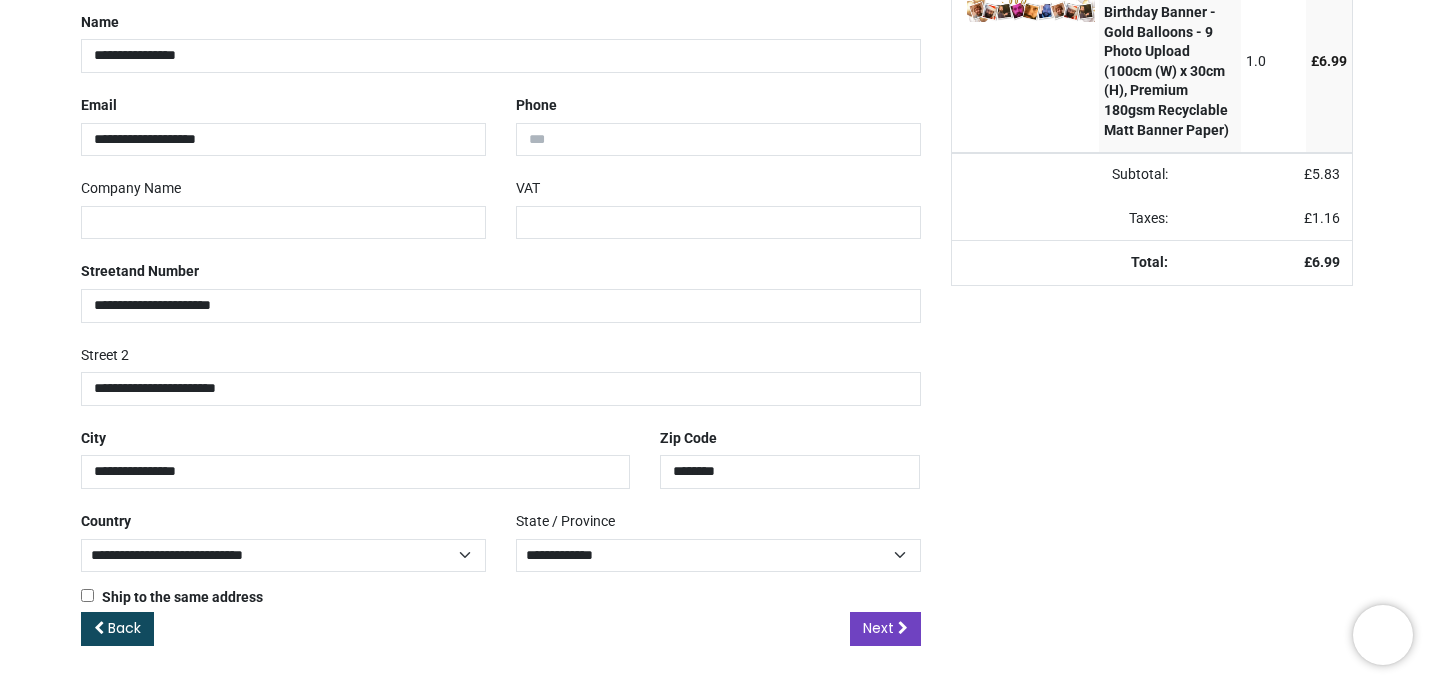 click on "Ship to the same address
( Your shipping address will be requested later)" at bounding box center [501, 600] 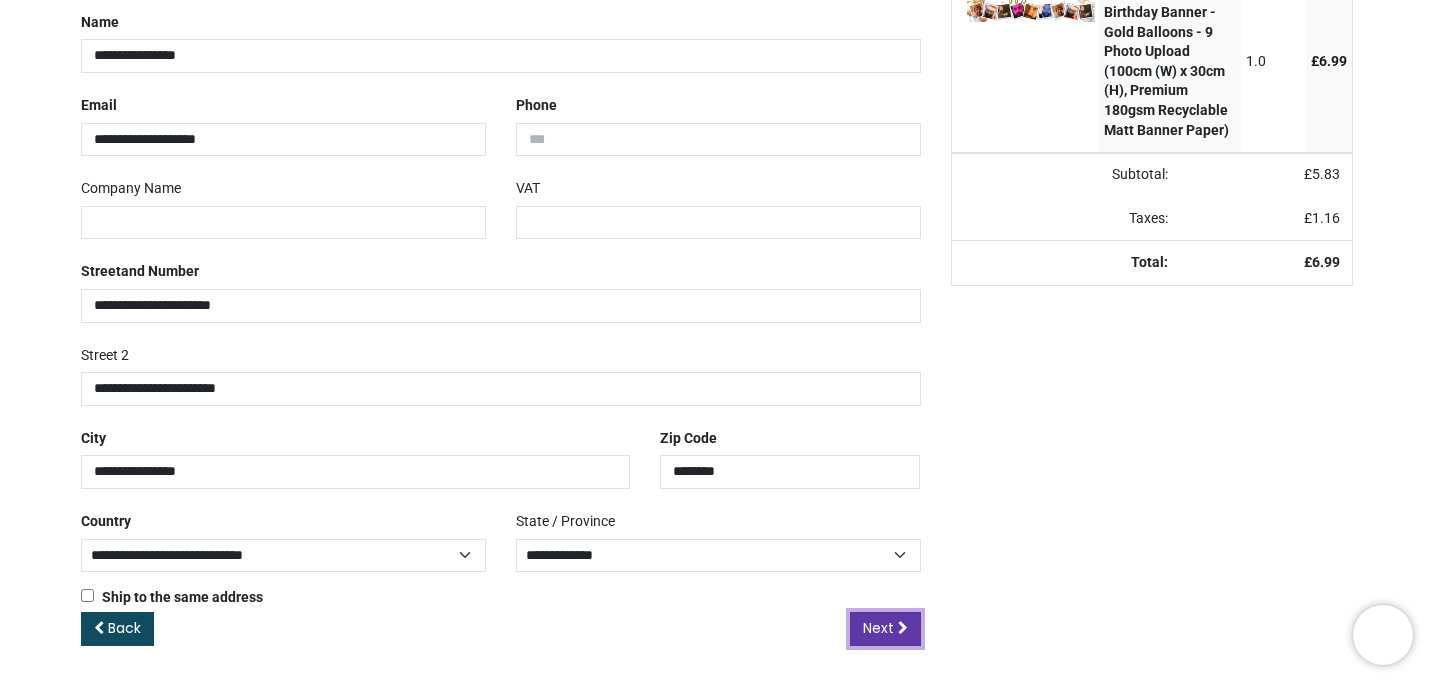 click on "Next" at bounding box center (885, 629) 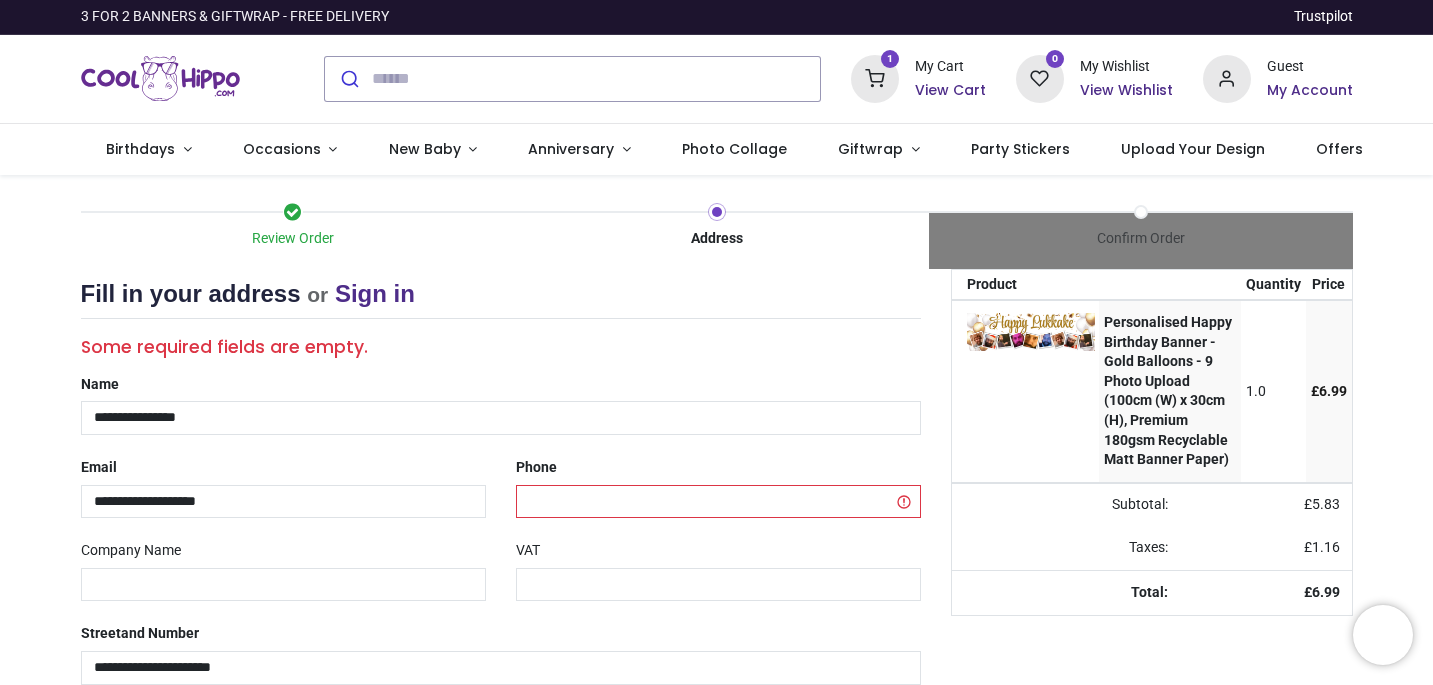 scroll, scrollTop: 0, scrollLeft: 0, axis: both 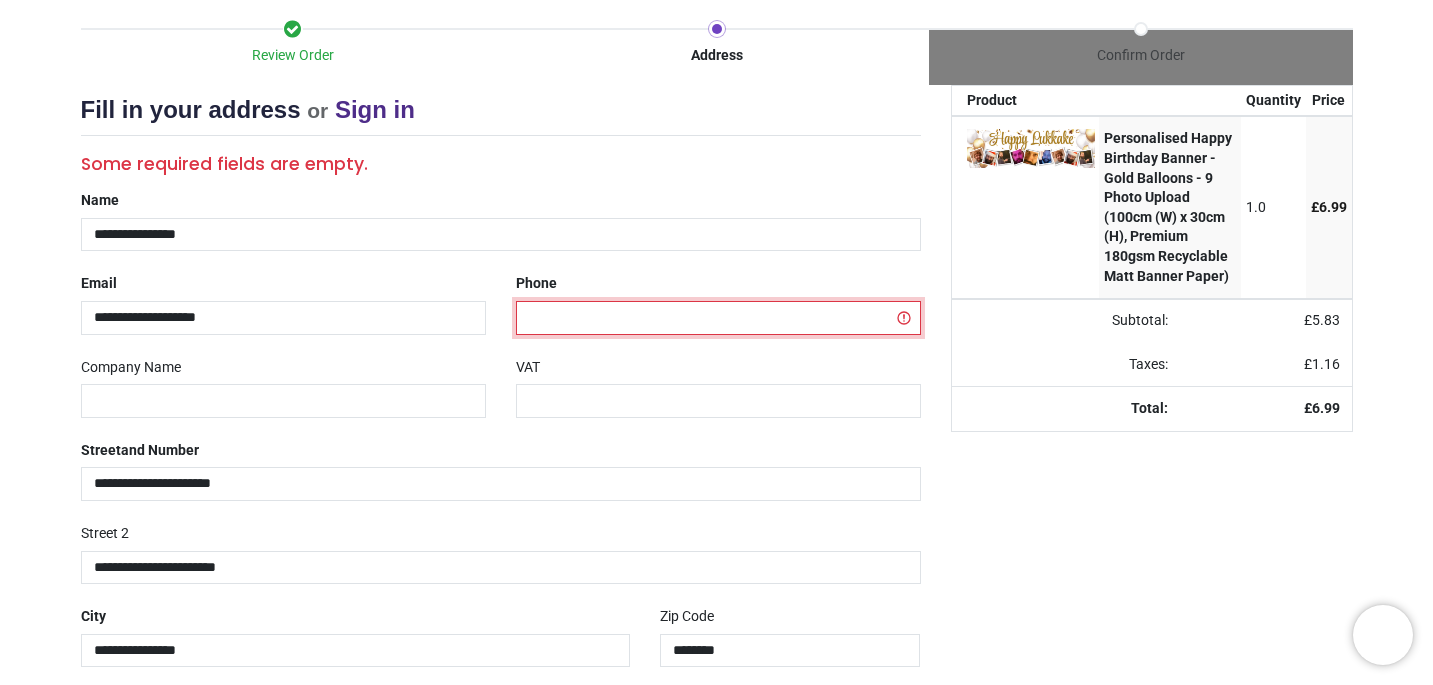 click at bounding box center (718, 318) 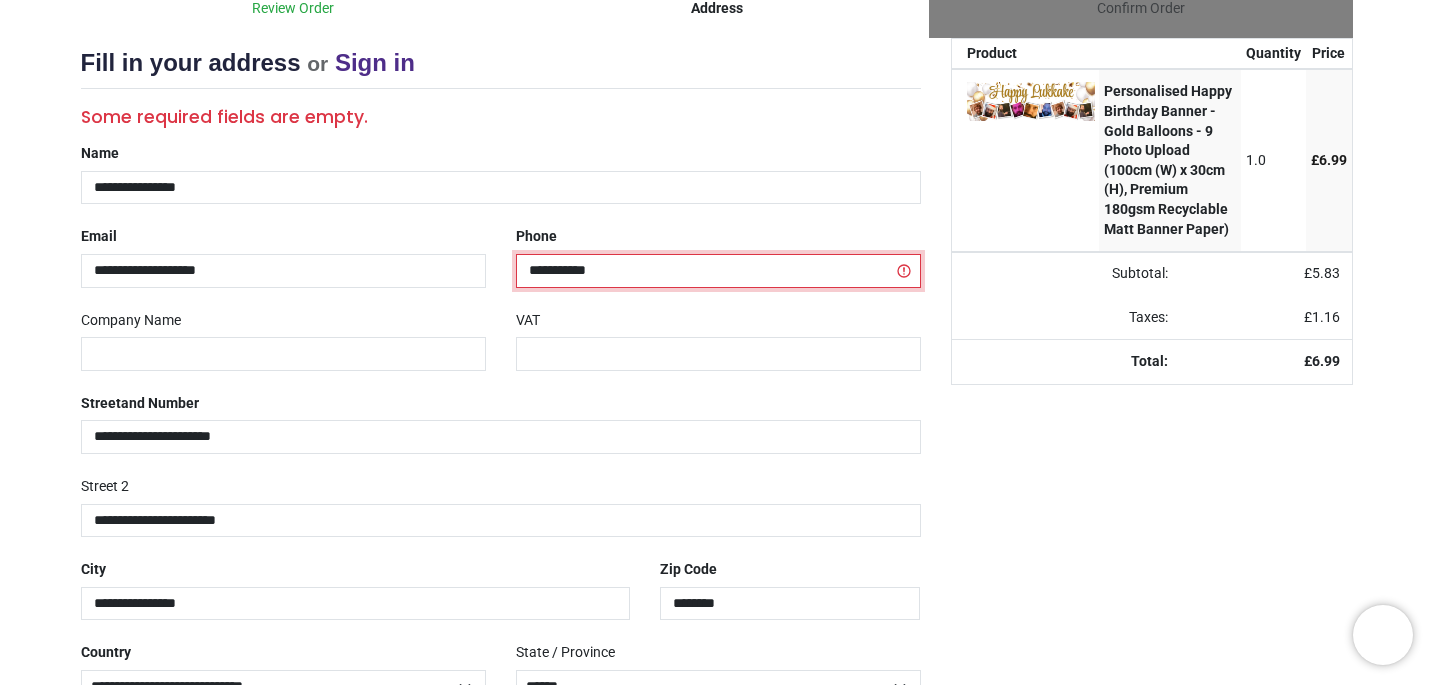 scroll, scrollTop: 363, scrollLeft: 0, axis: vertical 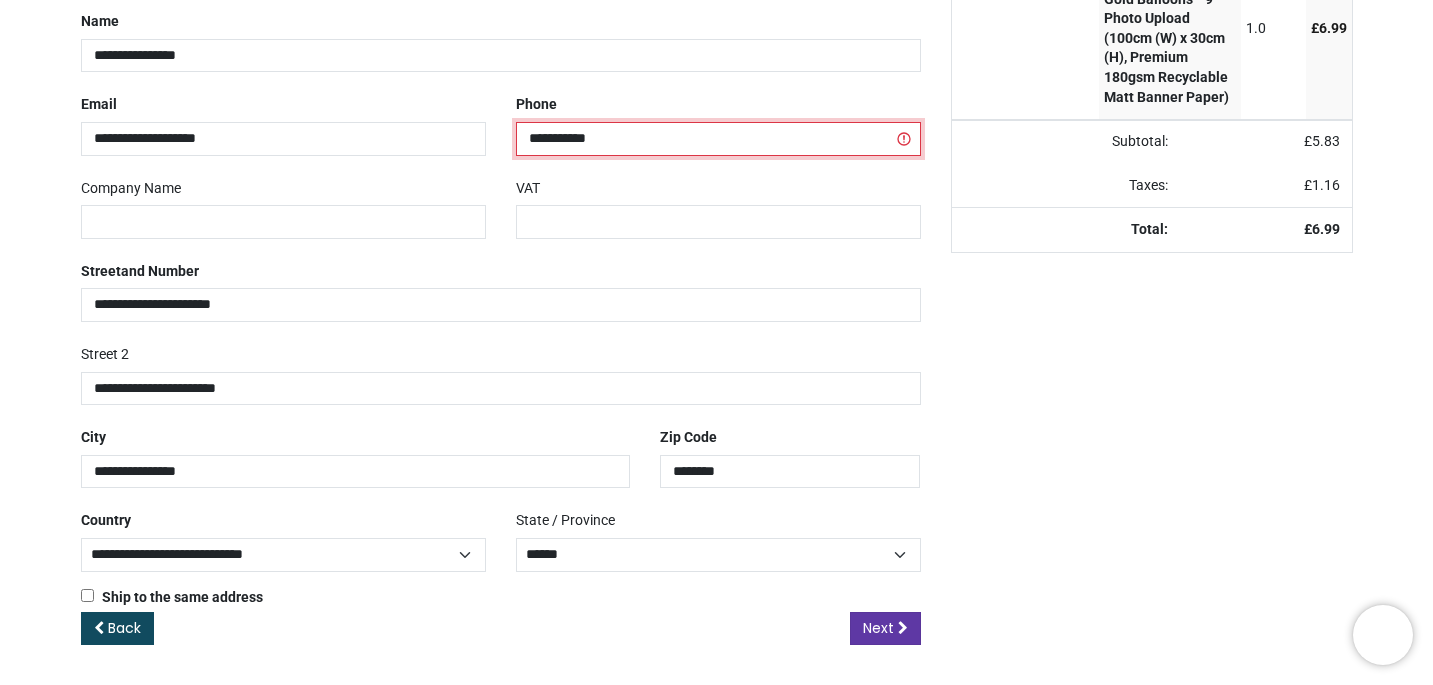 type on "**********" 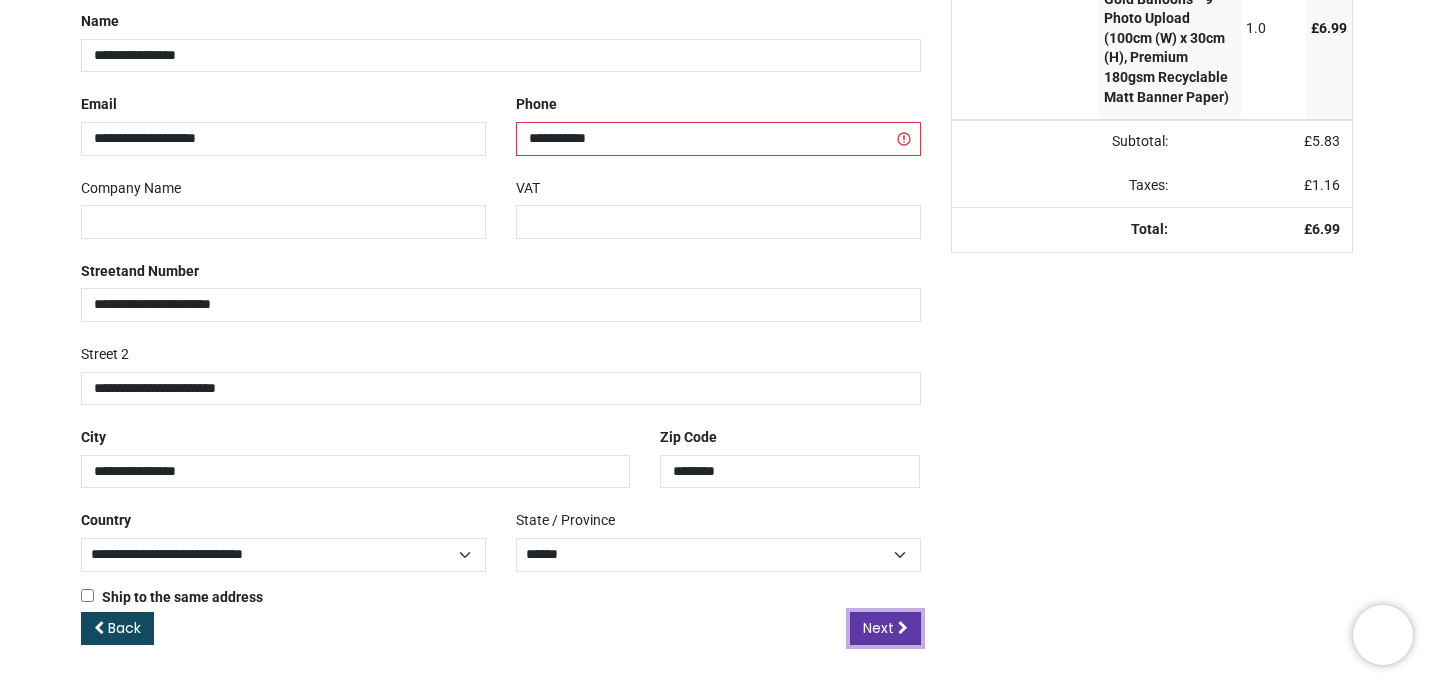 click on "Next" at bounding box center (885, 629) 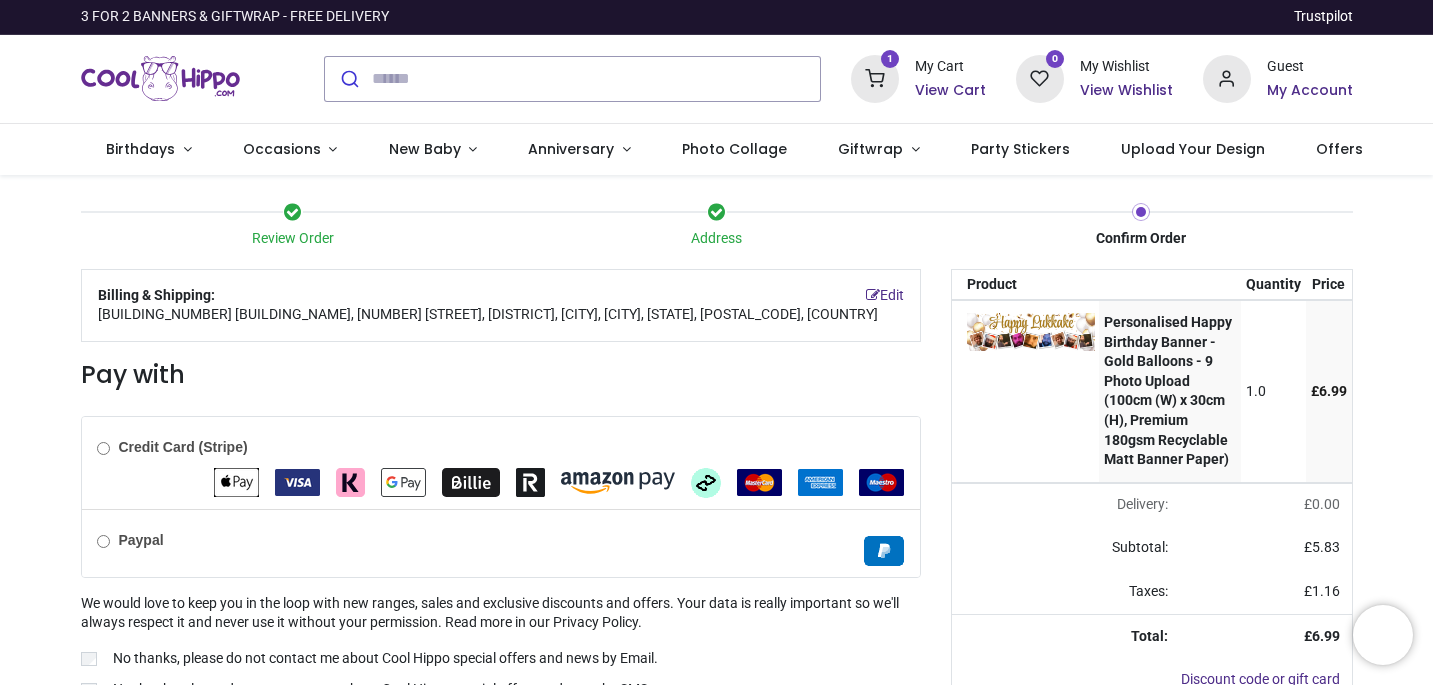 scroll, scrollTop: 0, scrollLeft: 0, axis: both 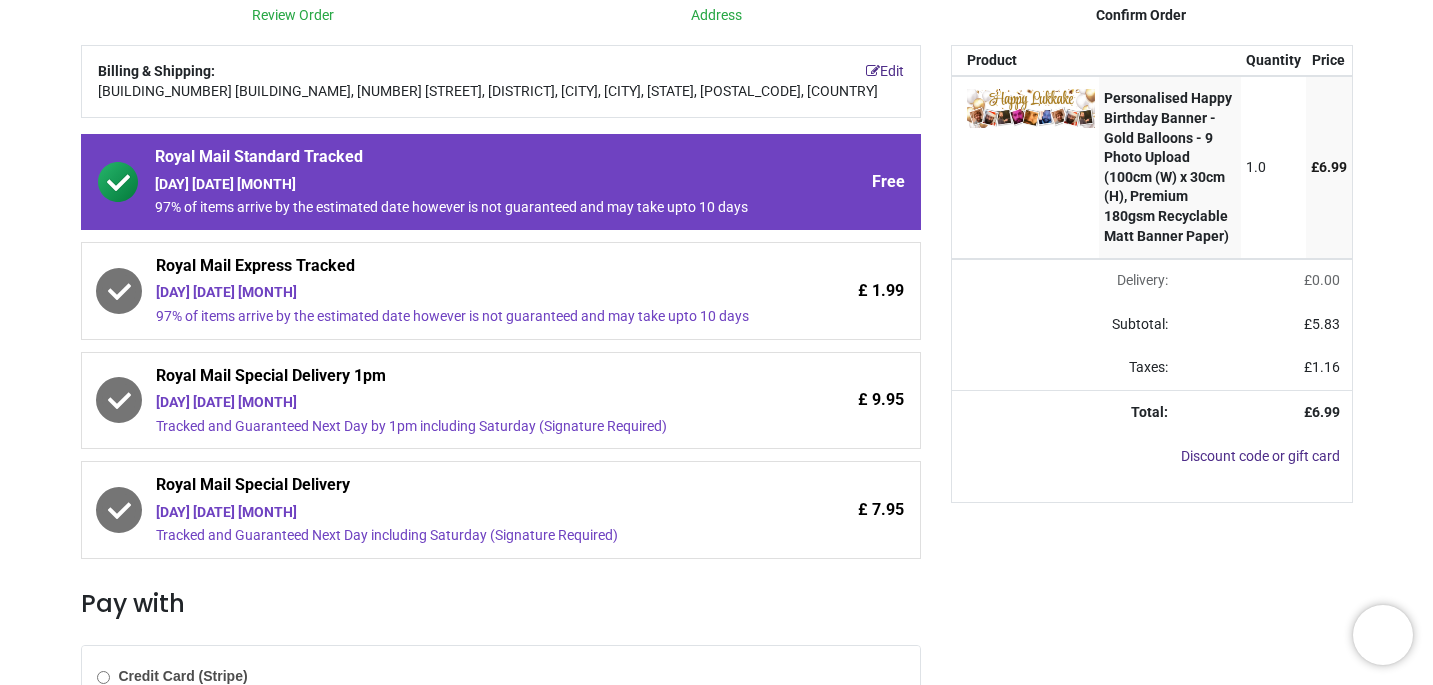 click on "97% of items arrive by the estimated date however is not guaranteed and may take upto 10 days" at bounding box center (455, 317) 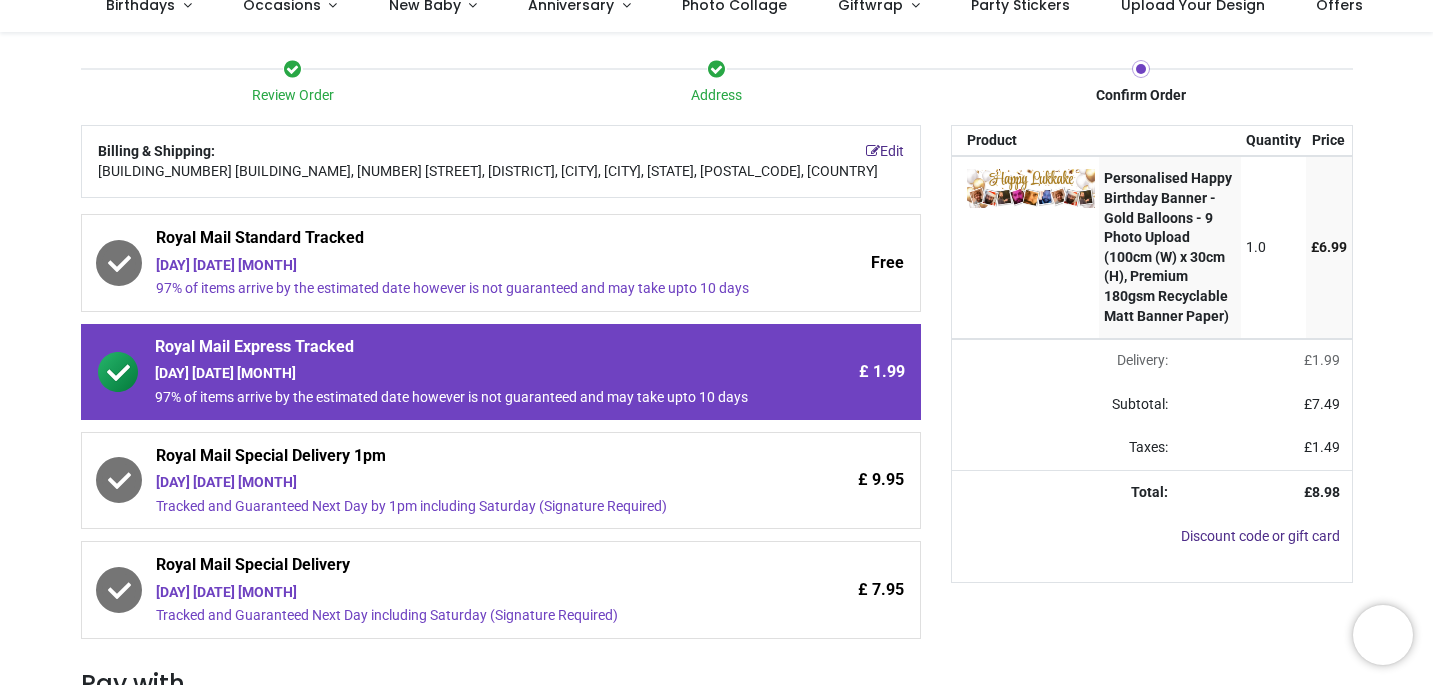 scroll, scrollTop: 0, scrollLeft: 0, axis: both 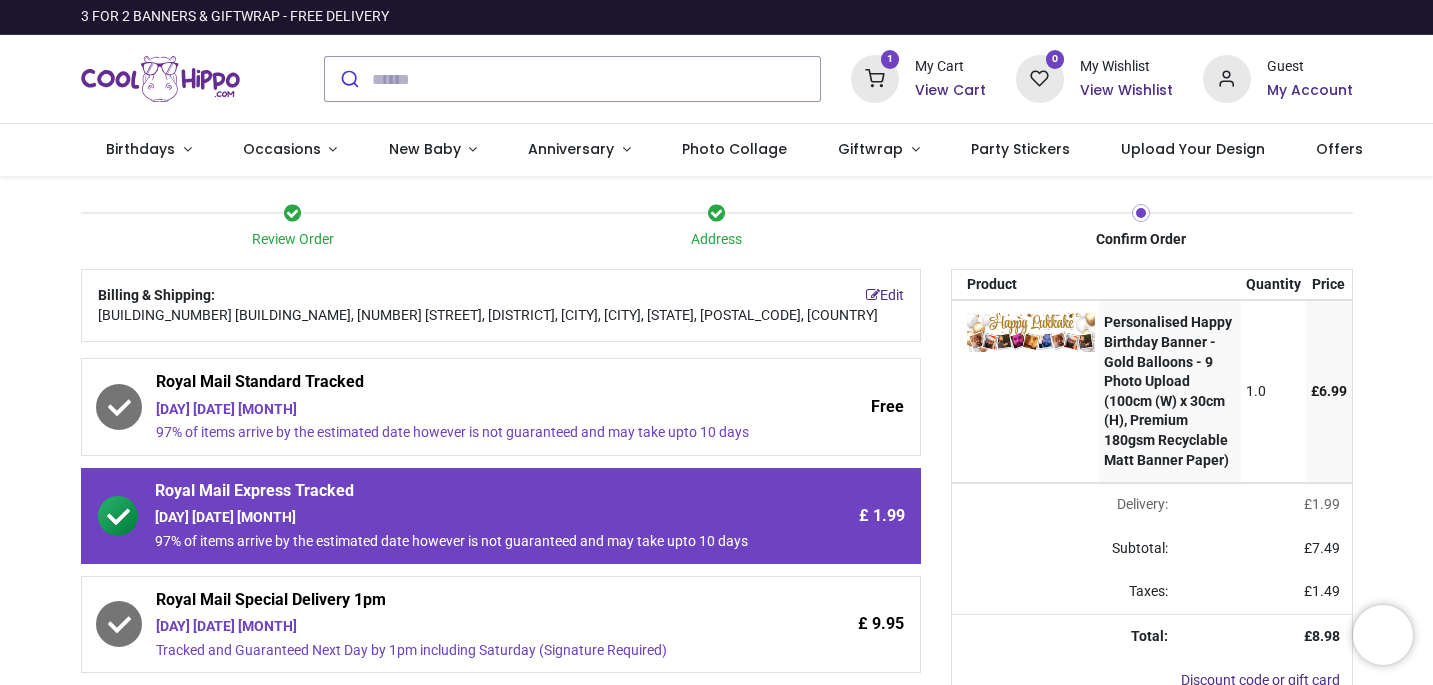 click at bounding box center [161, 79] 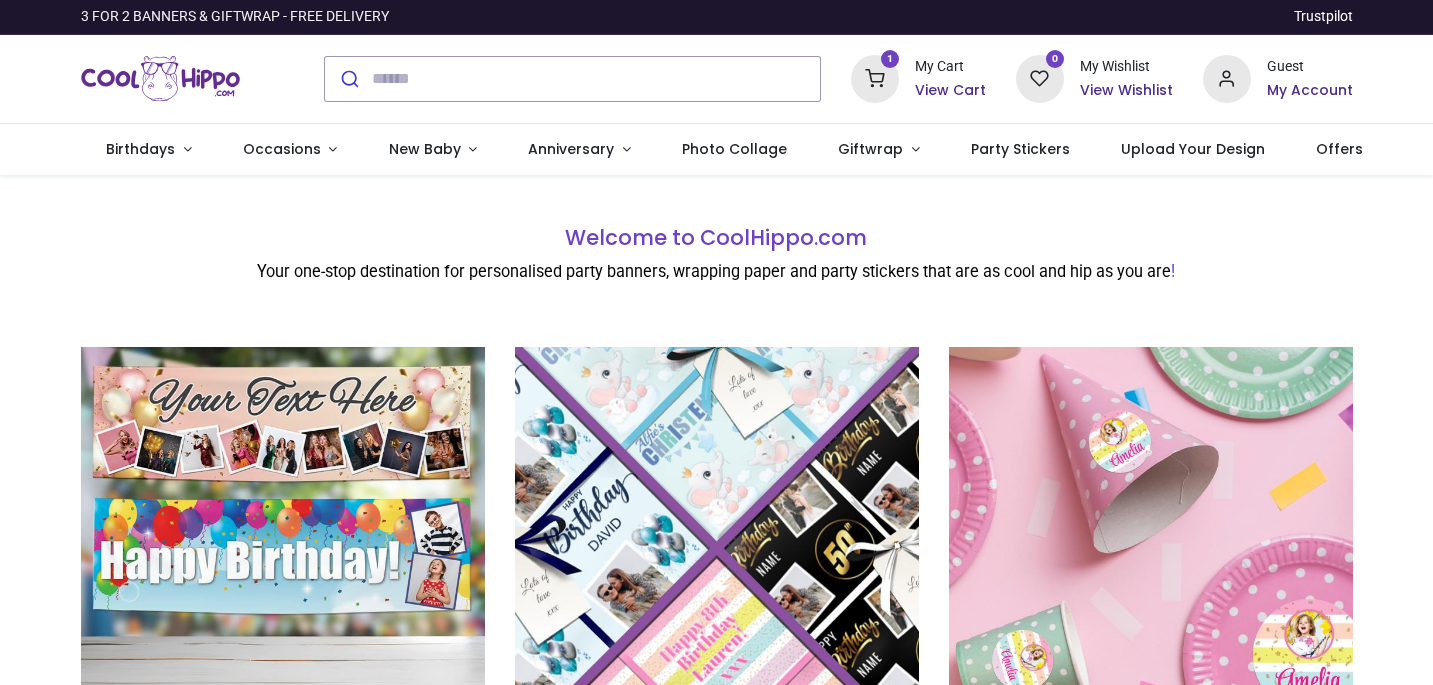 scroll, scrollTop: 0, scrollLeft: 0, axis: both 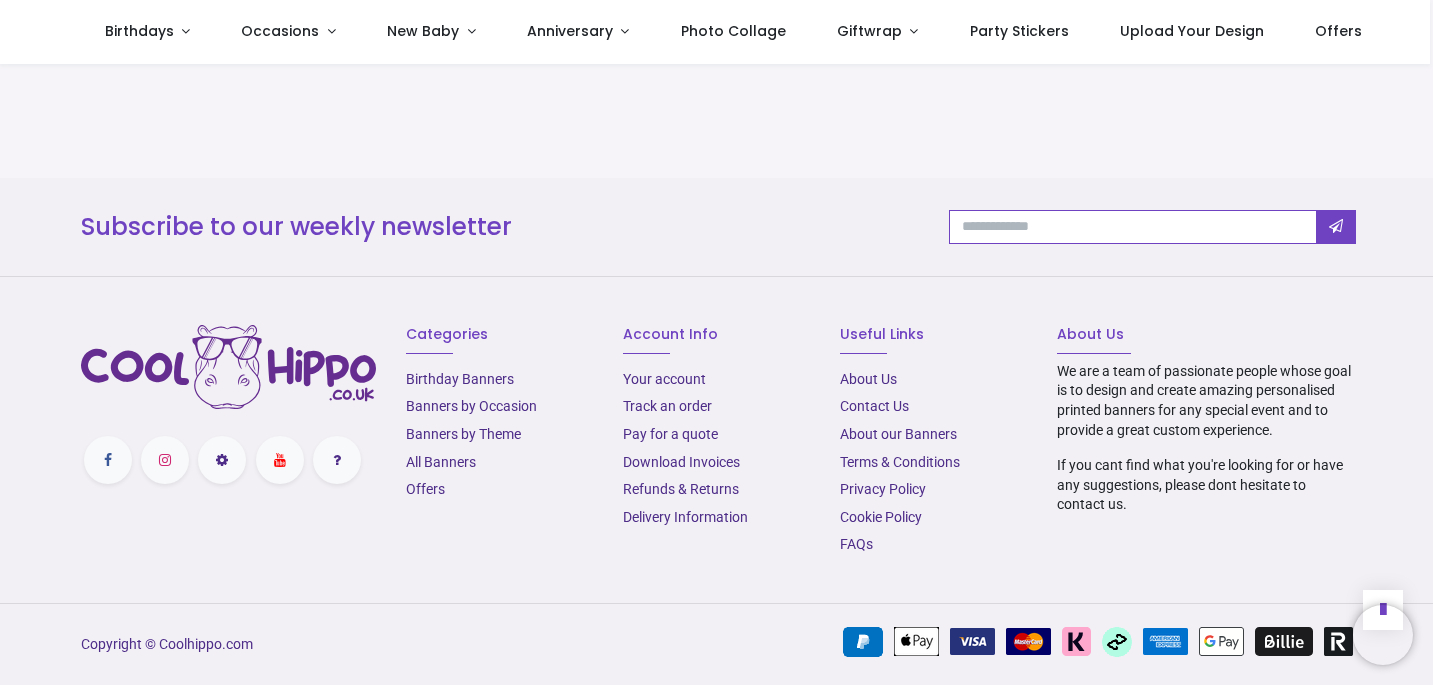click at bounding box center [1133, 227] 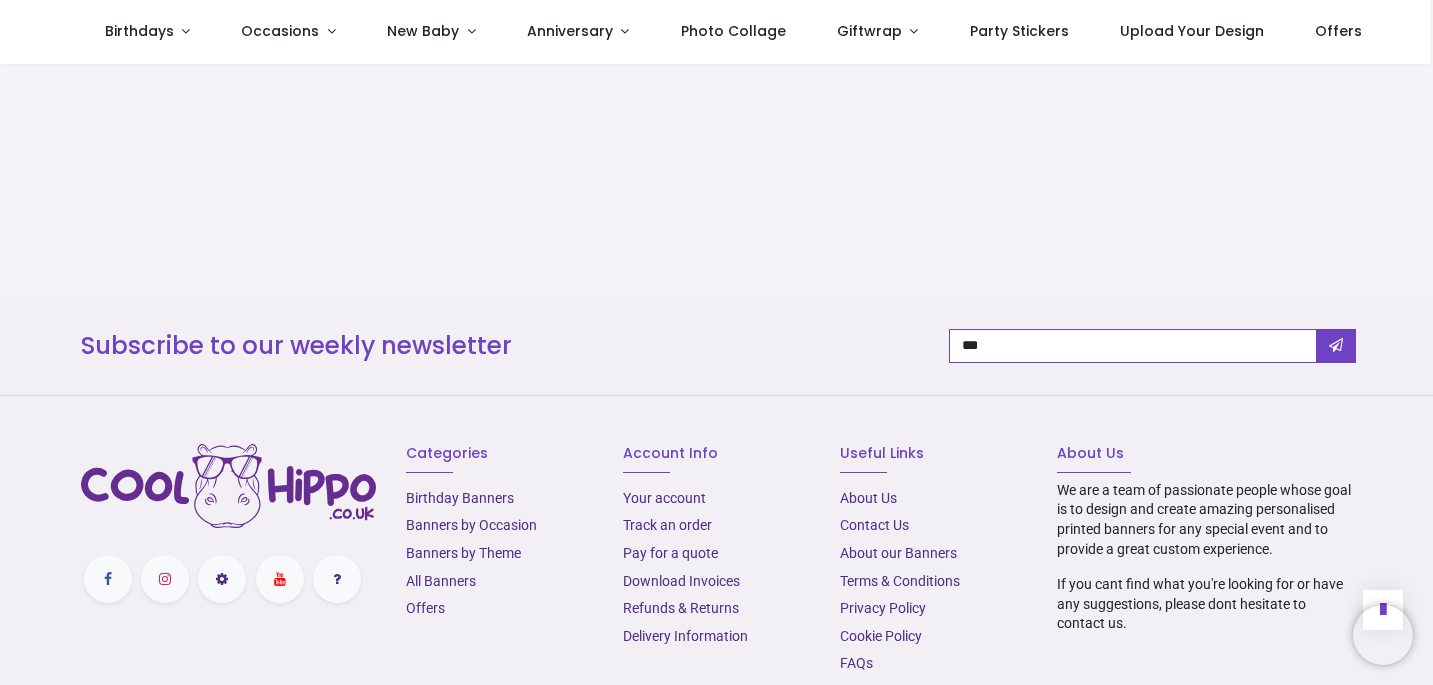 scroll, scrollTop: 1619, scrollLeft: 0, axis: vertical 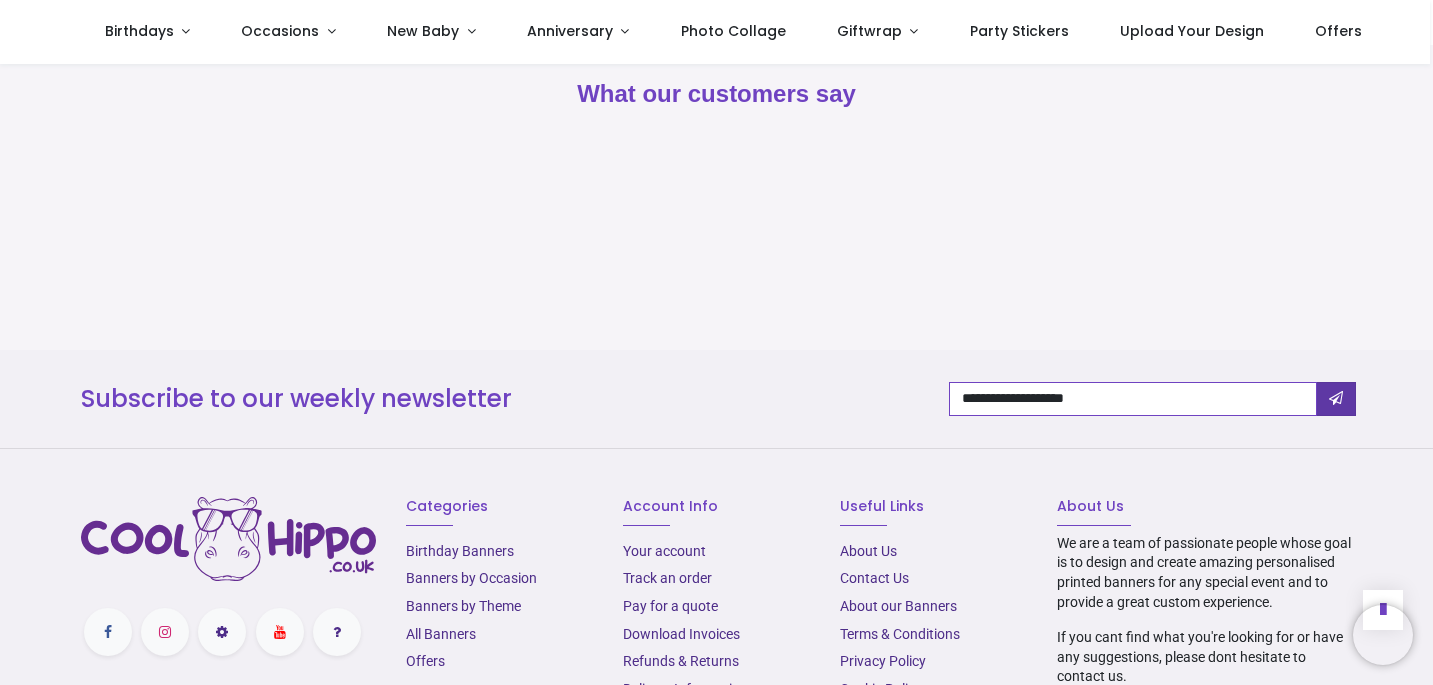 type on "**********" 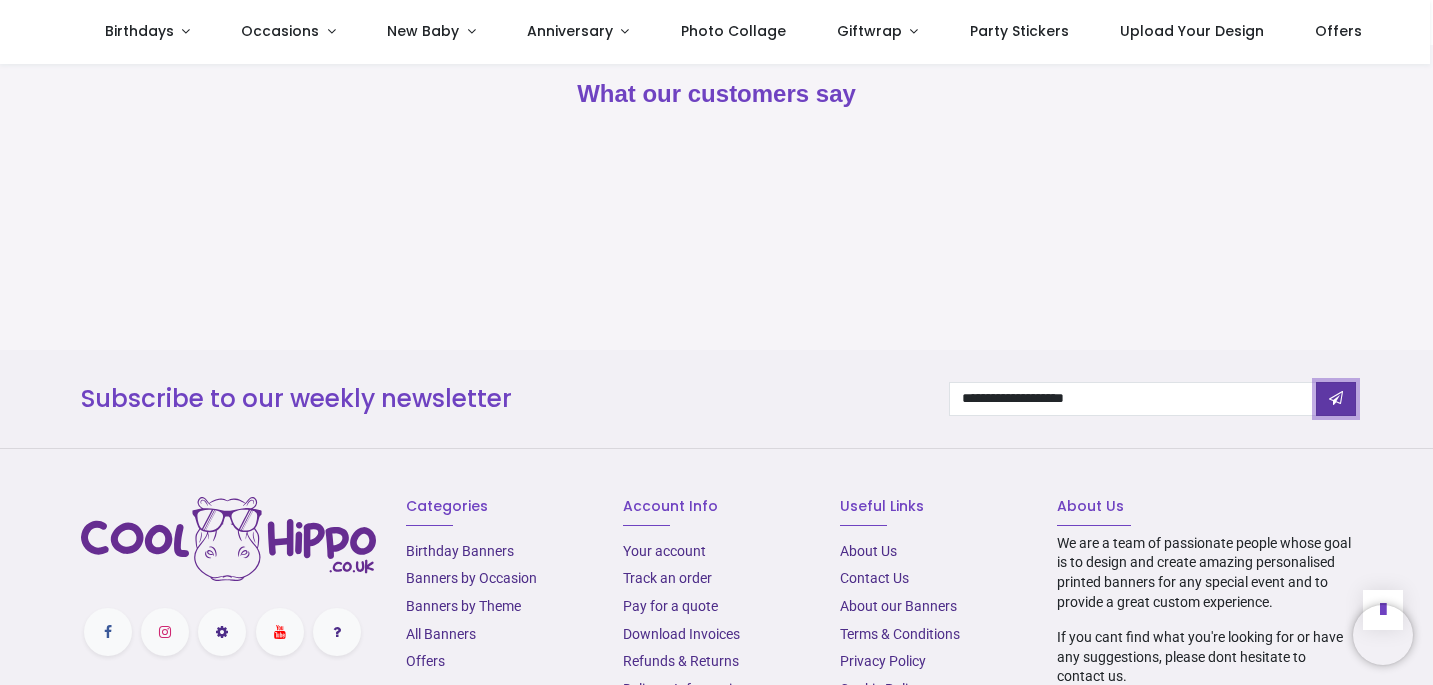 click at bounding box center (1336, 398) 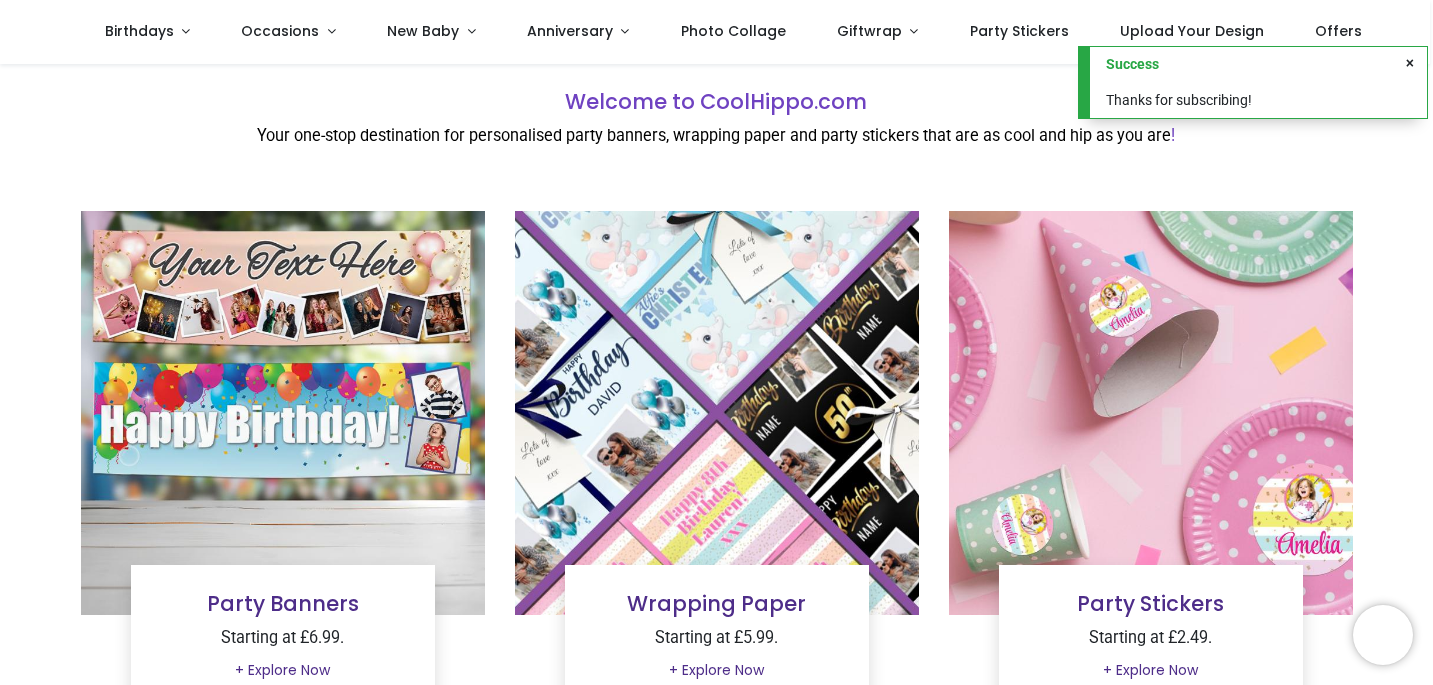 scroll, scrollTop: 0, scrollLeft: 0, axis: both 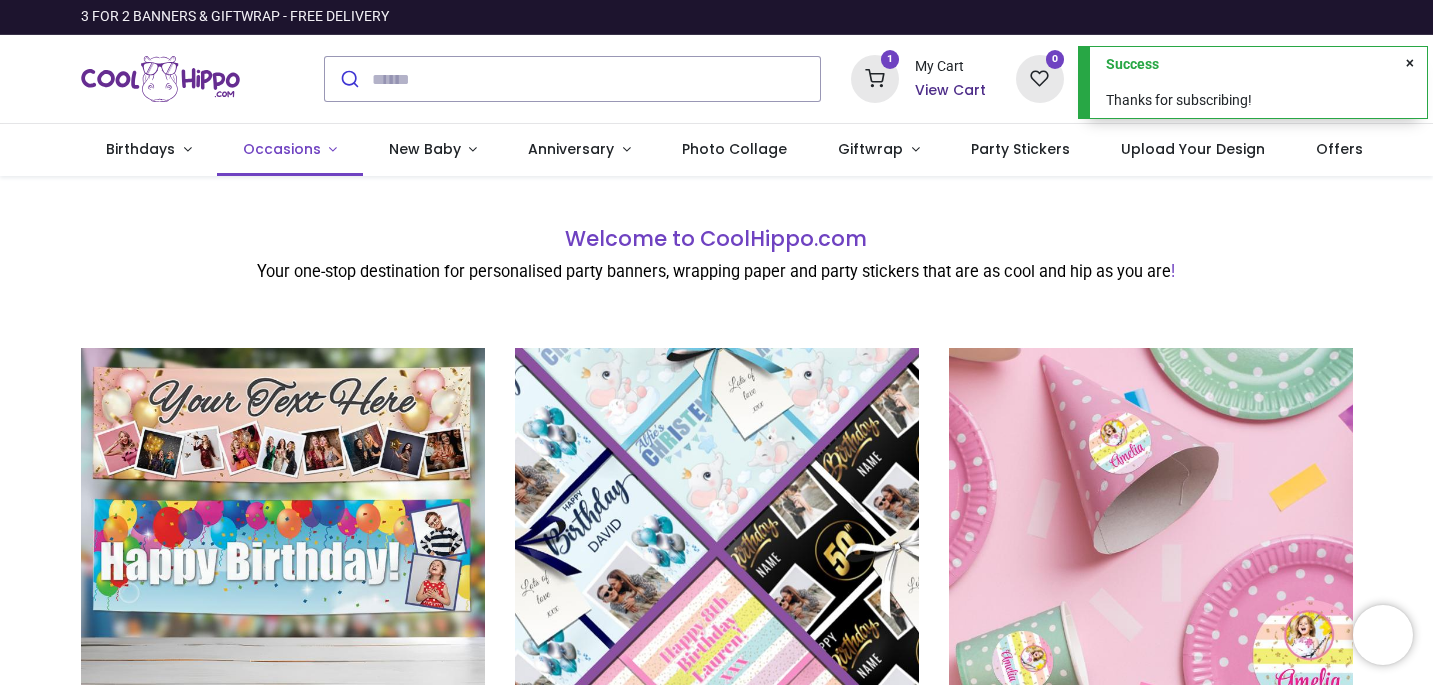 click on "Occasions" at bounding box center (284, 149) 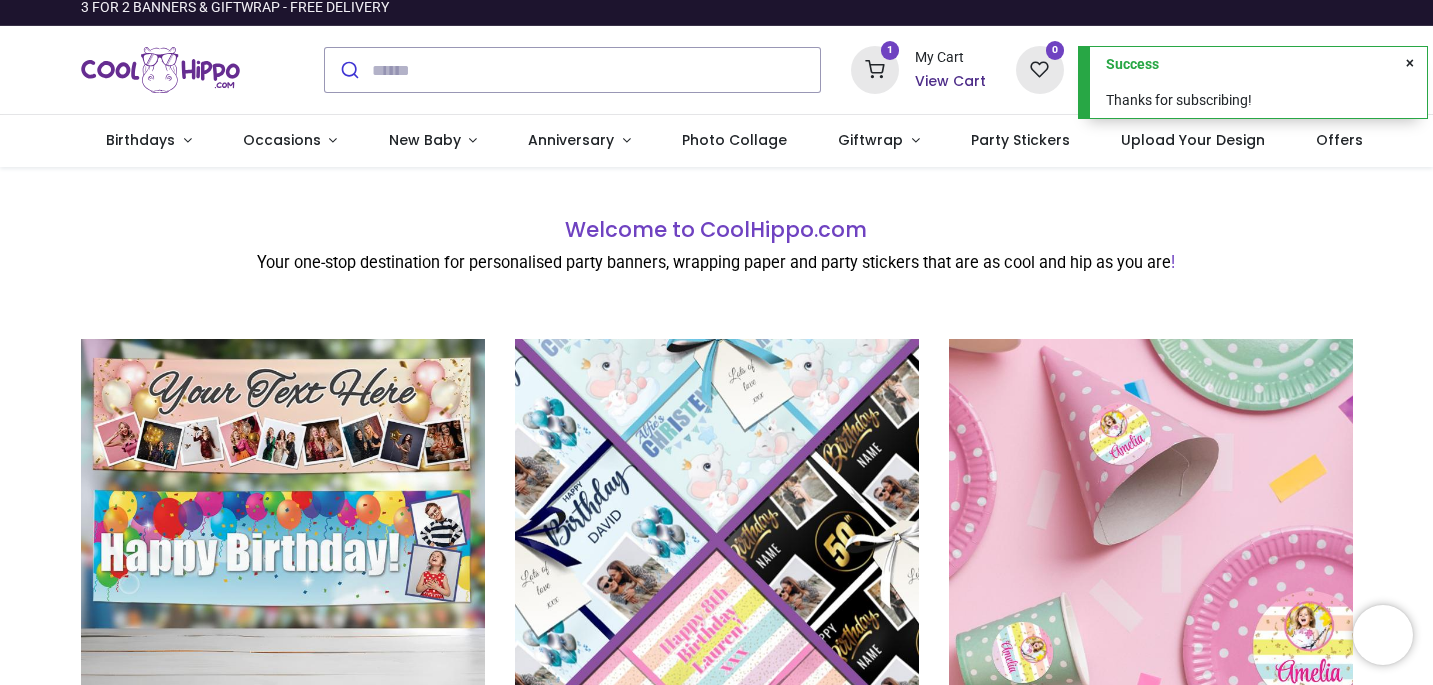 scroll, scrollTop: 0, scrollLeft: 0, axis: both 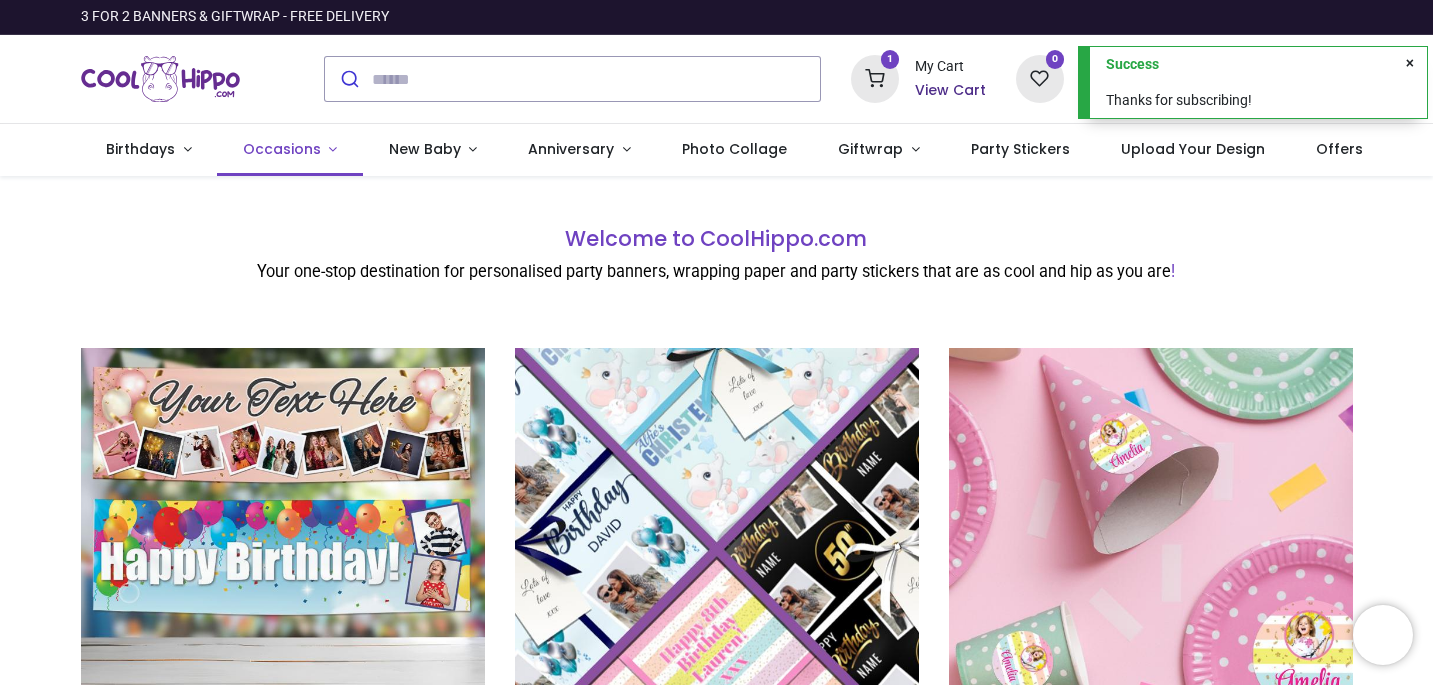 click on "Occasions" at bounding box center [290, 150] 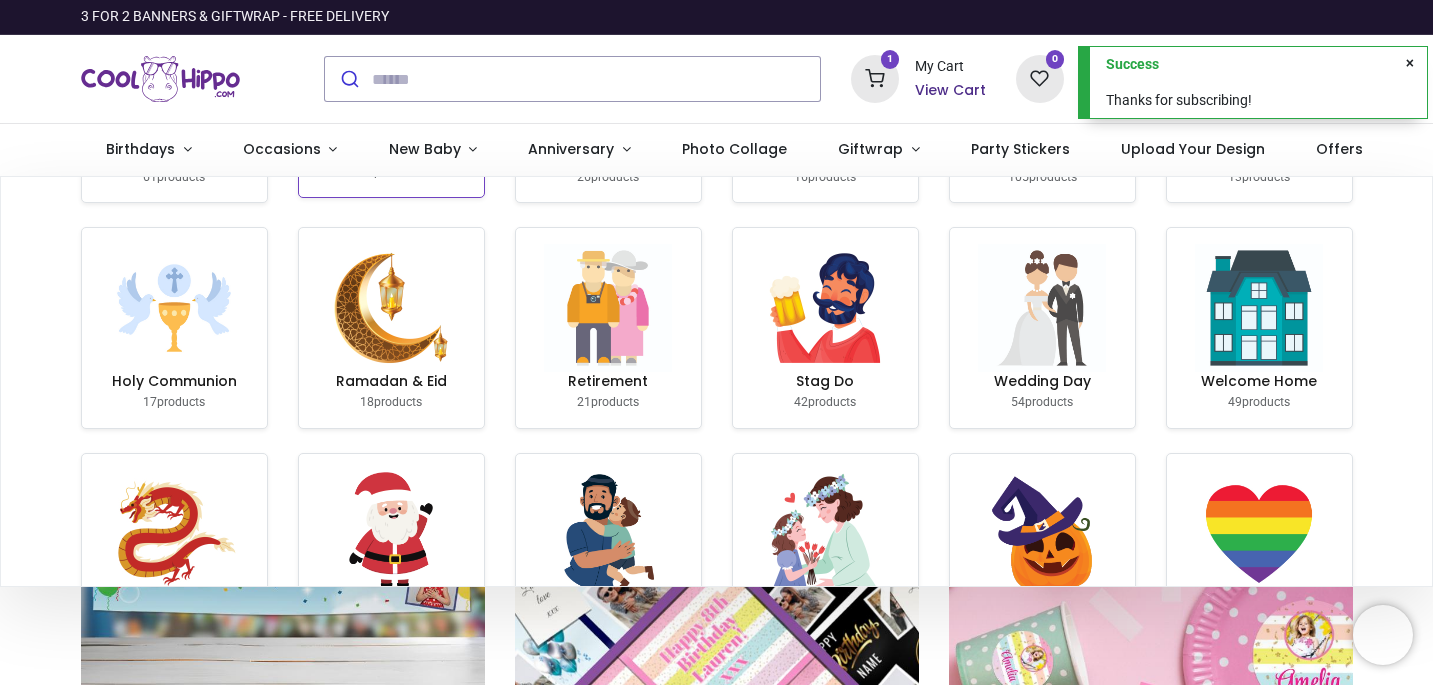 scroll, scrollTop: 224, scrollLeft: 0, axis: vertical 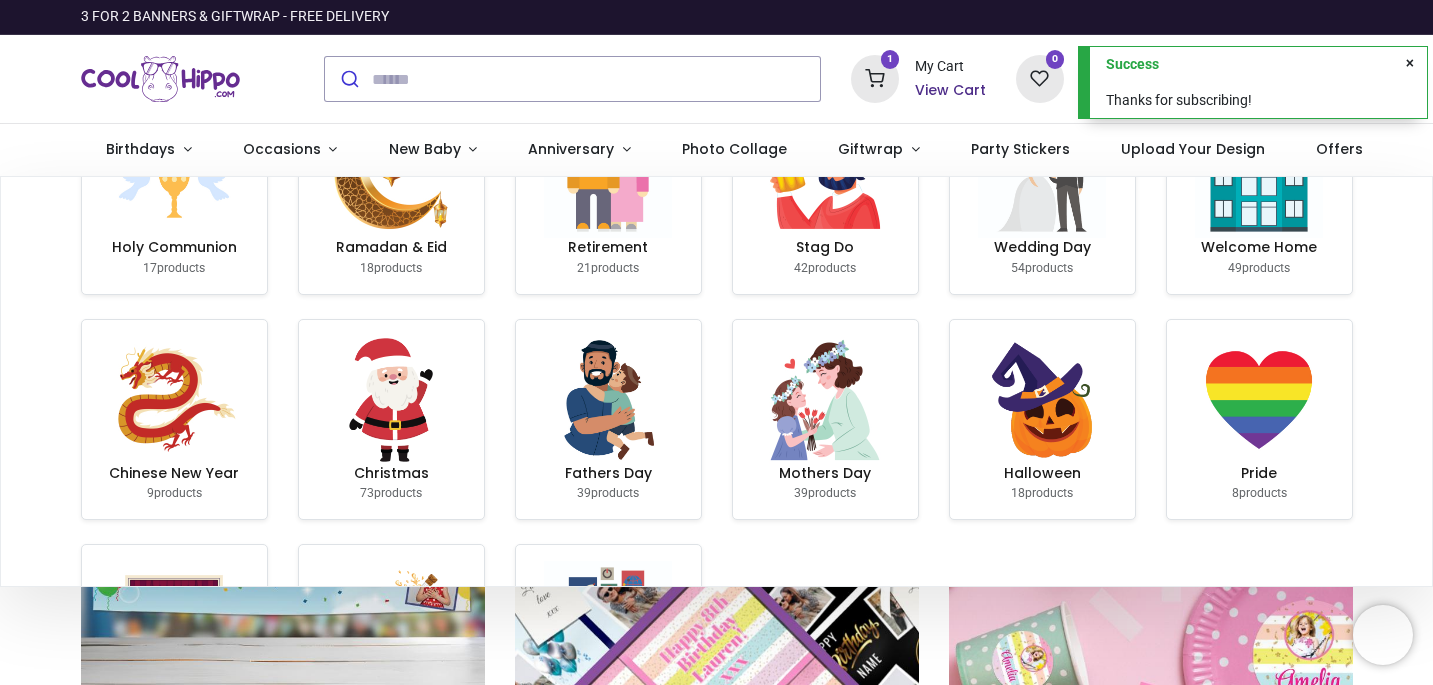 click on "Stag Do" at bounding box center [825, 248] 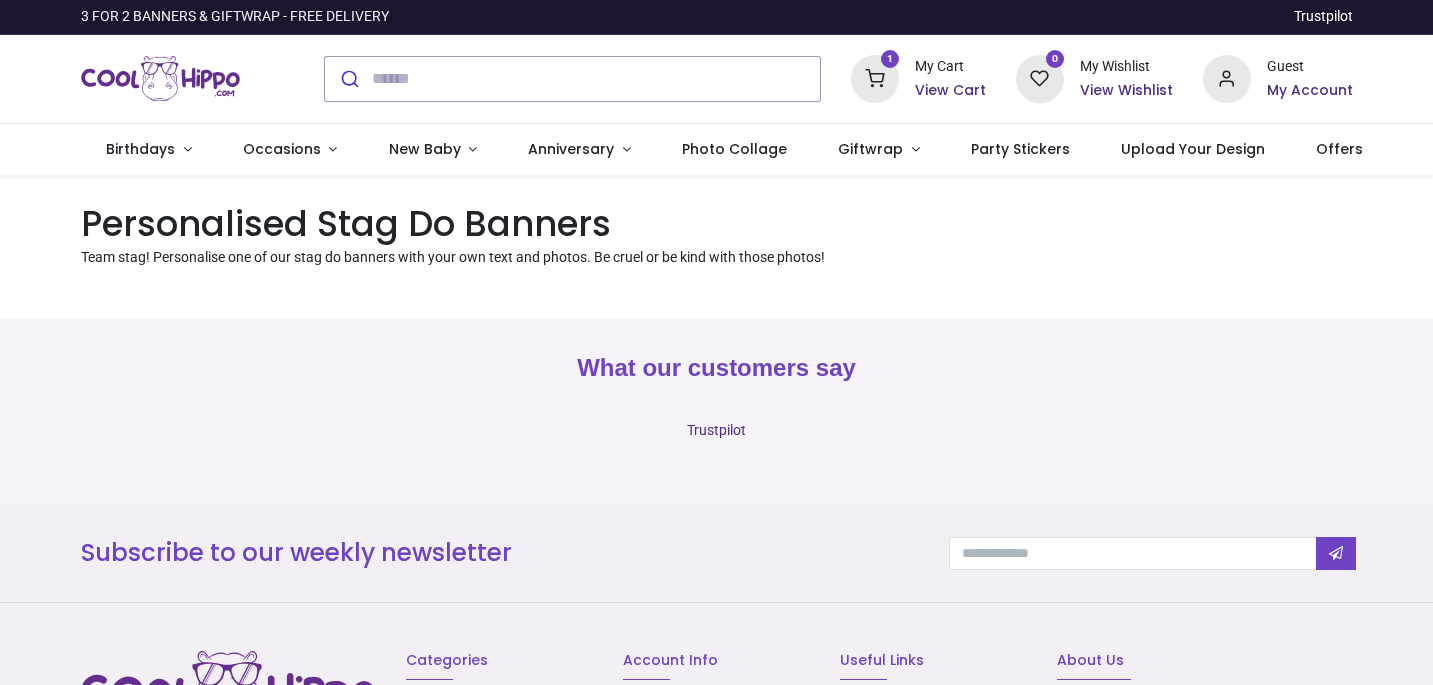 scroll, scrollTop: 0, scrollLeft: 0, axis: both 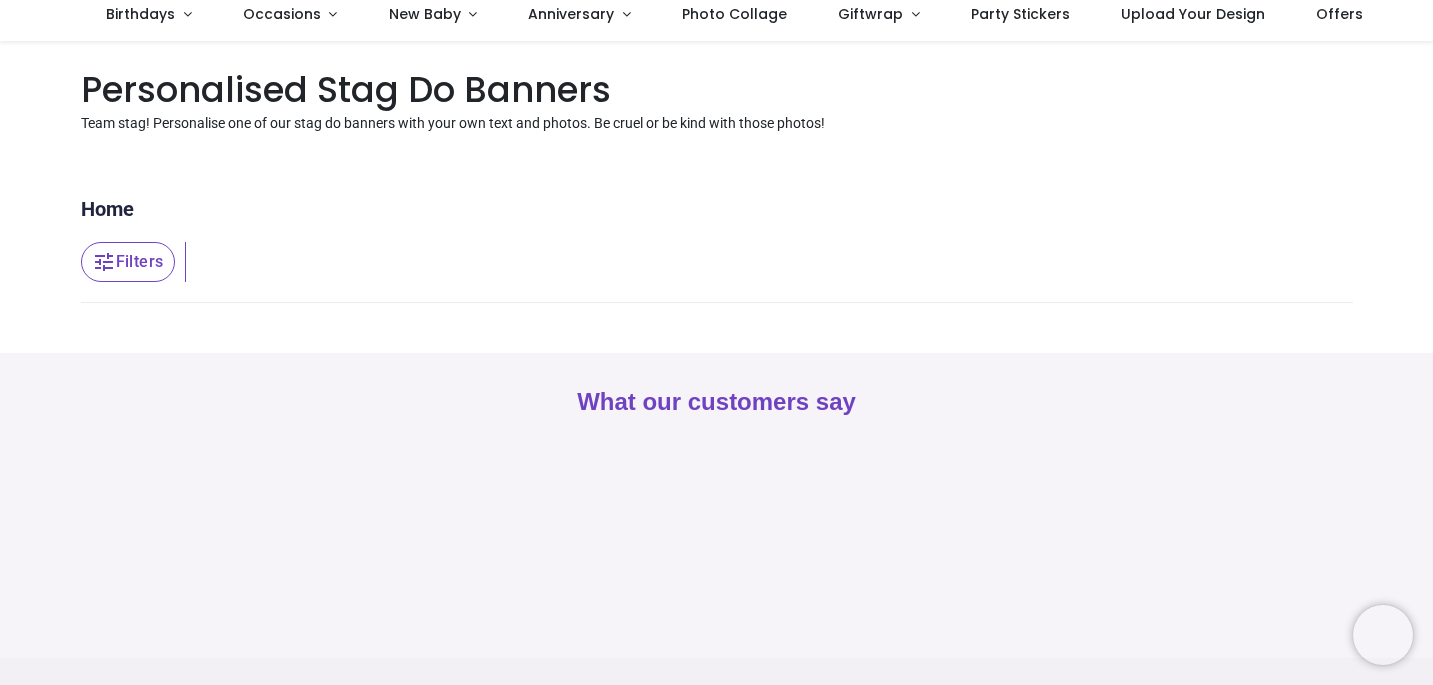 type on "**********" 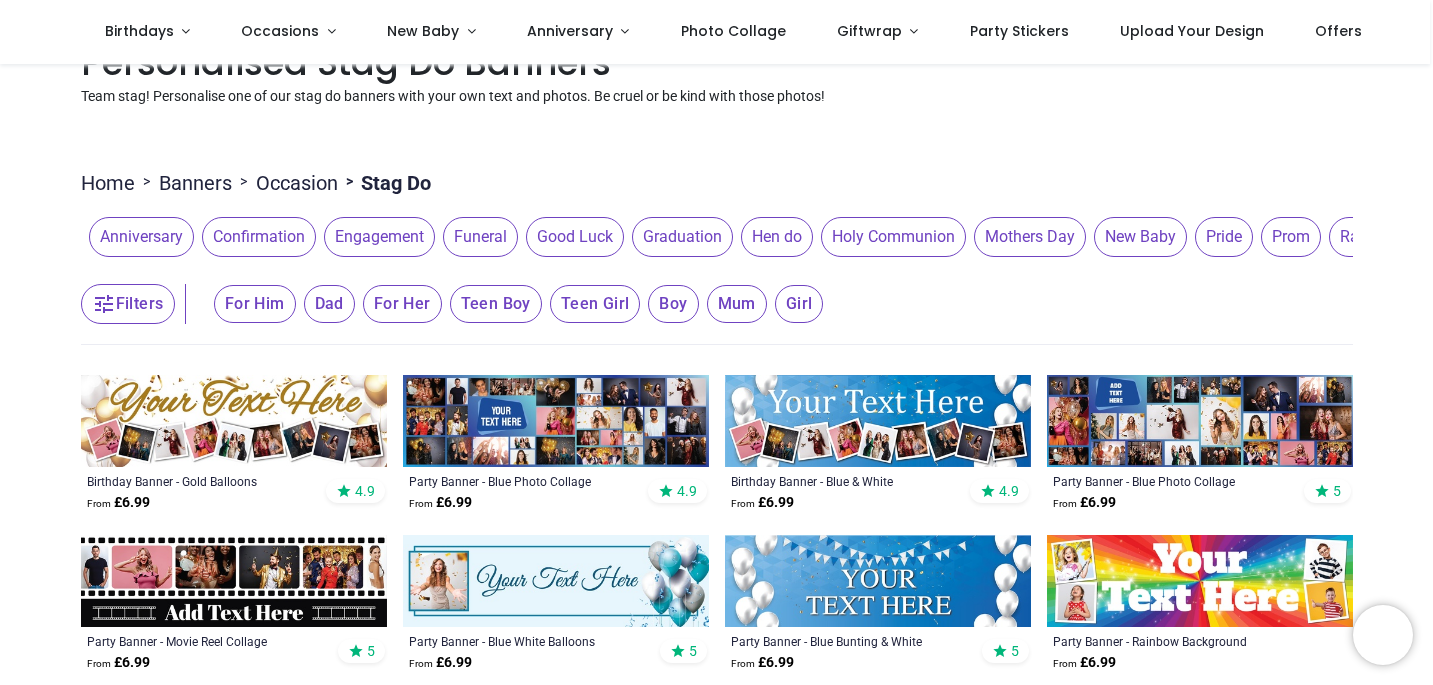 scroll, scrollTop: 161, scrollLeft: 0, axis: vertical 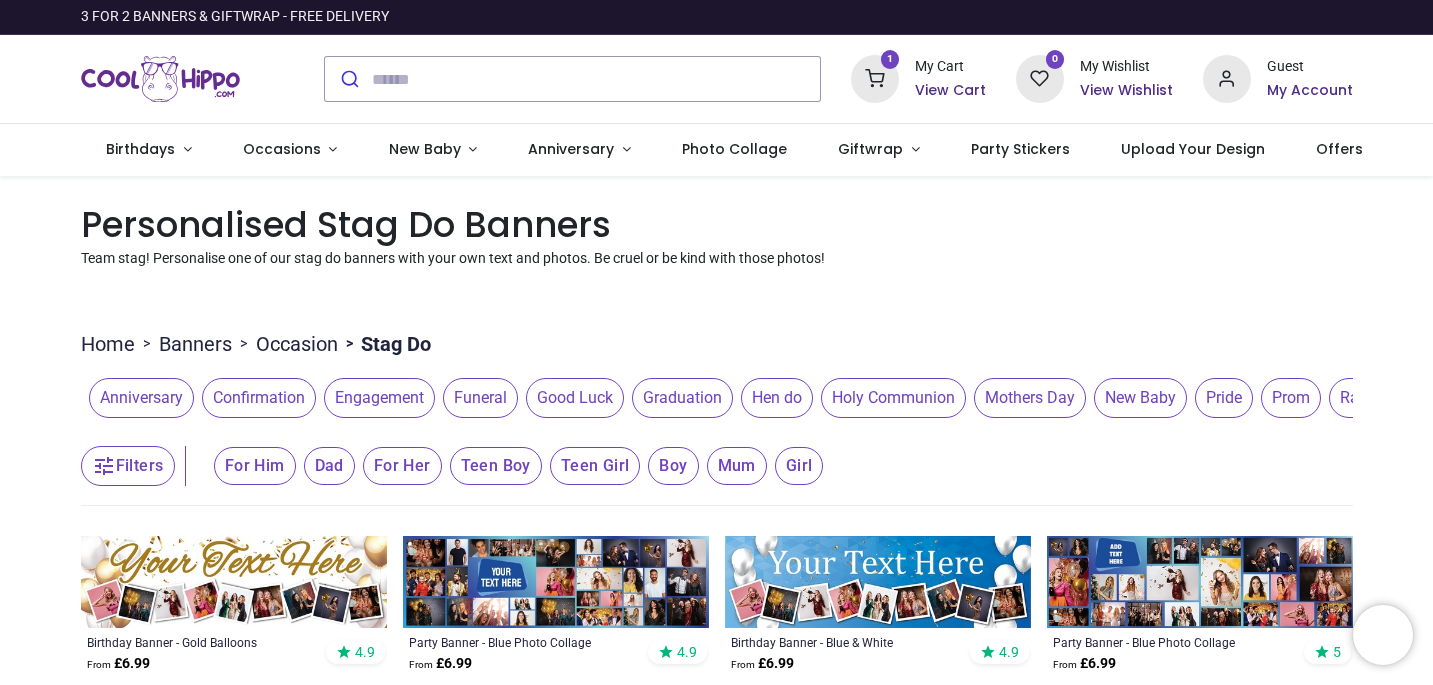 click on "Home" at bounding box center [108, 344] 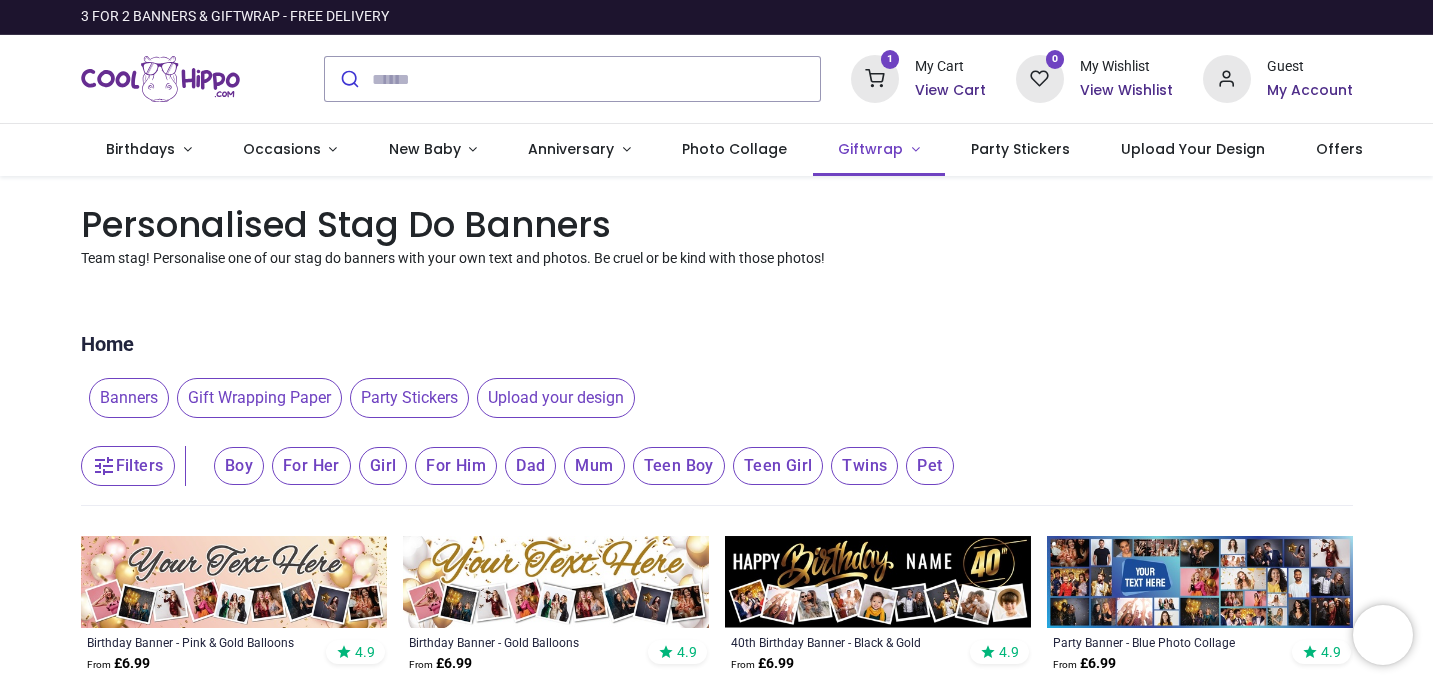 click on "Giftwrap" at bounding box center (870, 149) 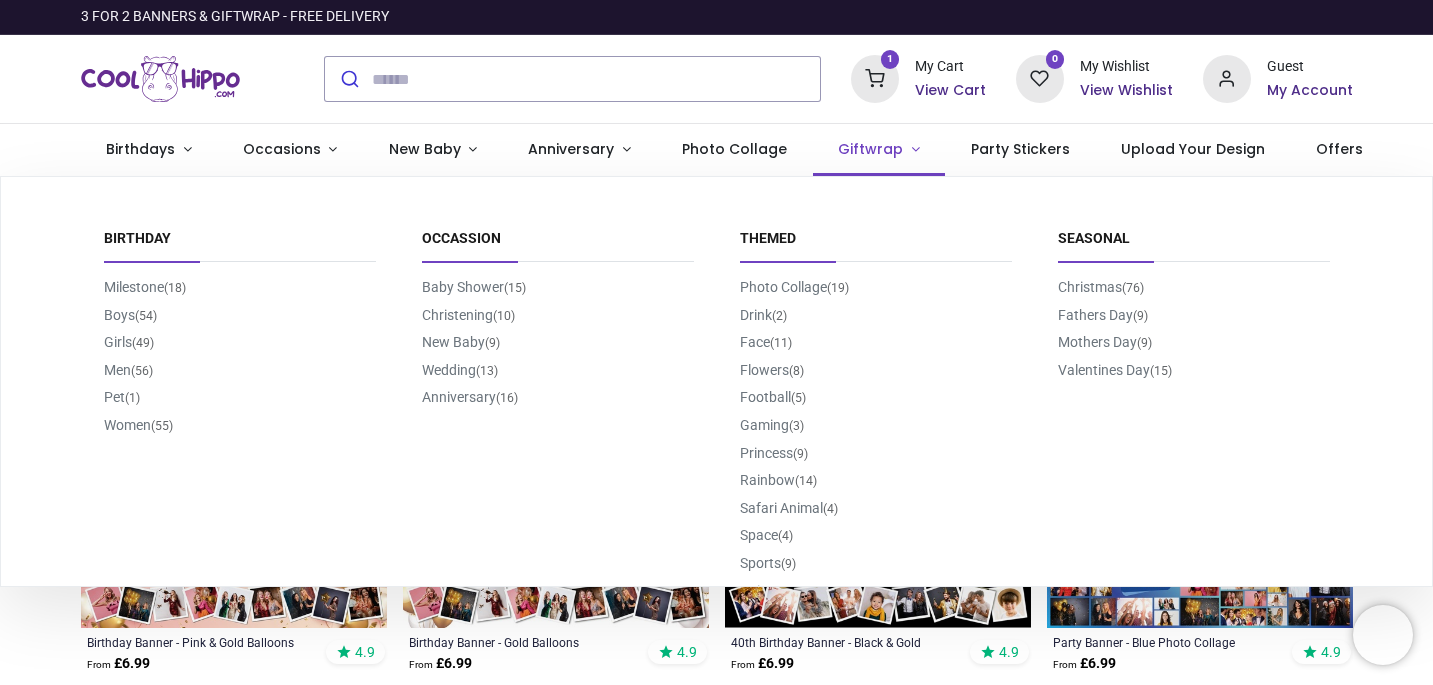 click on "Giftwrap" at bounding box center [870, 149] 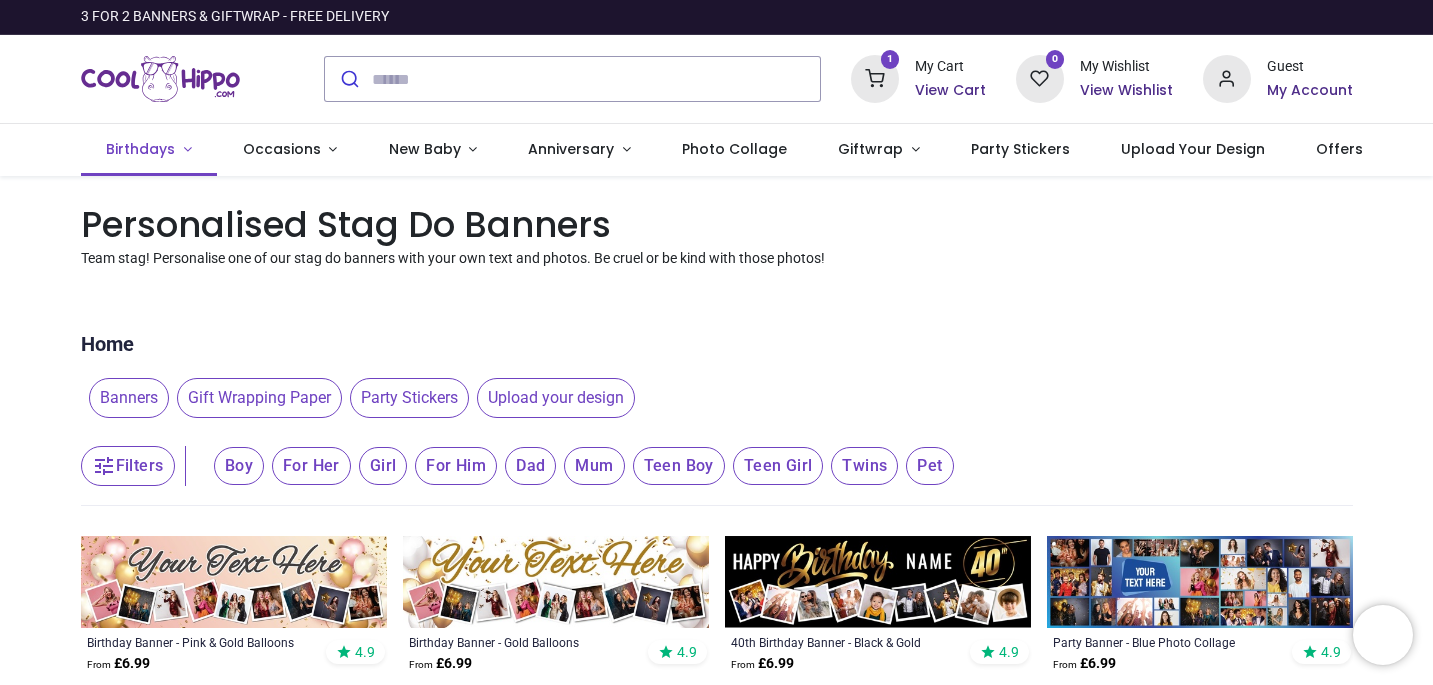 click on "Birthdays" at bounding box center [140, 149] 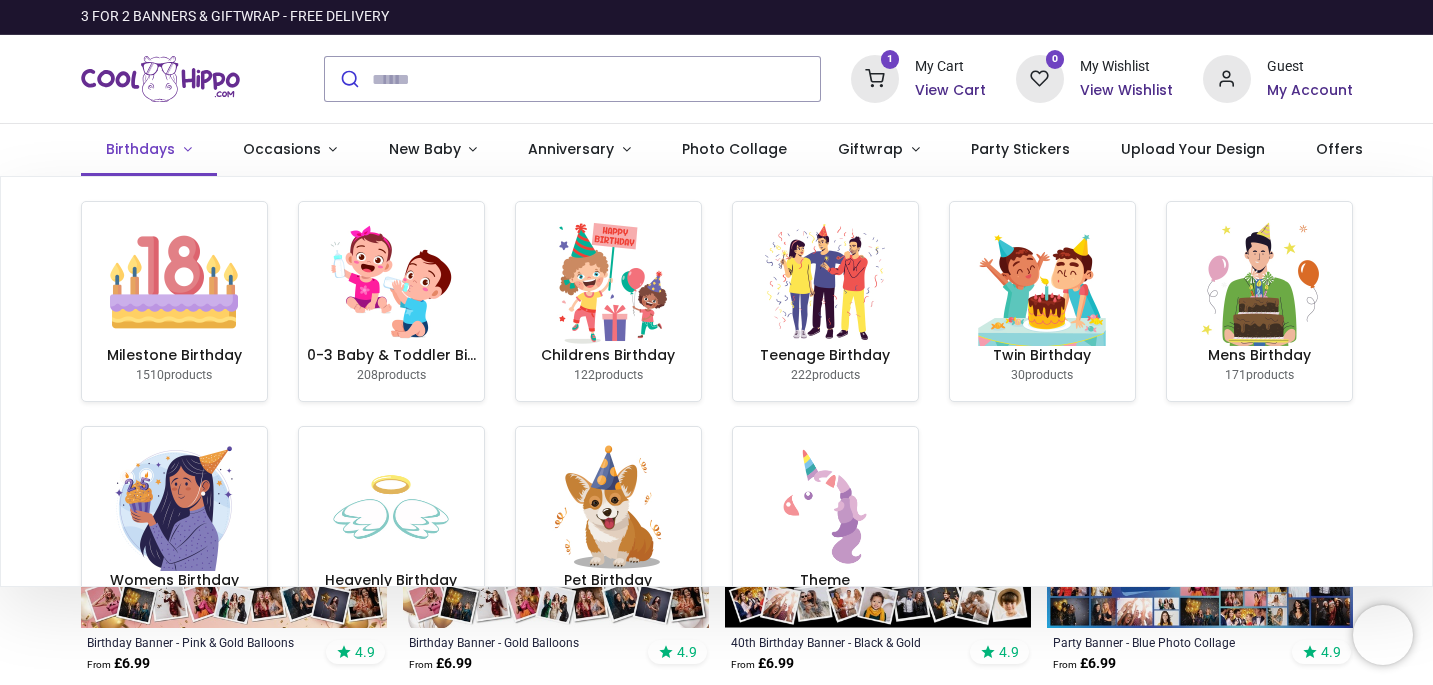 click on "Birthdays" at bounding box center (140, 149) 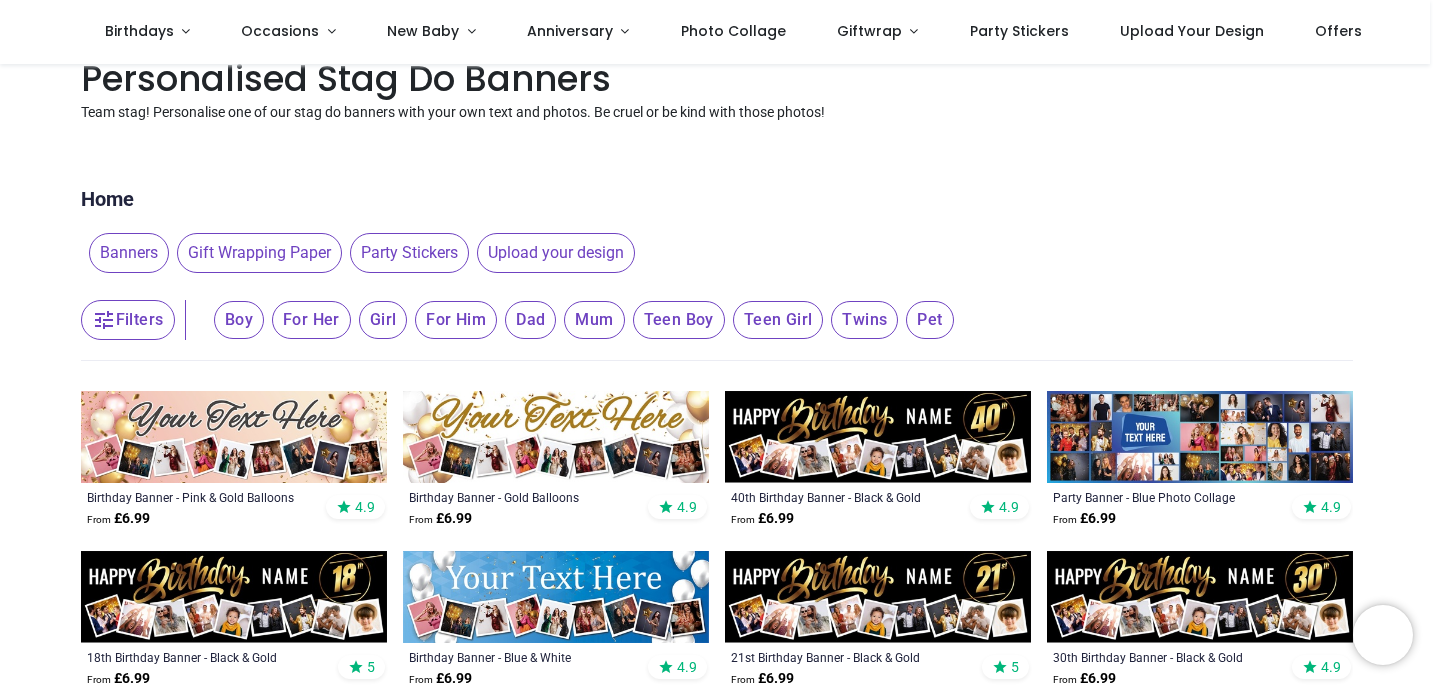 scroll, scrollTop: 0, scrollLeft: 0, axis: both 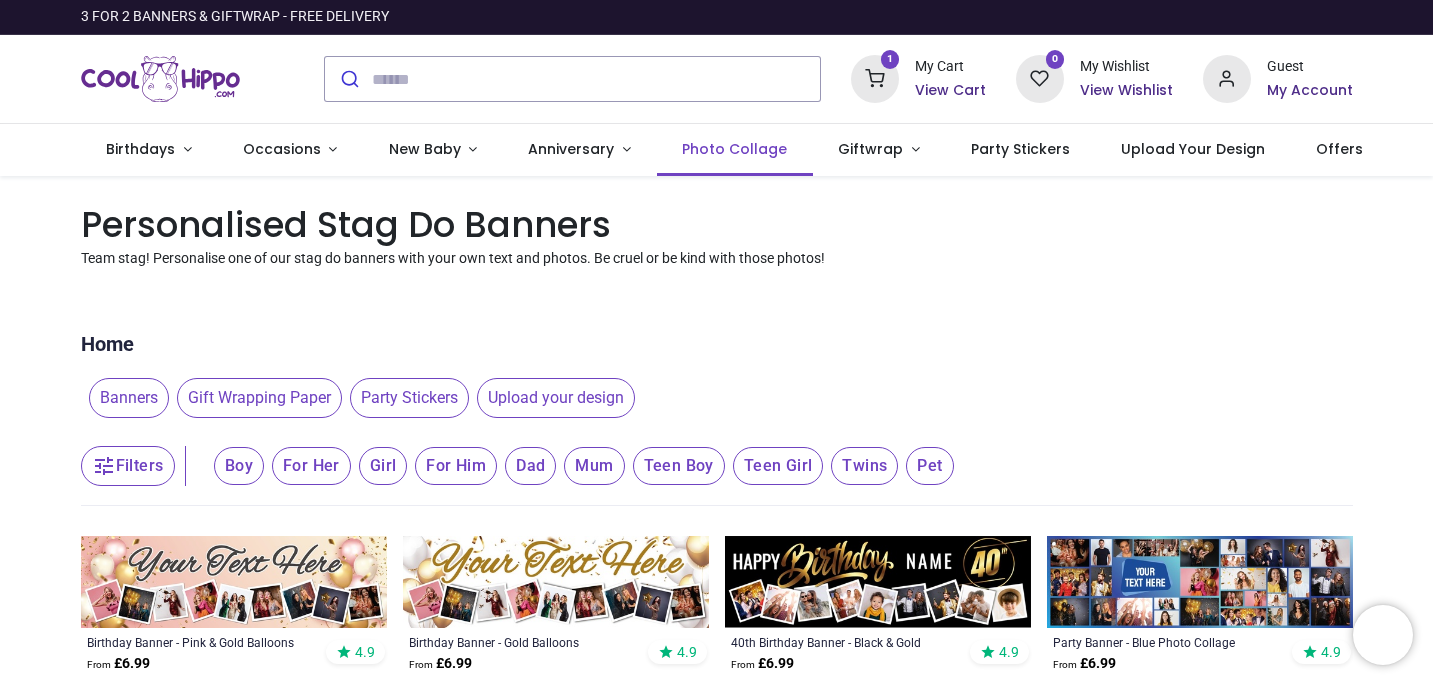 click on "Photo Collage" at bounding box center [735, 150] 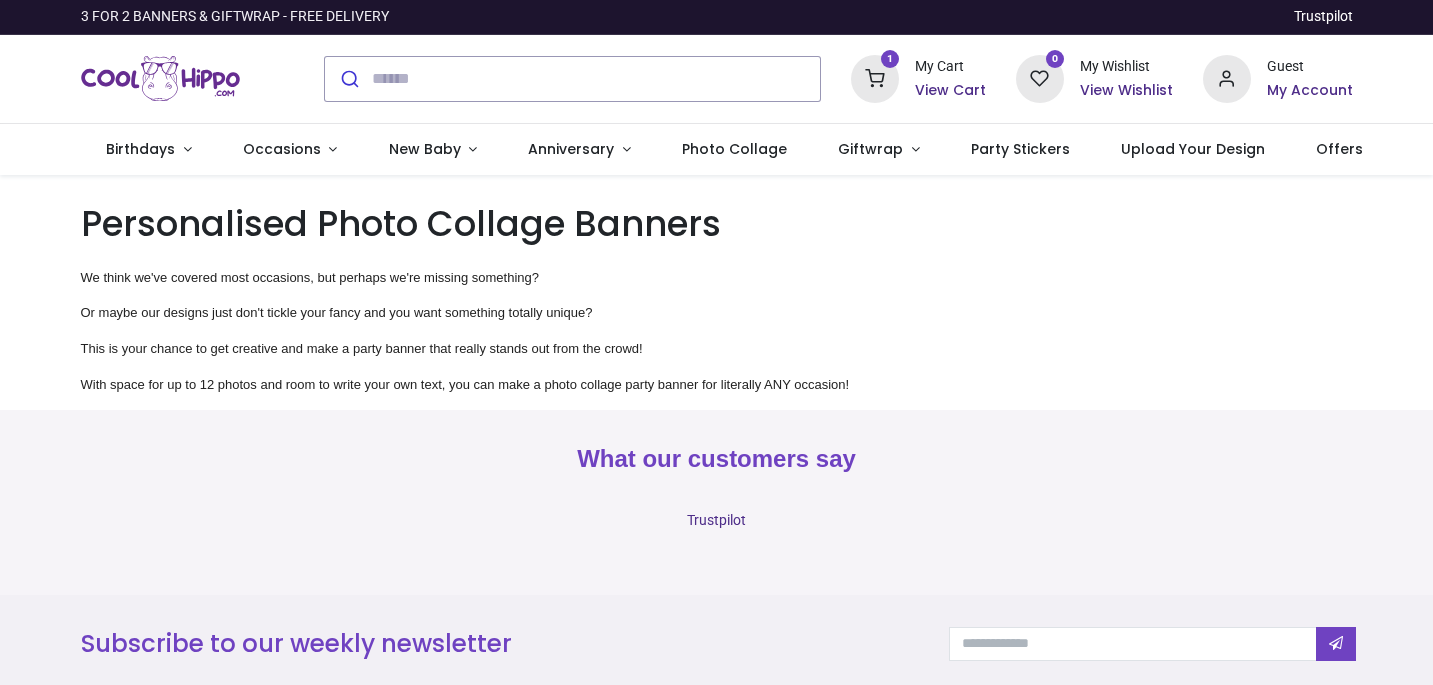 scroll, scrollTop: 0, scrollLeft: 0, axis: both 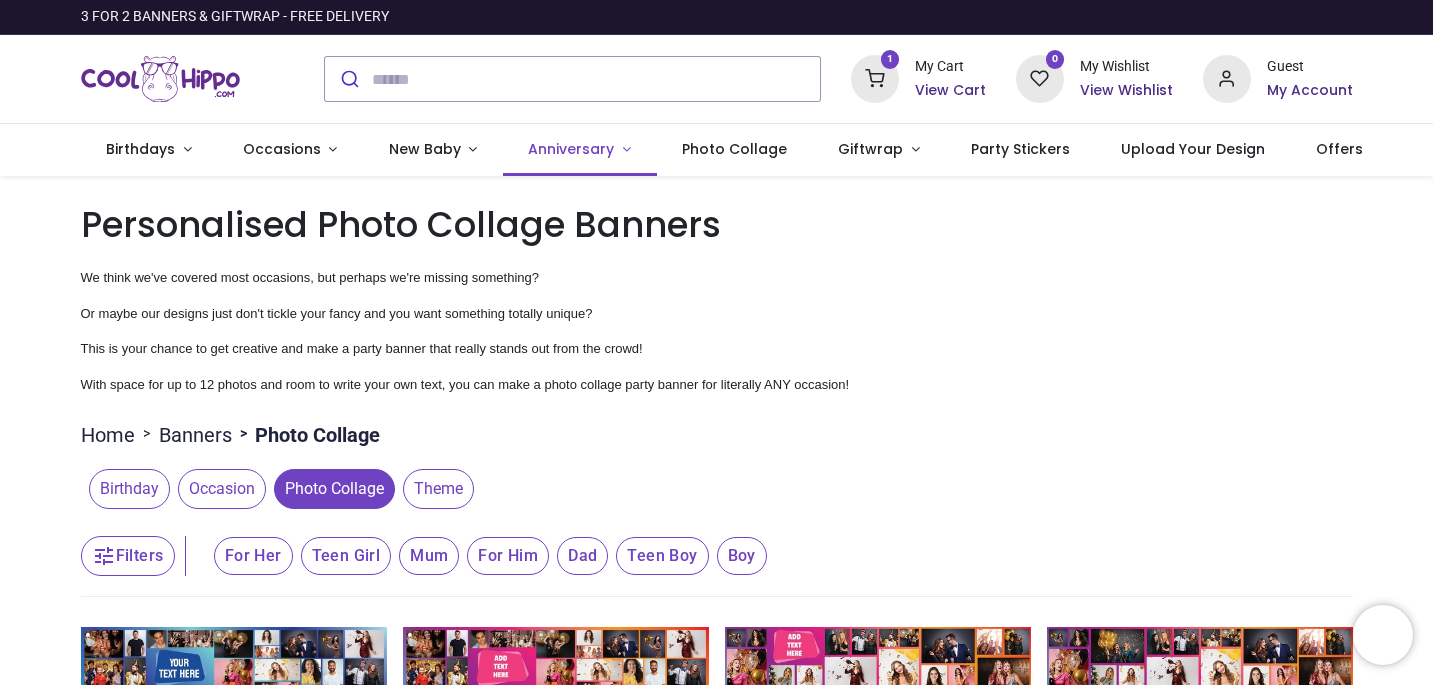 type on "**********" 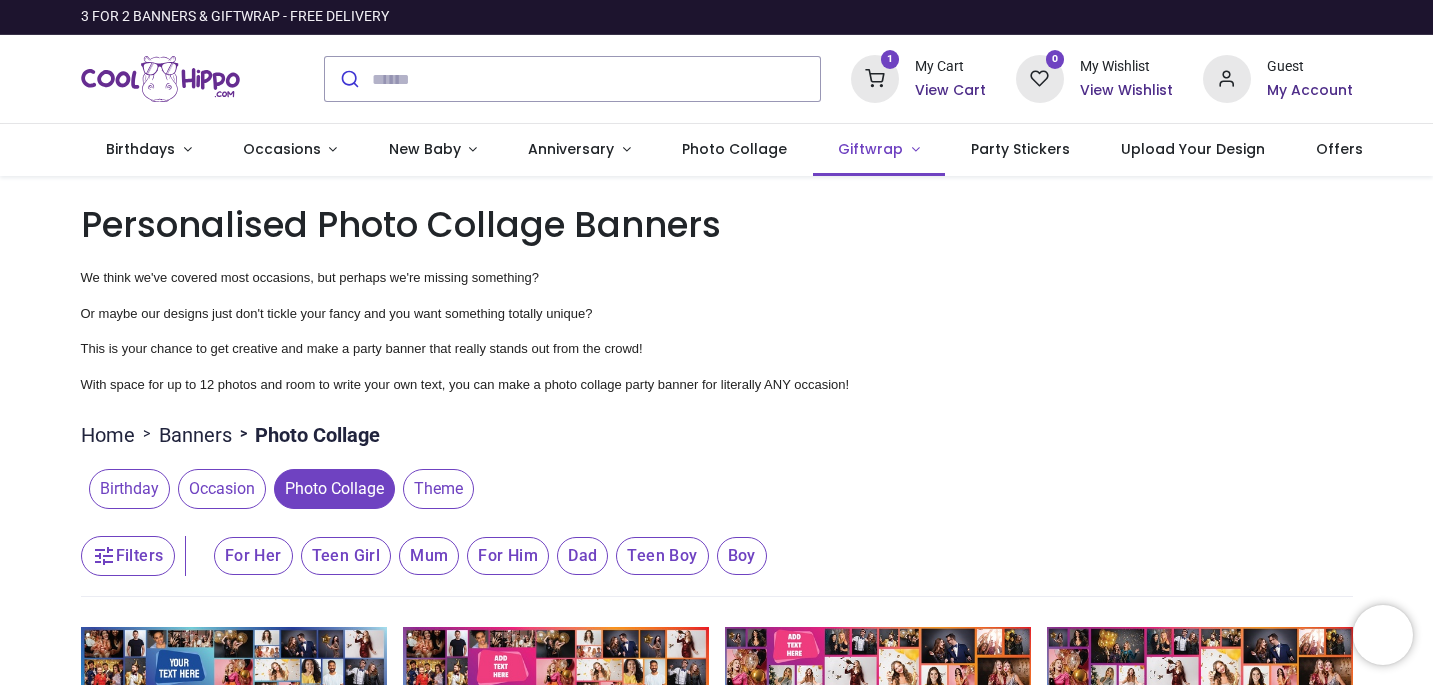 click on "Giftwrap" at bounding box center (879, 150) 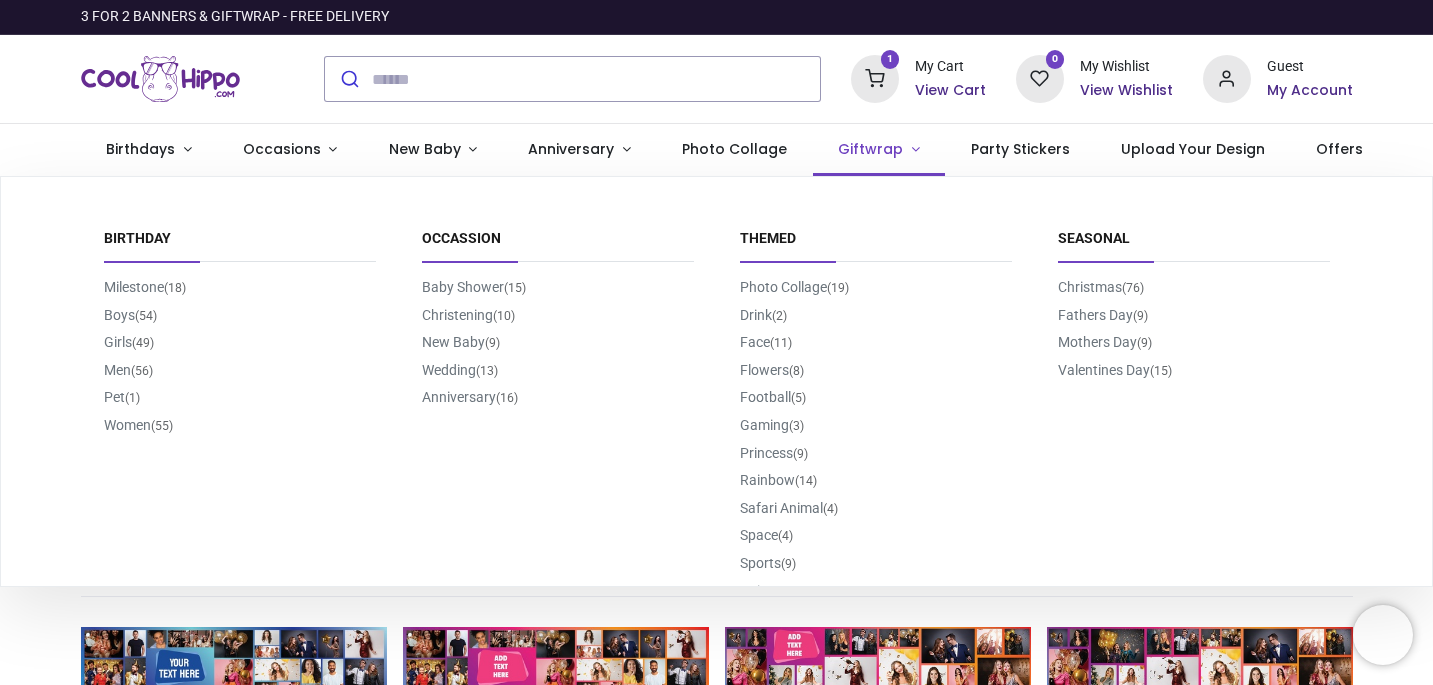 click on "Giftwrap" at bounding box center [879, 150] 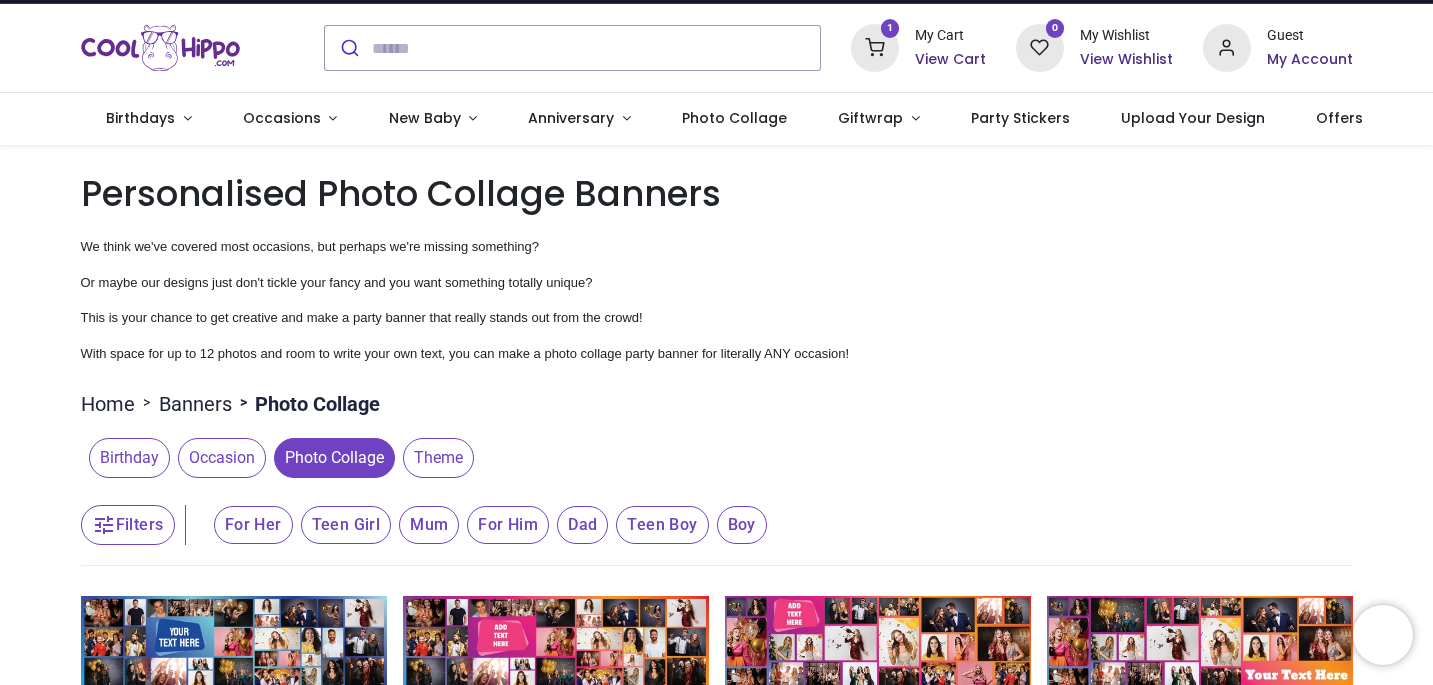scroll, scrollTop: 0, scrollLeft: 0, axis: both 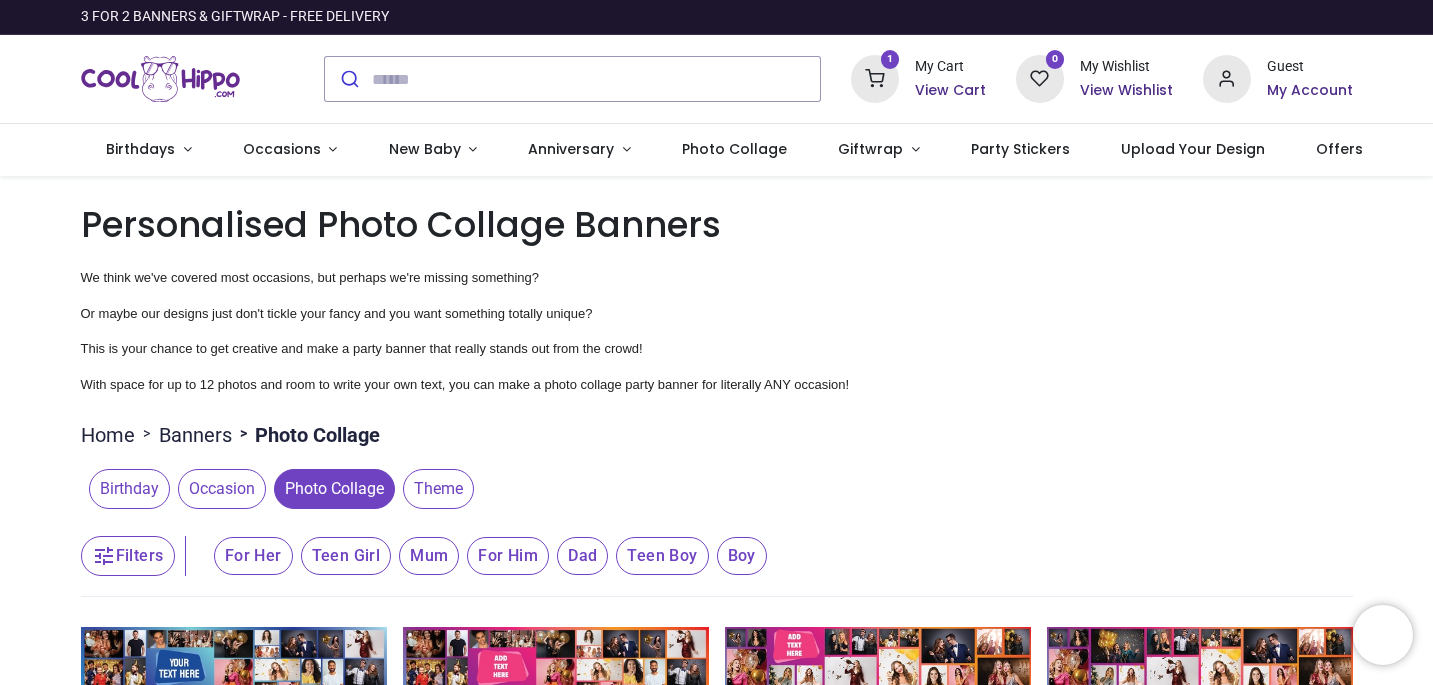 click at bounding box center (161, 79) 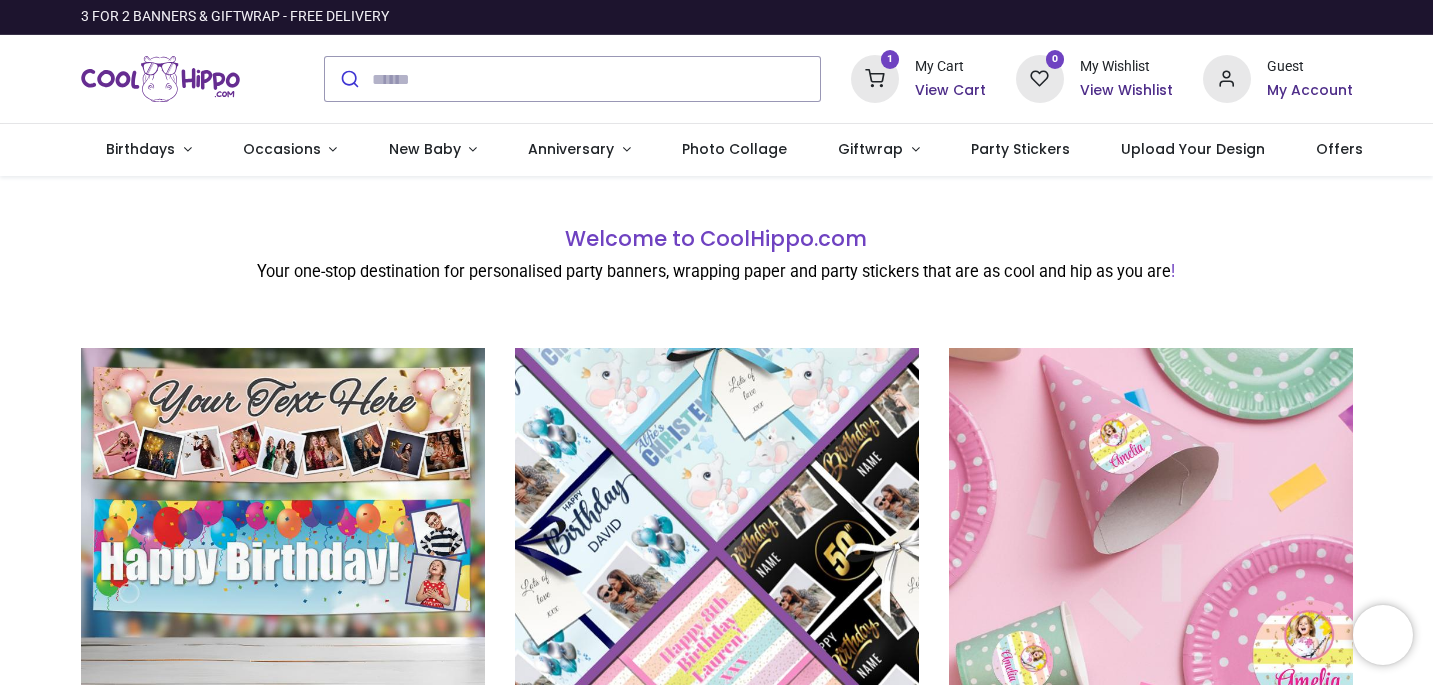 scroll, scrollTop: 0, scrollLeft: 0, axis: both 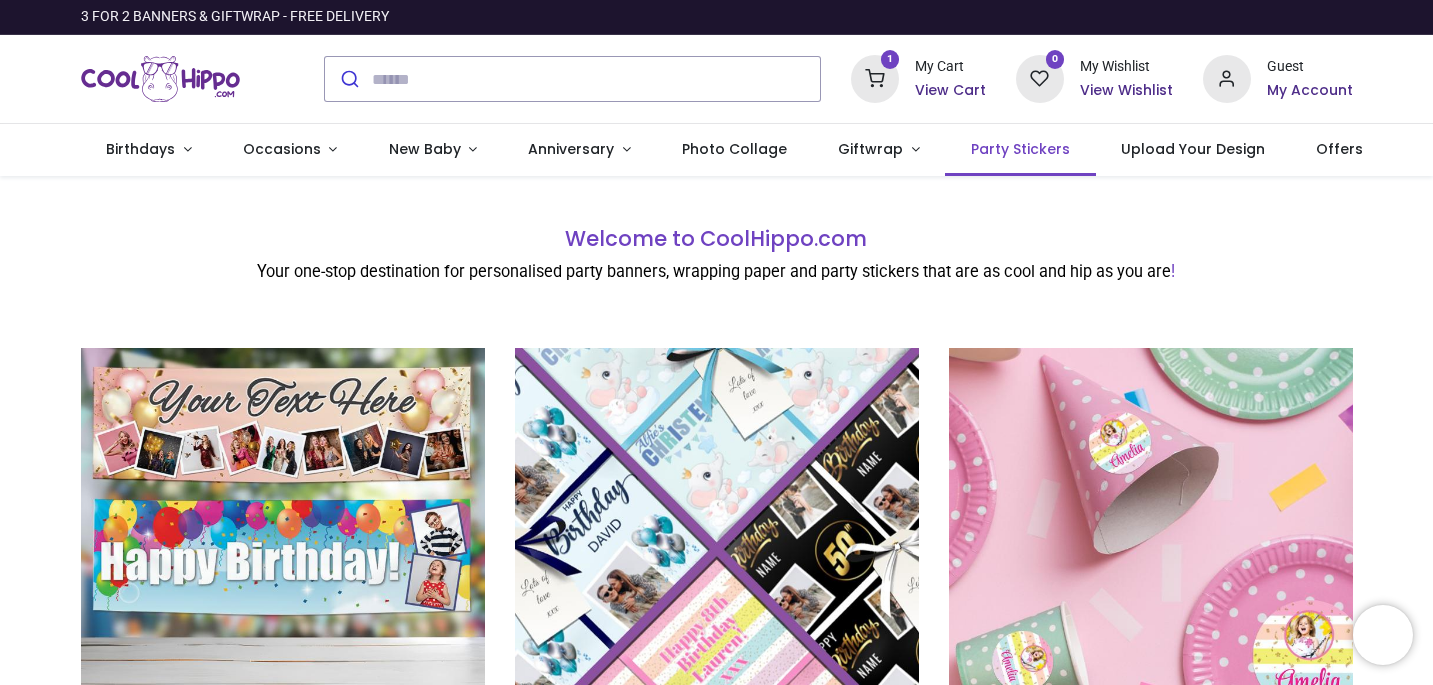 click on "Party Stickers" at bounding box center [1020, 149] 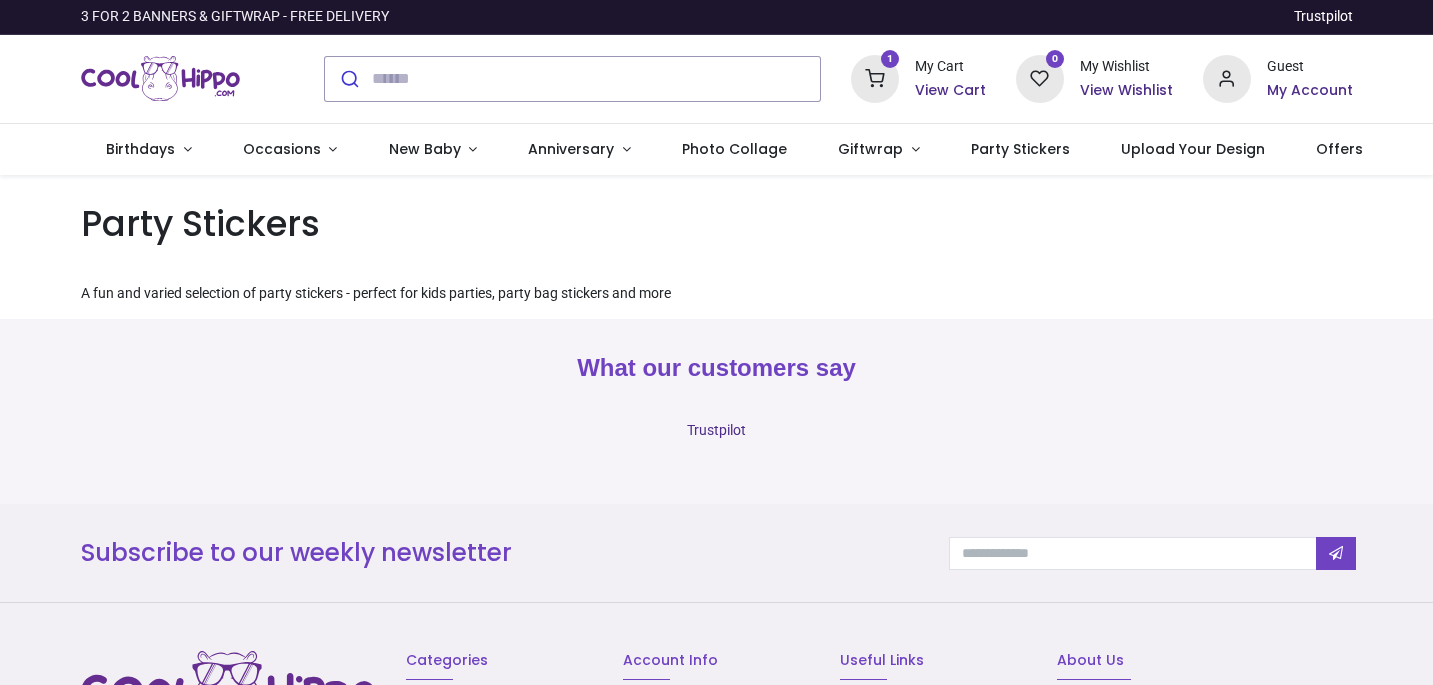 scroll, scrollTop: 0, scrollLeft: 0, axis: both 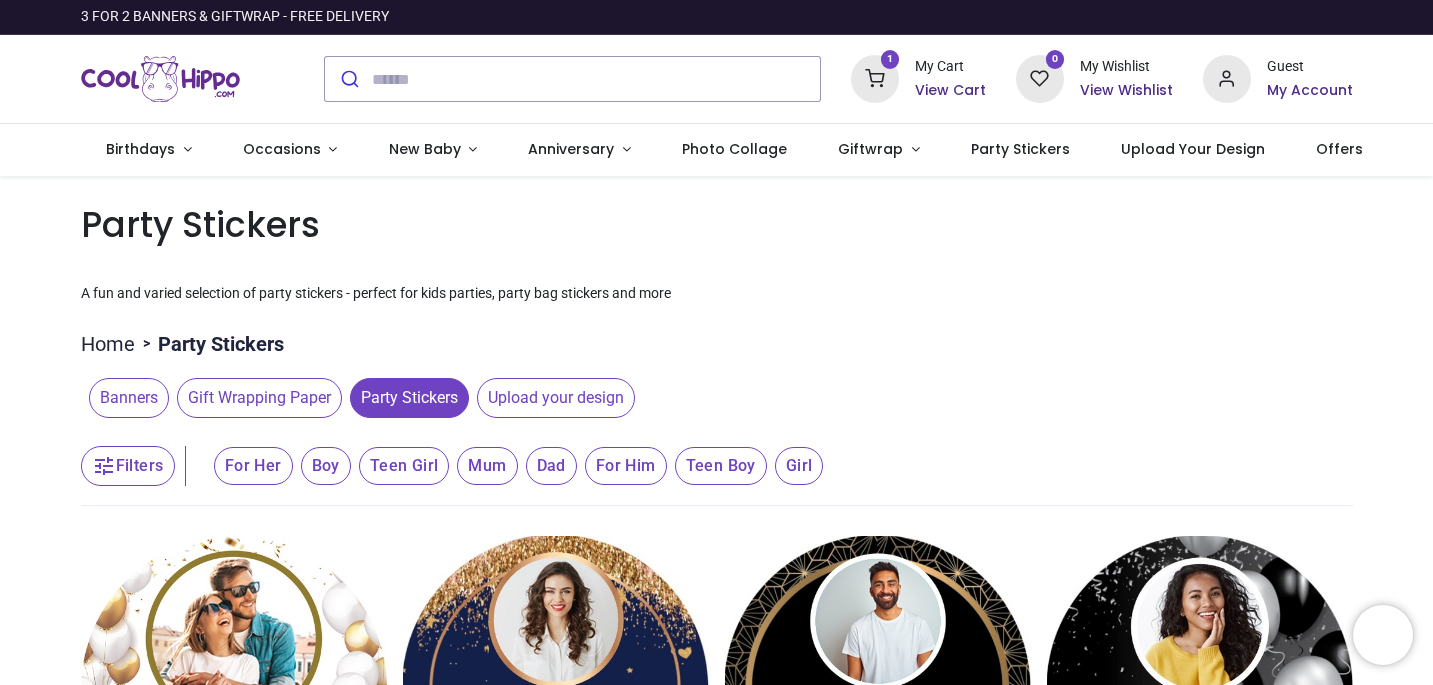type on "**********" 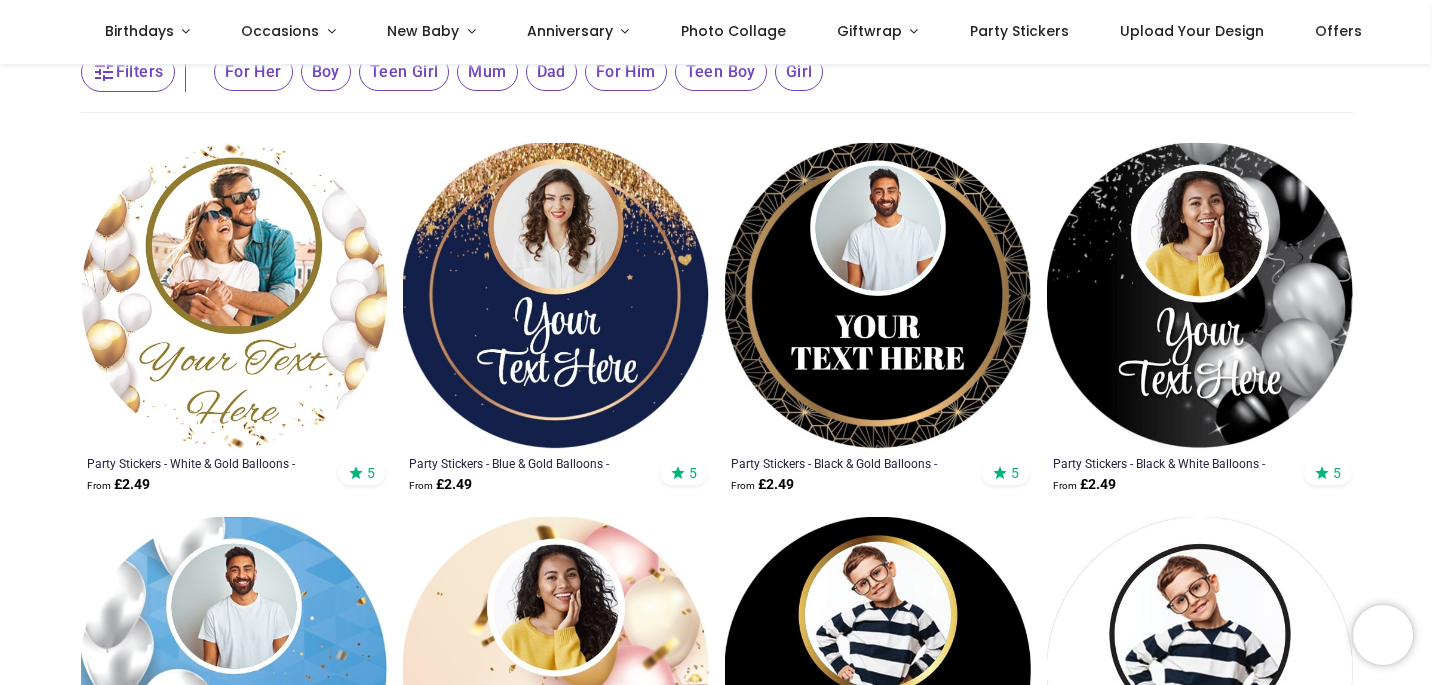 scroll, scrollTop: 157, scrollLeft: 0, axis: vertical 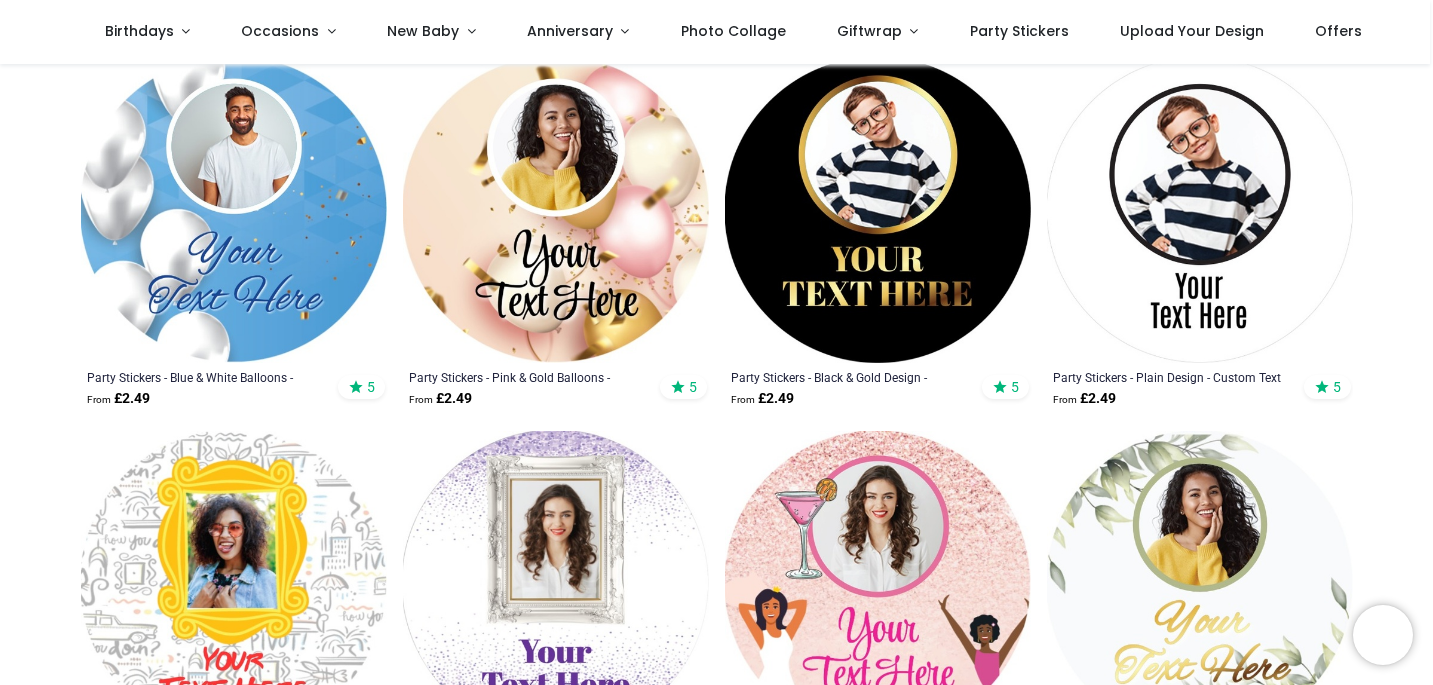 click at bounding box center [878, 210] 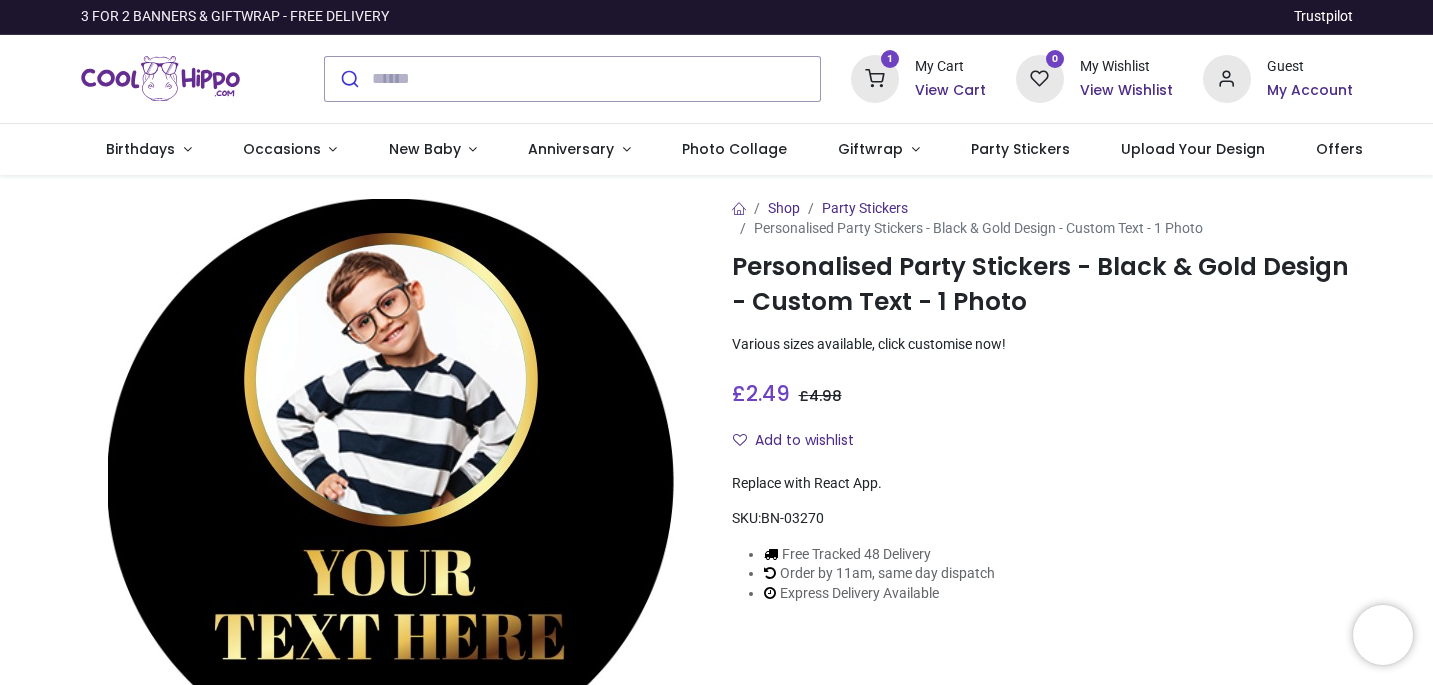 scroll, scrollTop: 0, scrollLeft: 0, axis: both 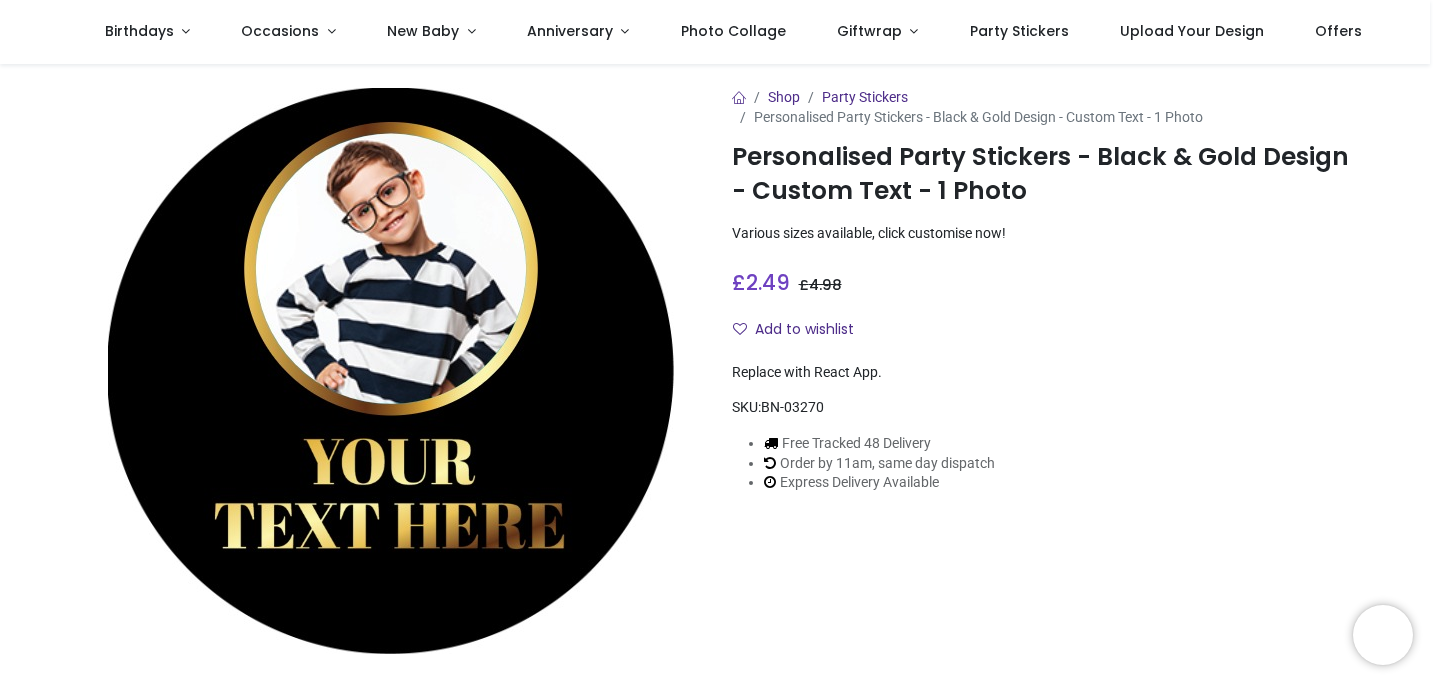 type on "**********" 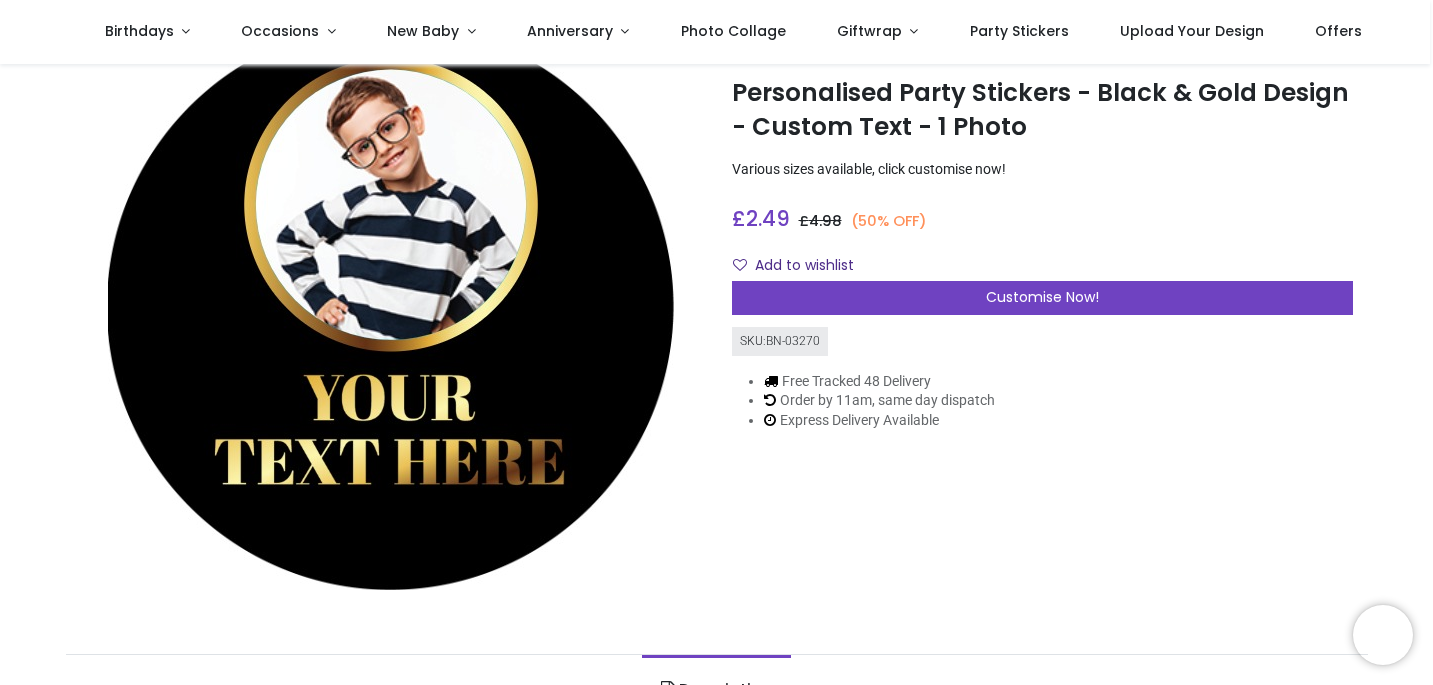 scroll, scrollTop: 0, scrollLeft: 0, axis: both 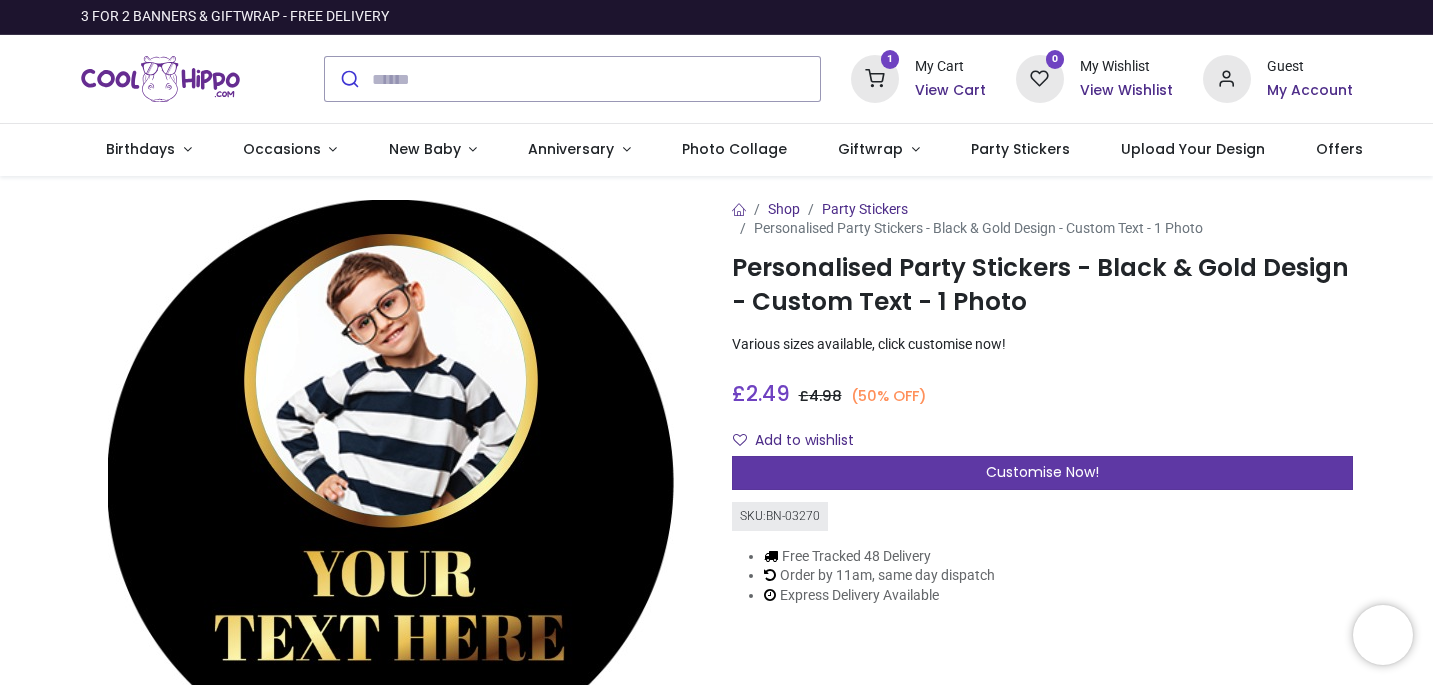click on "Customise Now!" at bounding box center (1042, 473) 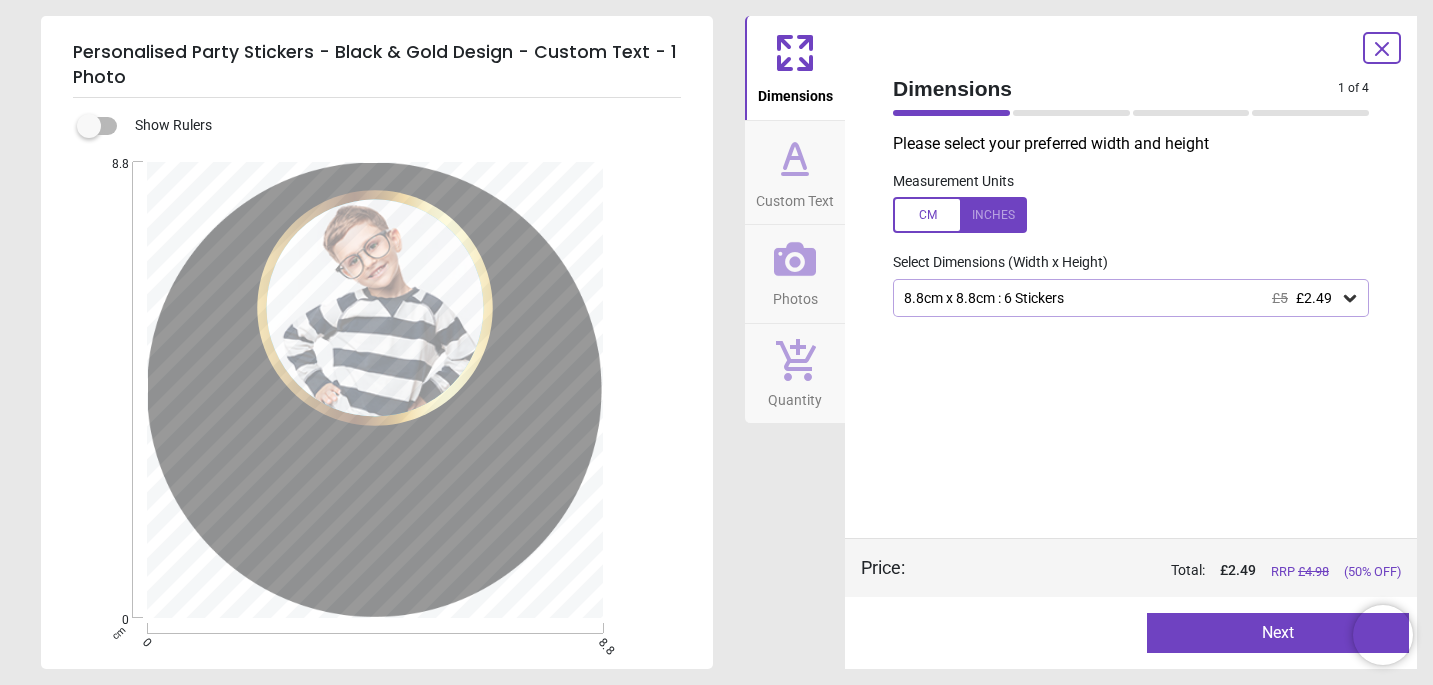 click on "8.8cm  x  8.8cm       : 6 Stickers £5 £2.49" at bounding box center (1121, 298) 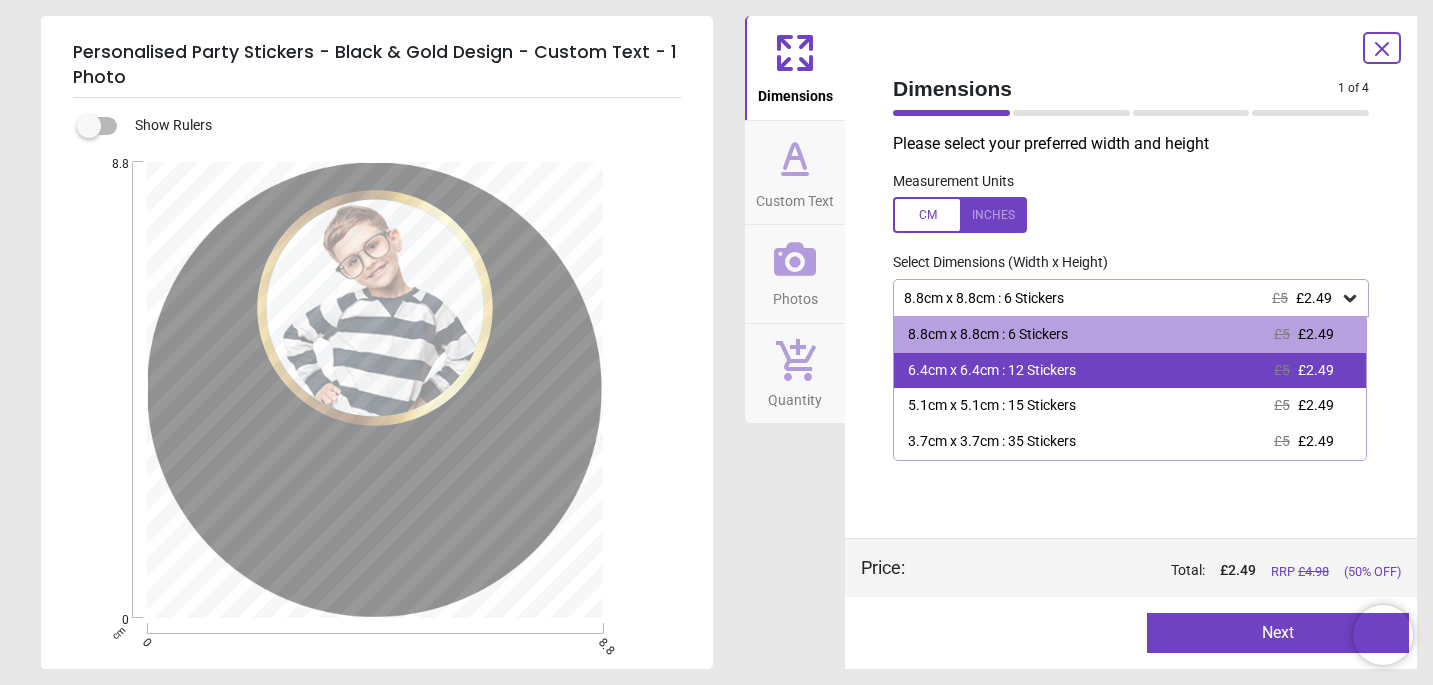 click on "6.4cm  x  6.4cm       : 12 Stickers" at bounding box center (992, 371) 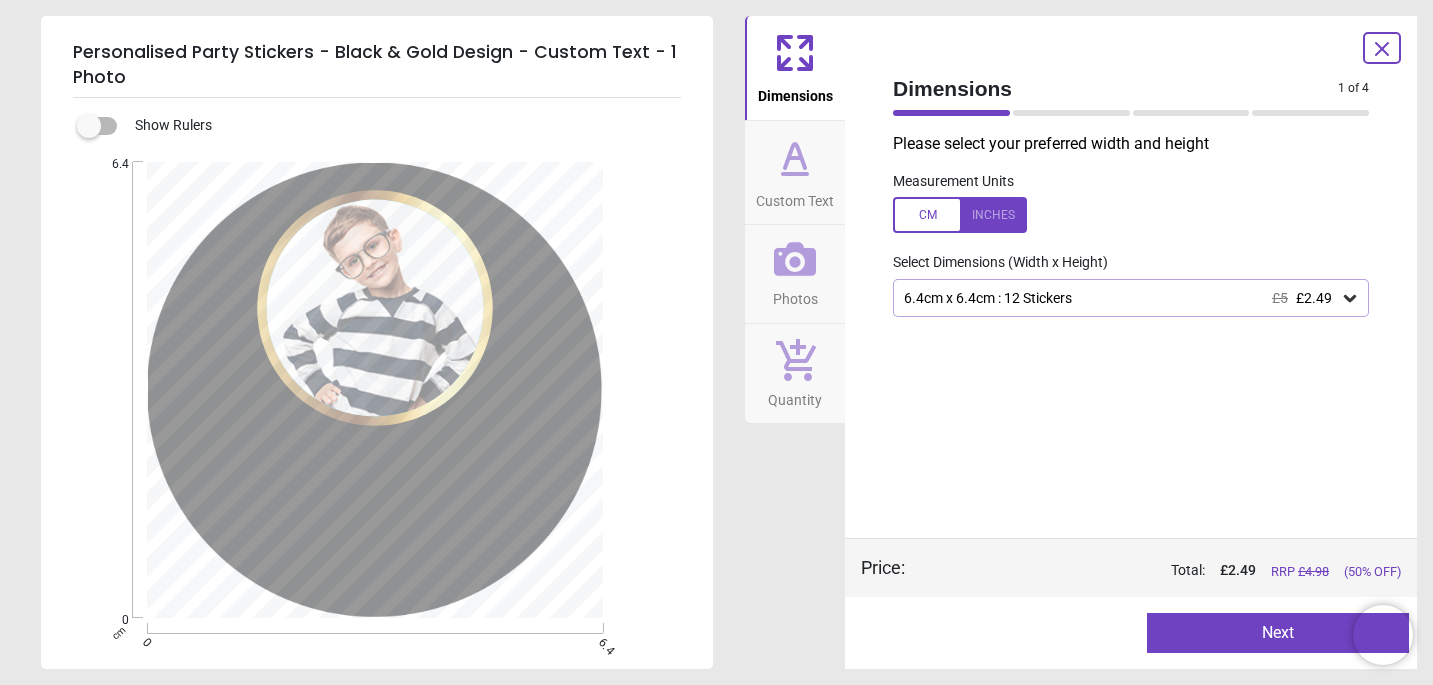 click on "6.4cm  x  6.4cm       : 12 Stickers £5 £2.49" at bounding box center (1131, 298) 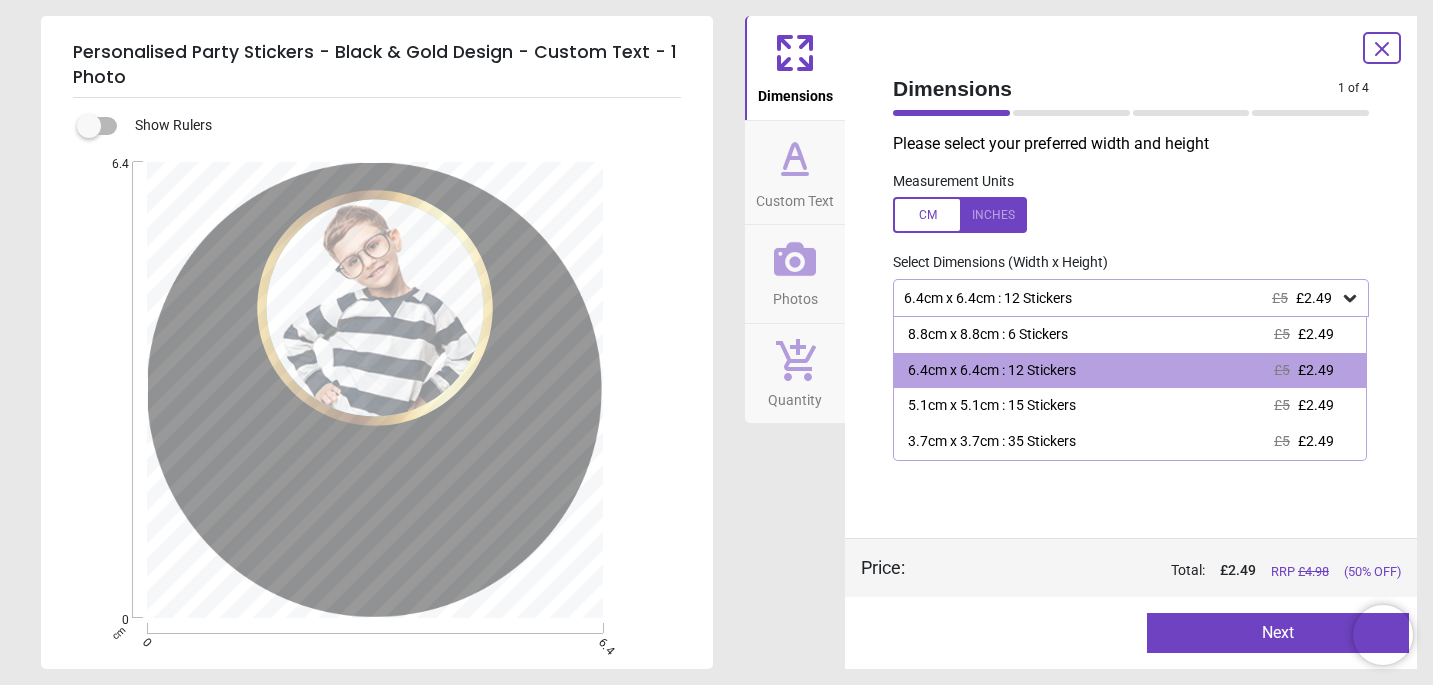 click on "Measurement Units" at bounding box center (1131, 203) 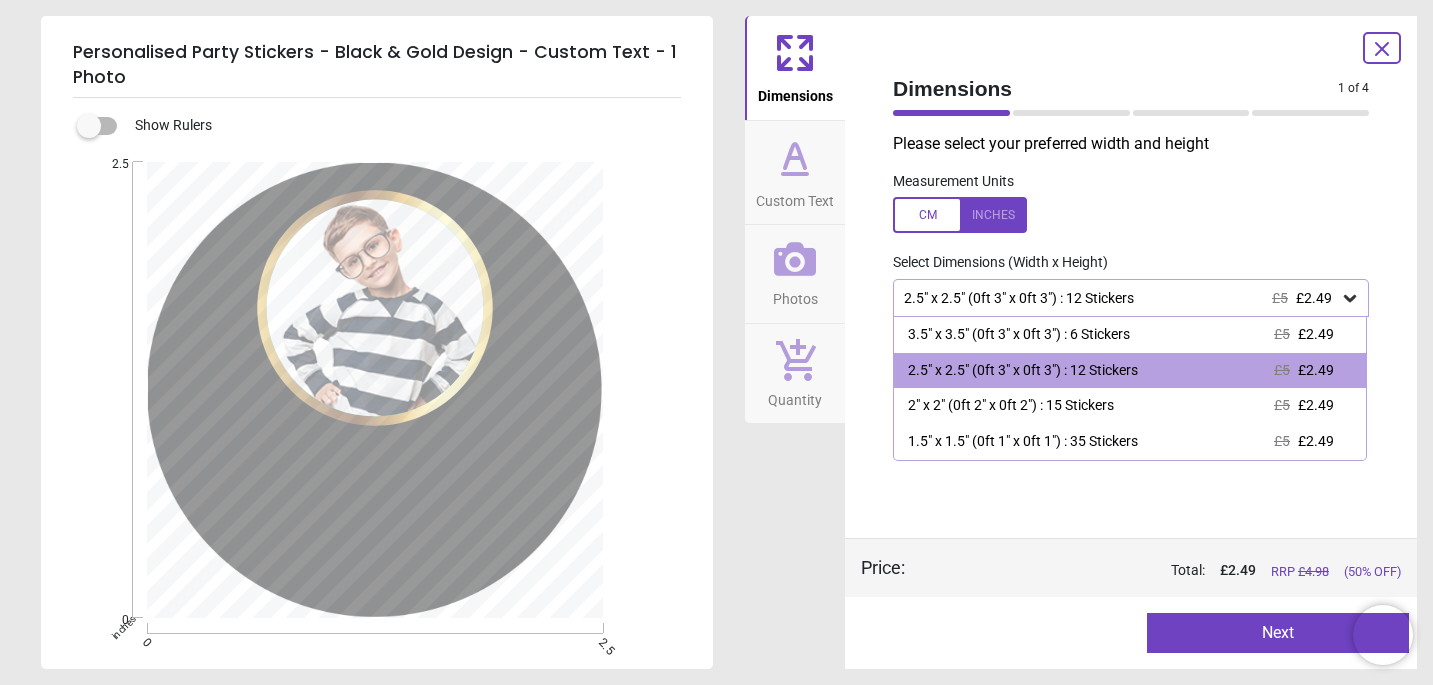 click at bounding box center (960, 215) 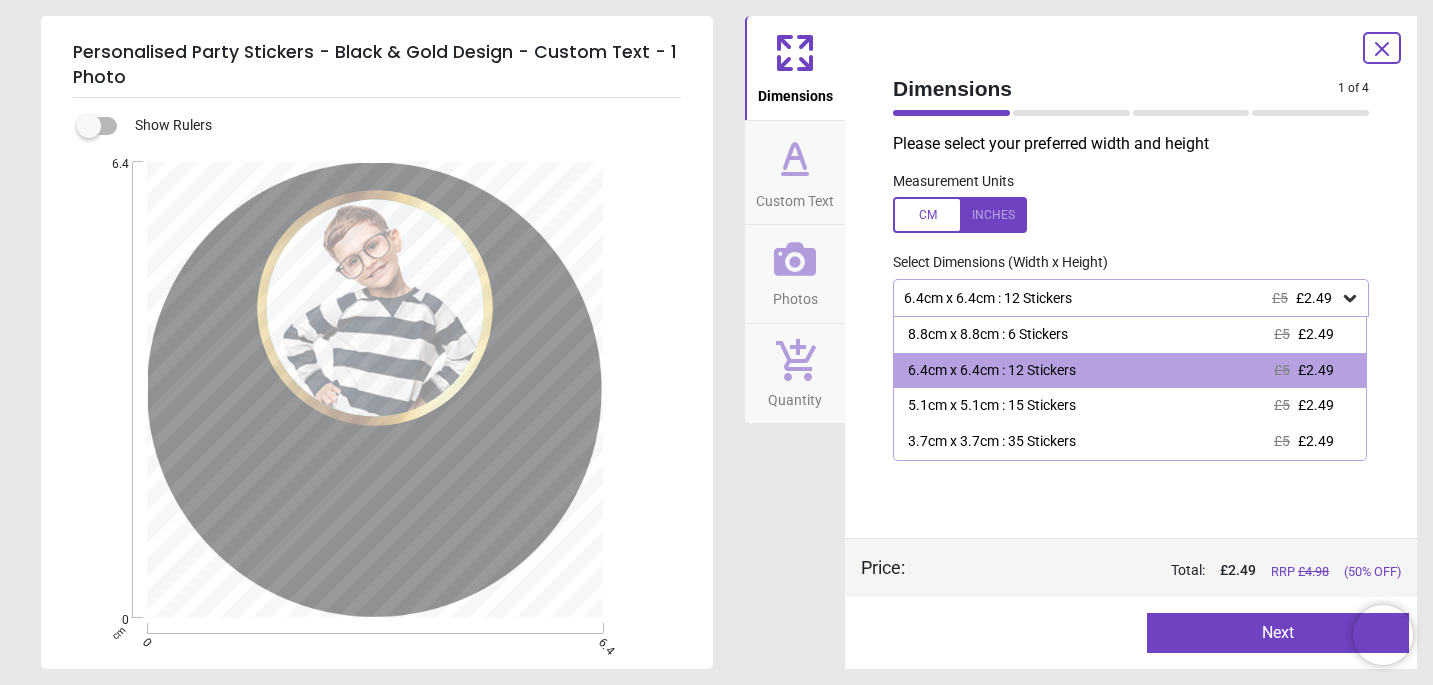 click 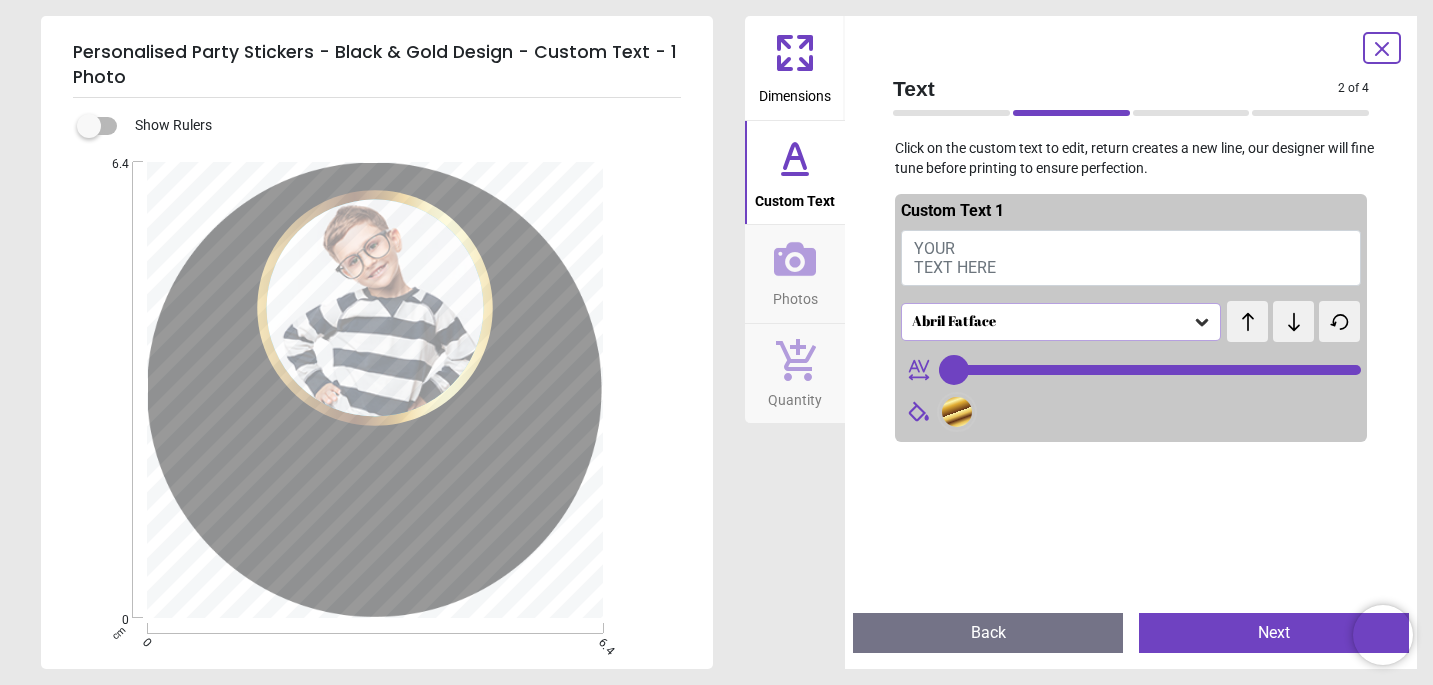 type on "**" 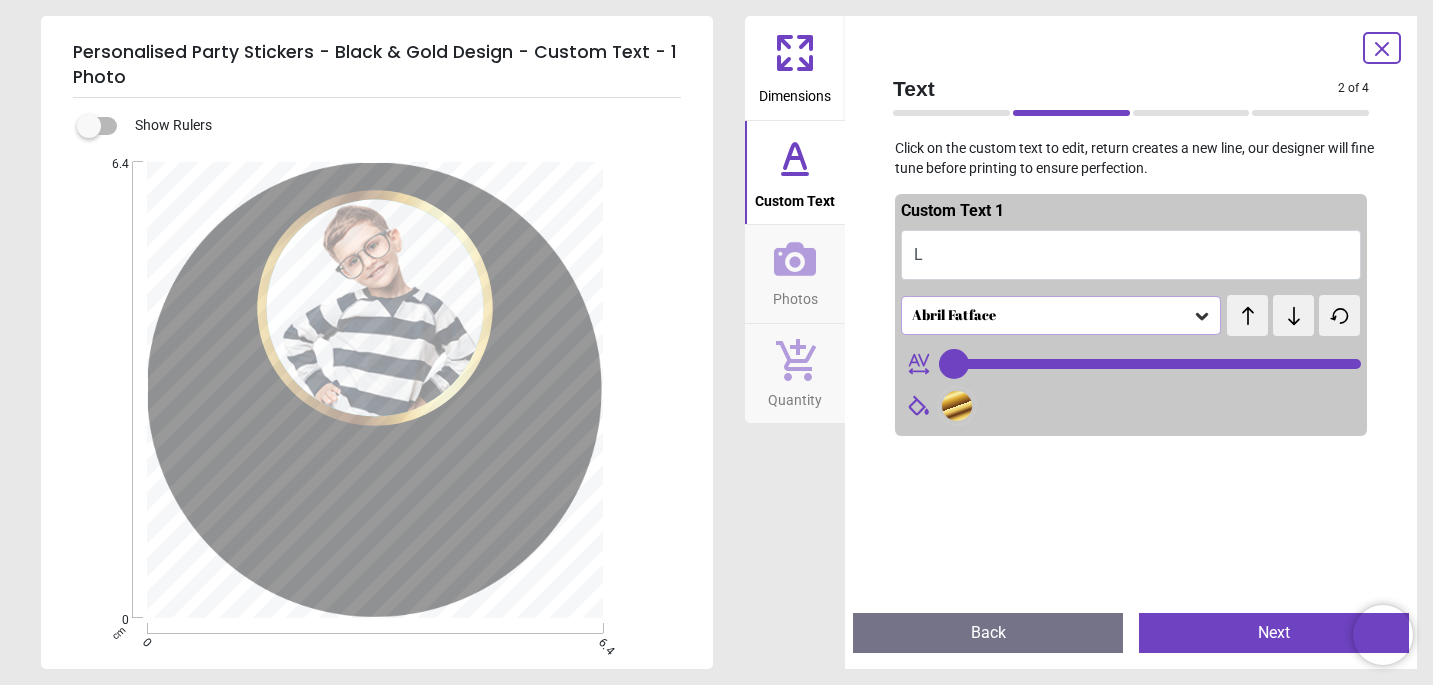 type on "**" 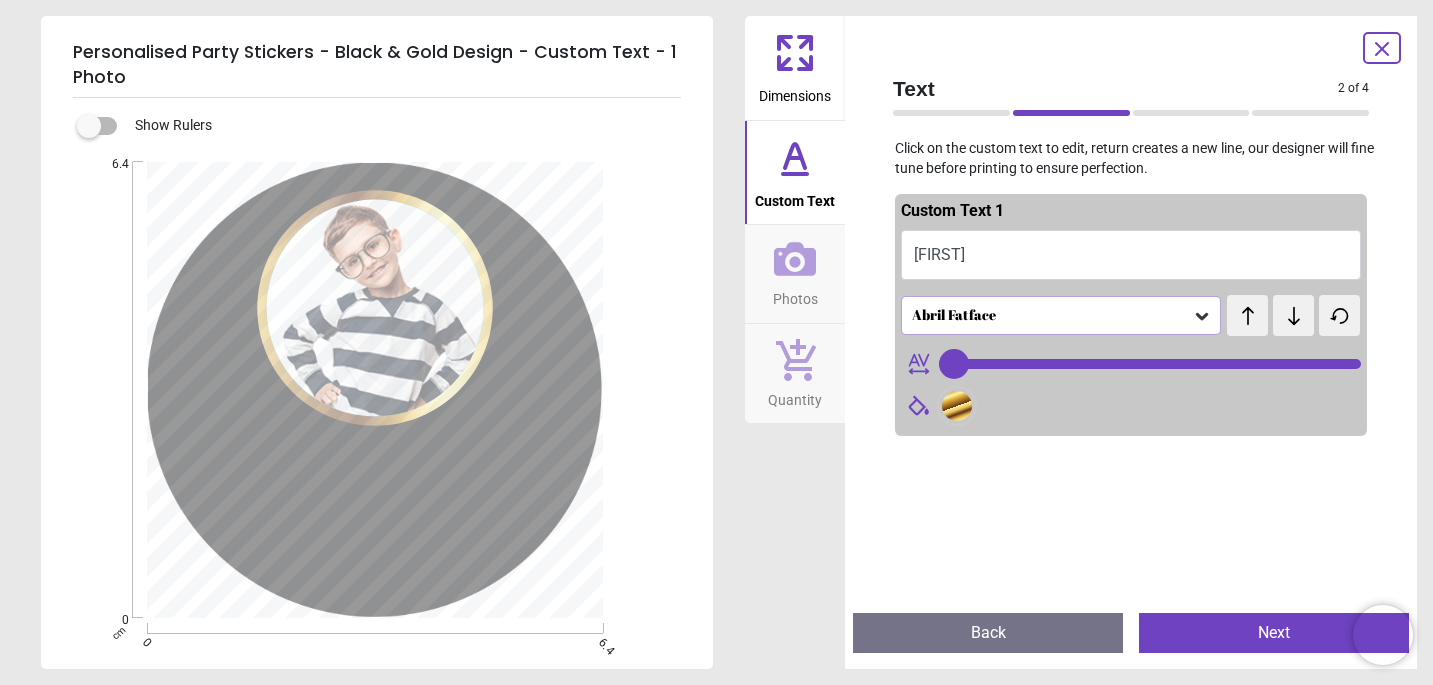 type on "***" 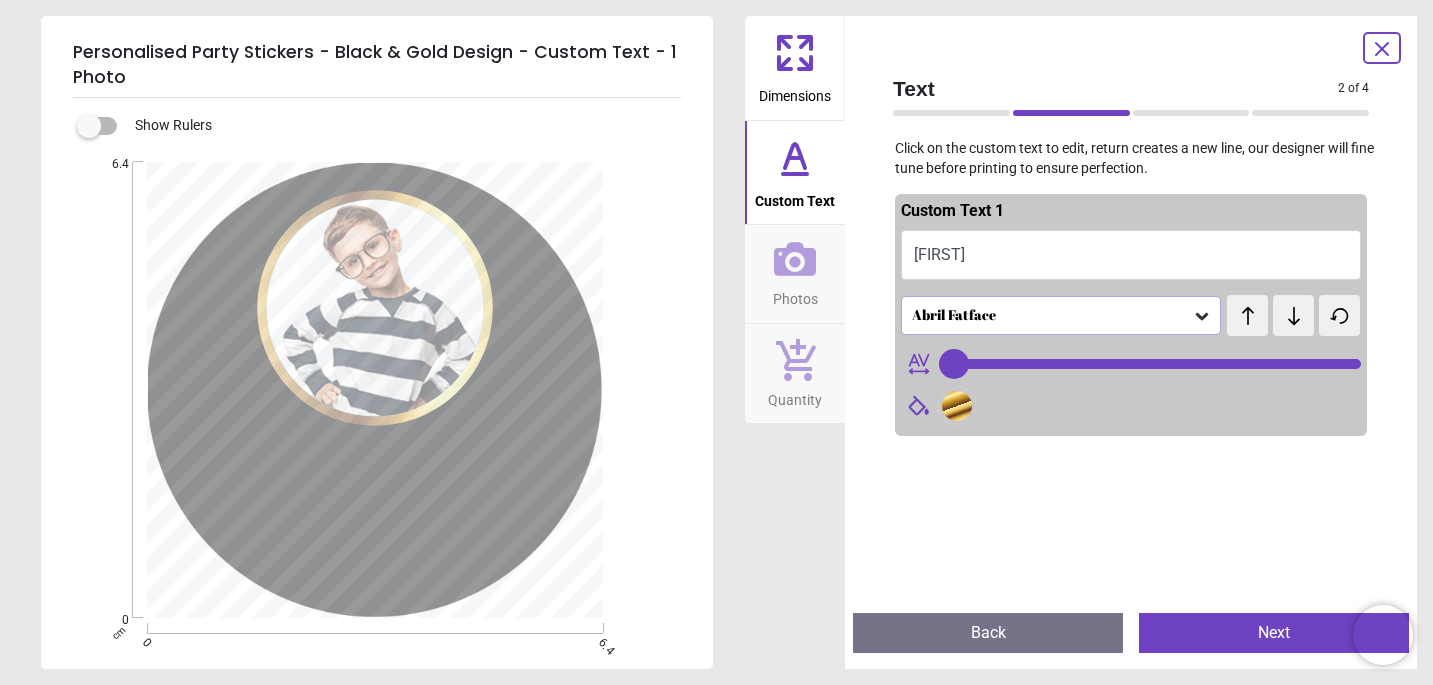 type on "***" 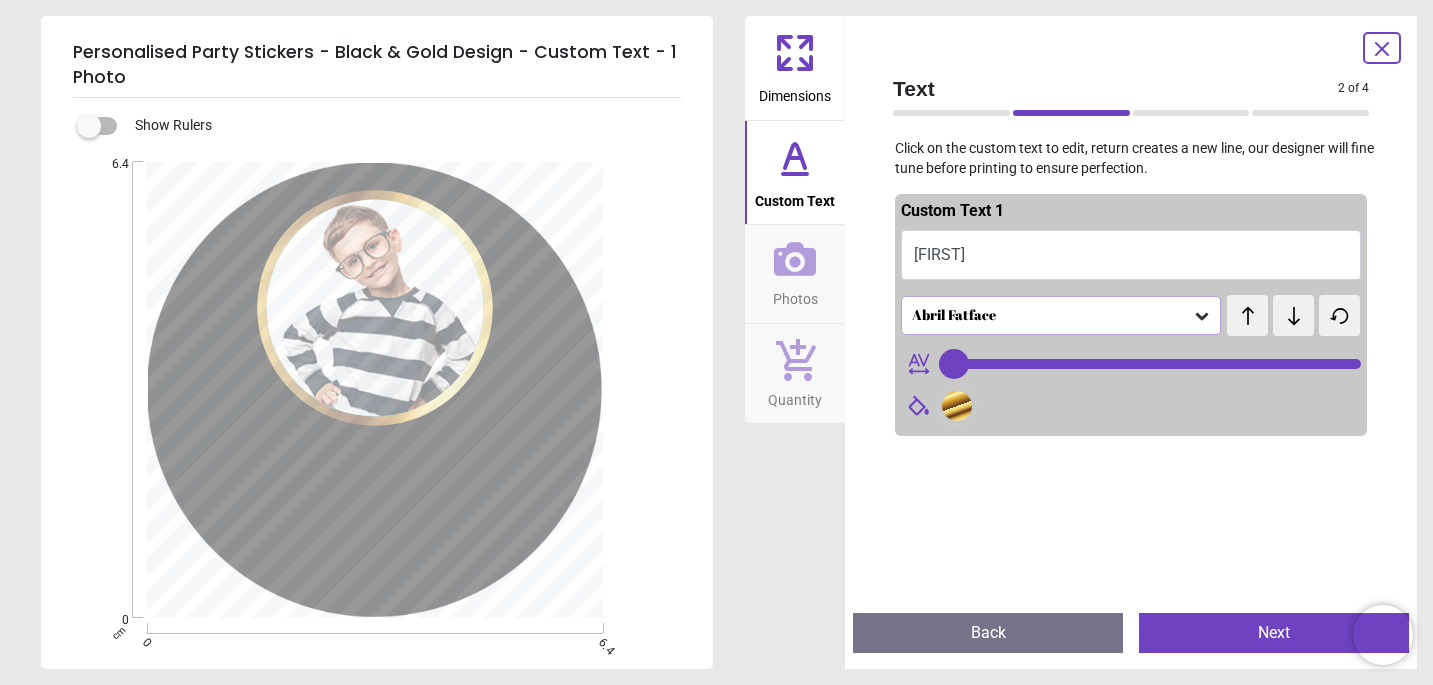 type on "****" 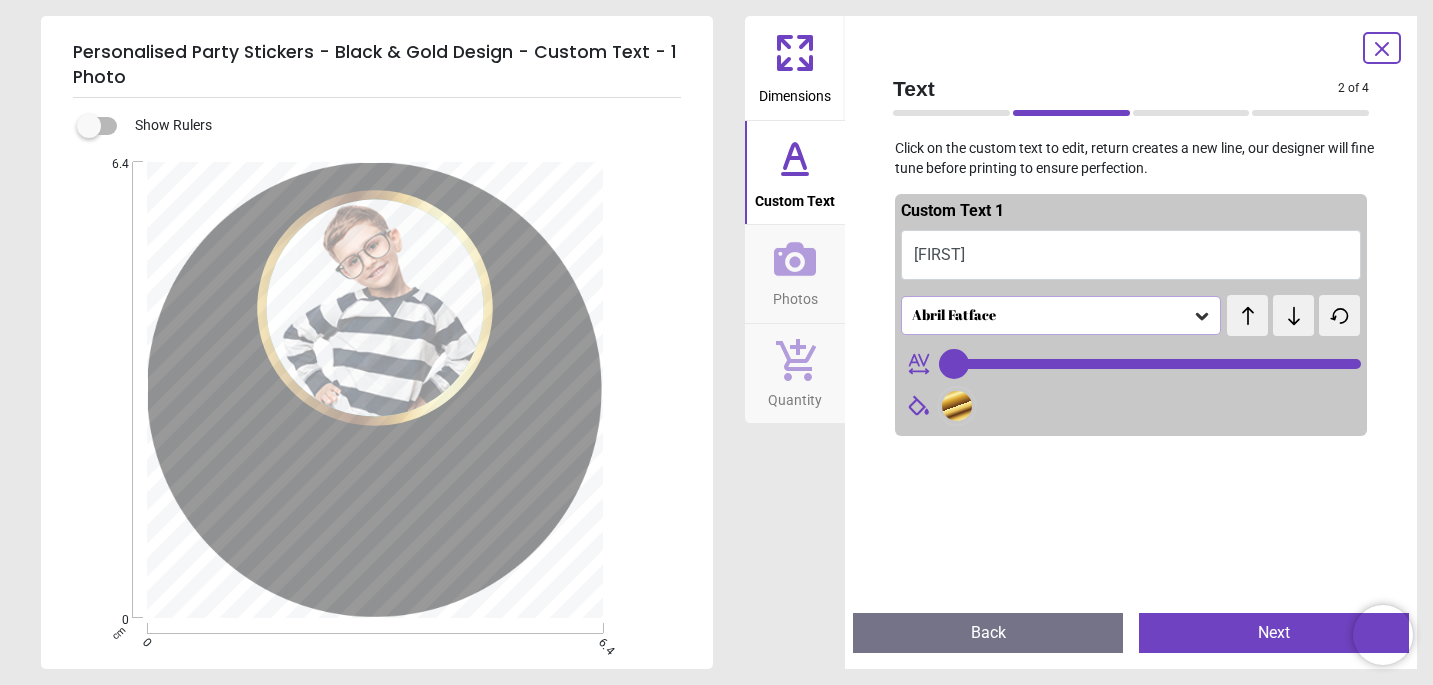 type on "**" 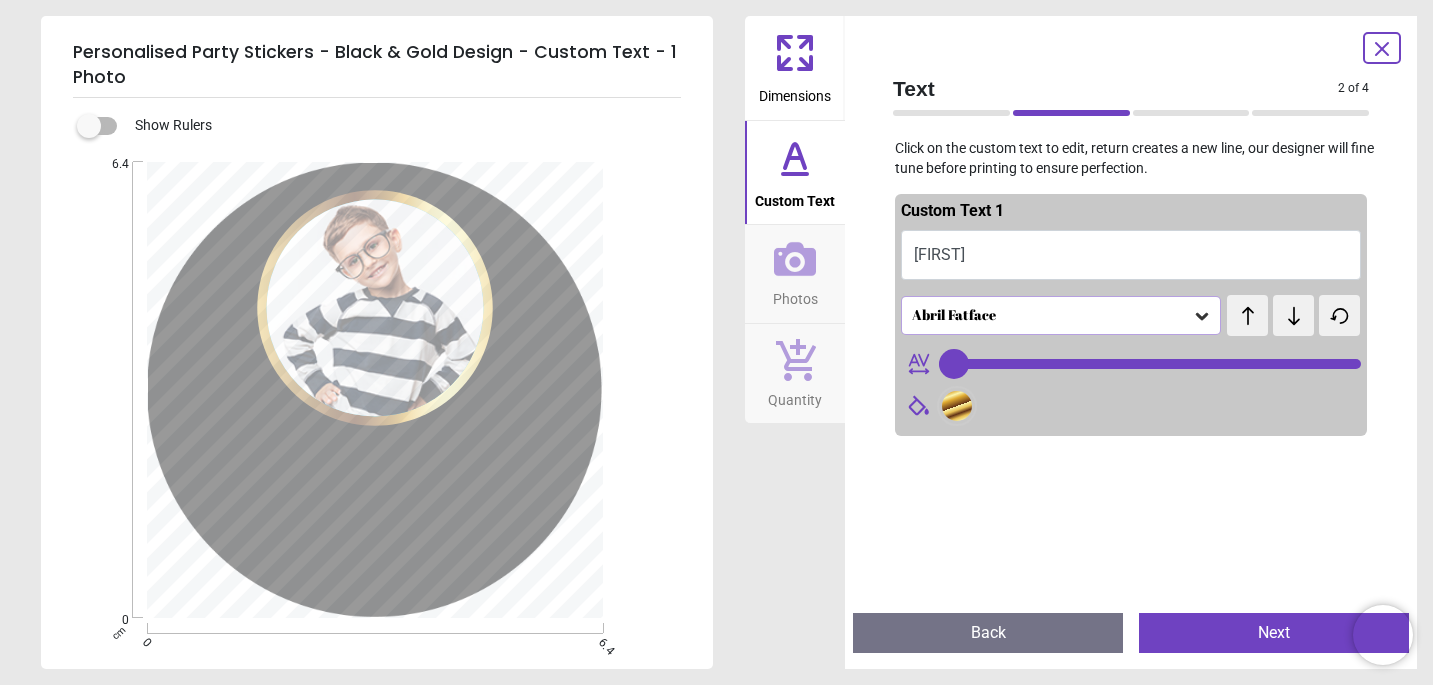 type on "**" 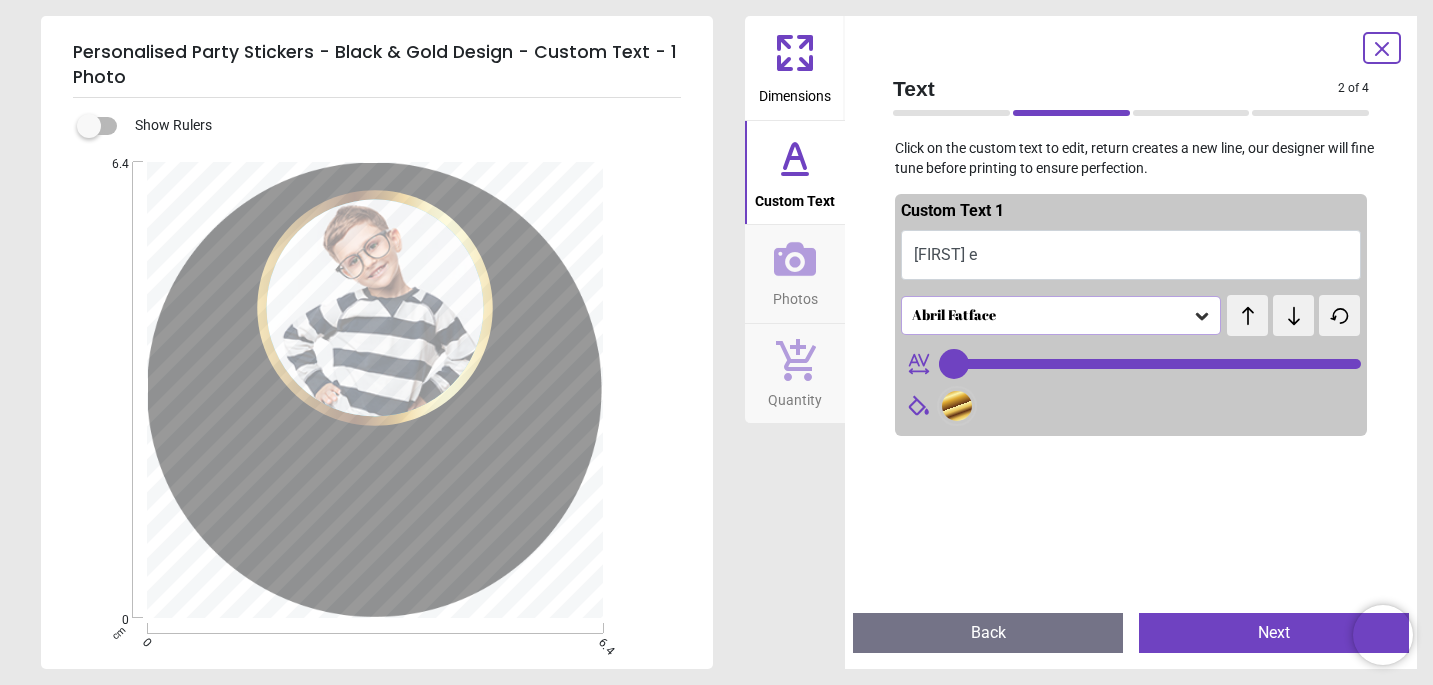 type on "**********" 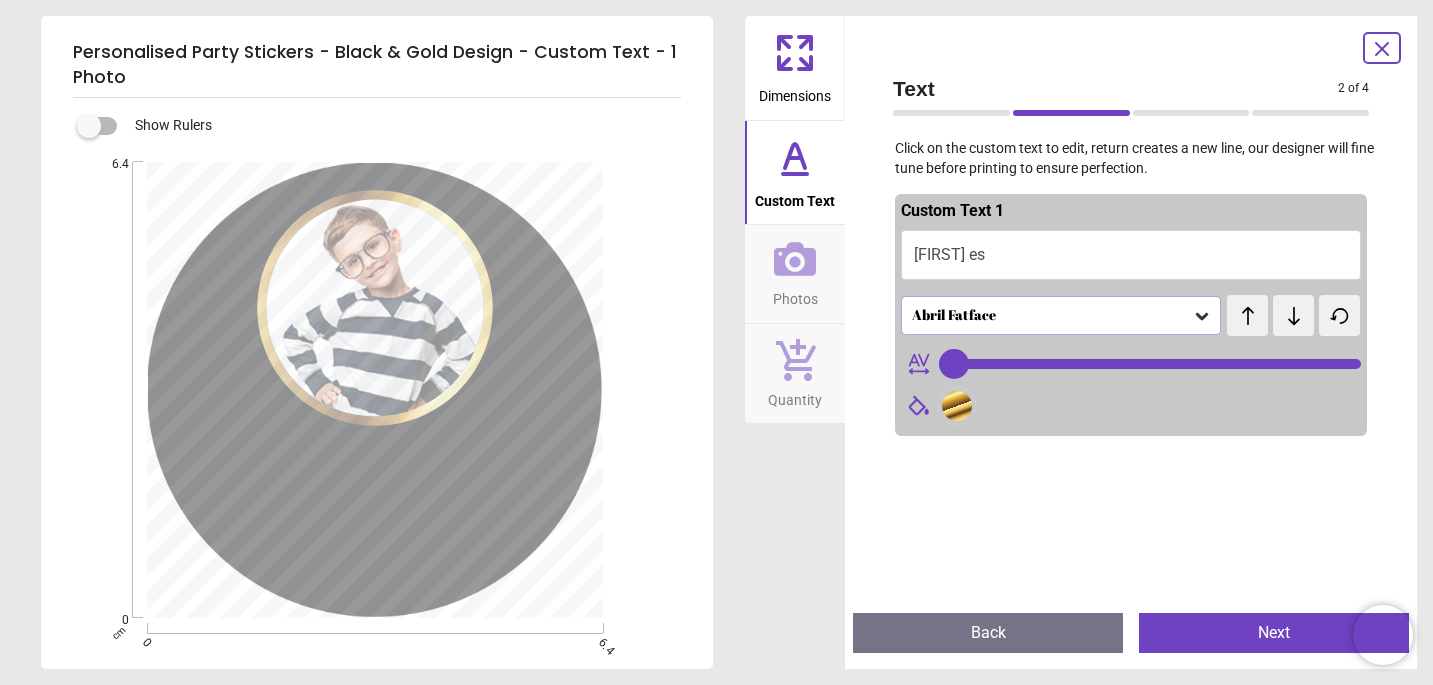 type on "**********" 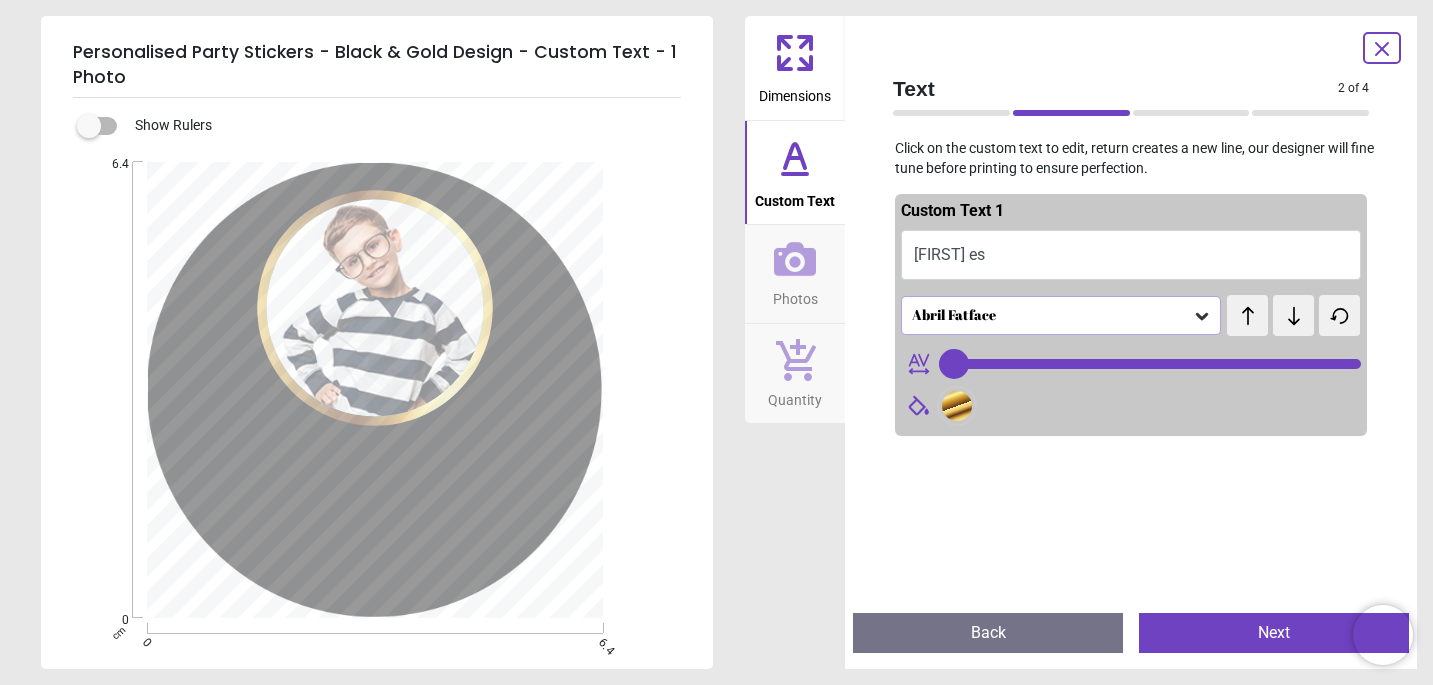 type on "**********" 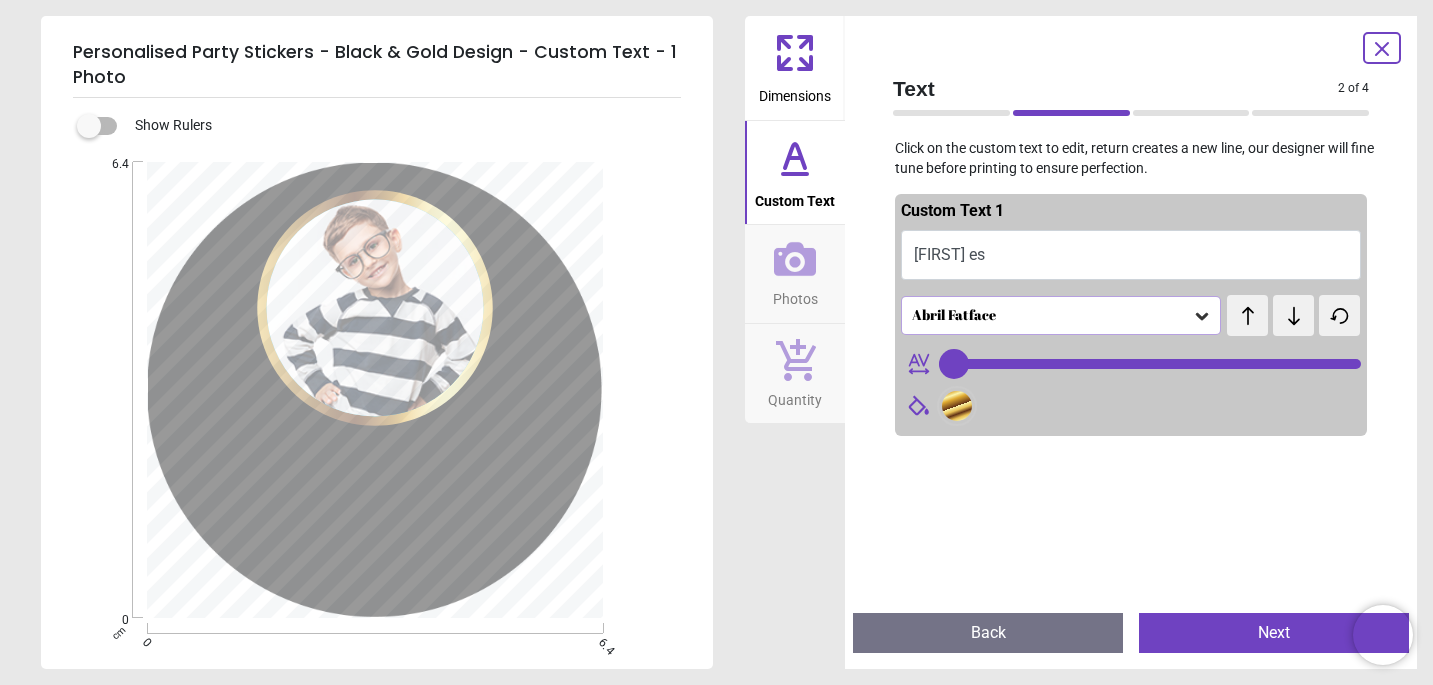 type on "**" 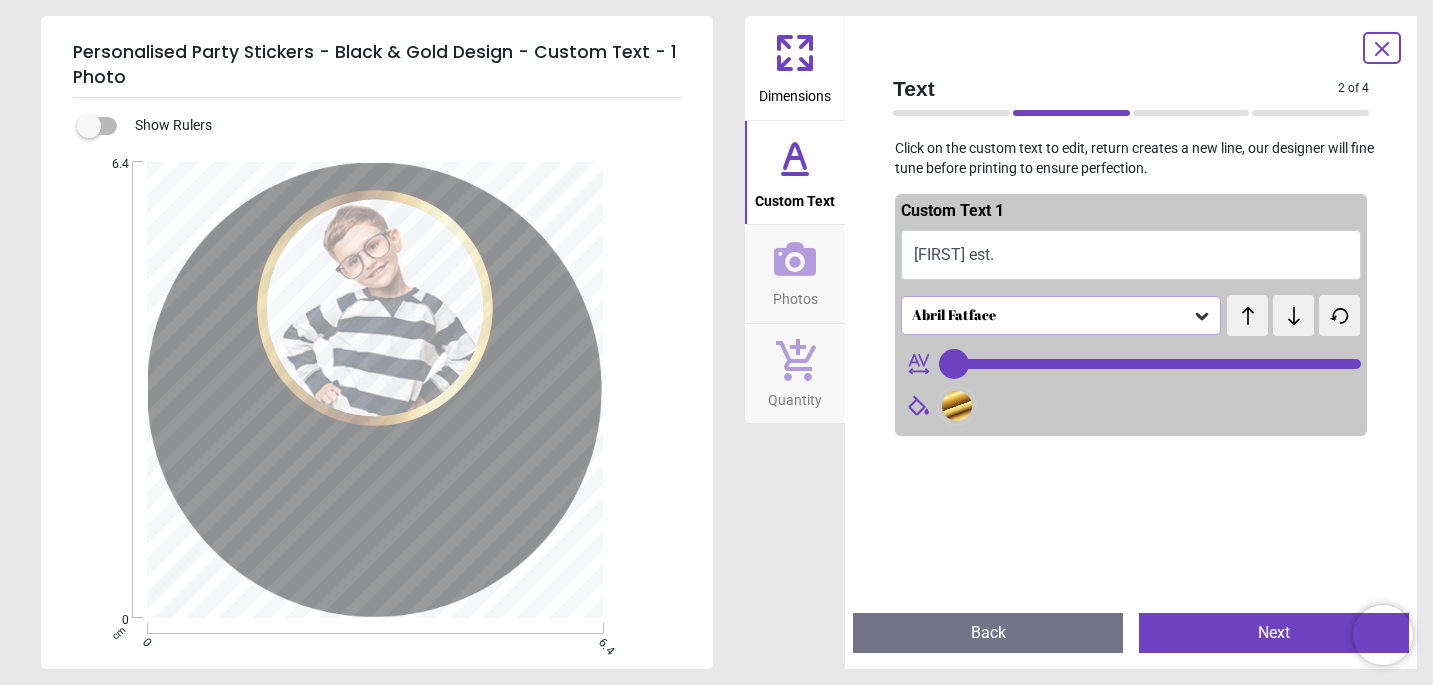 scroll, scrollTop: 6, scrollLeft: 0, axis: vertical 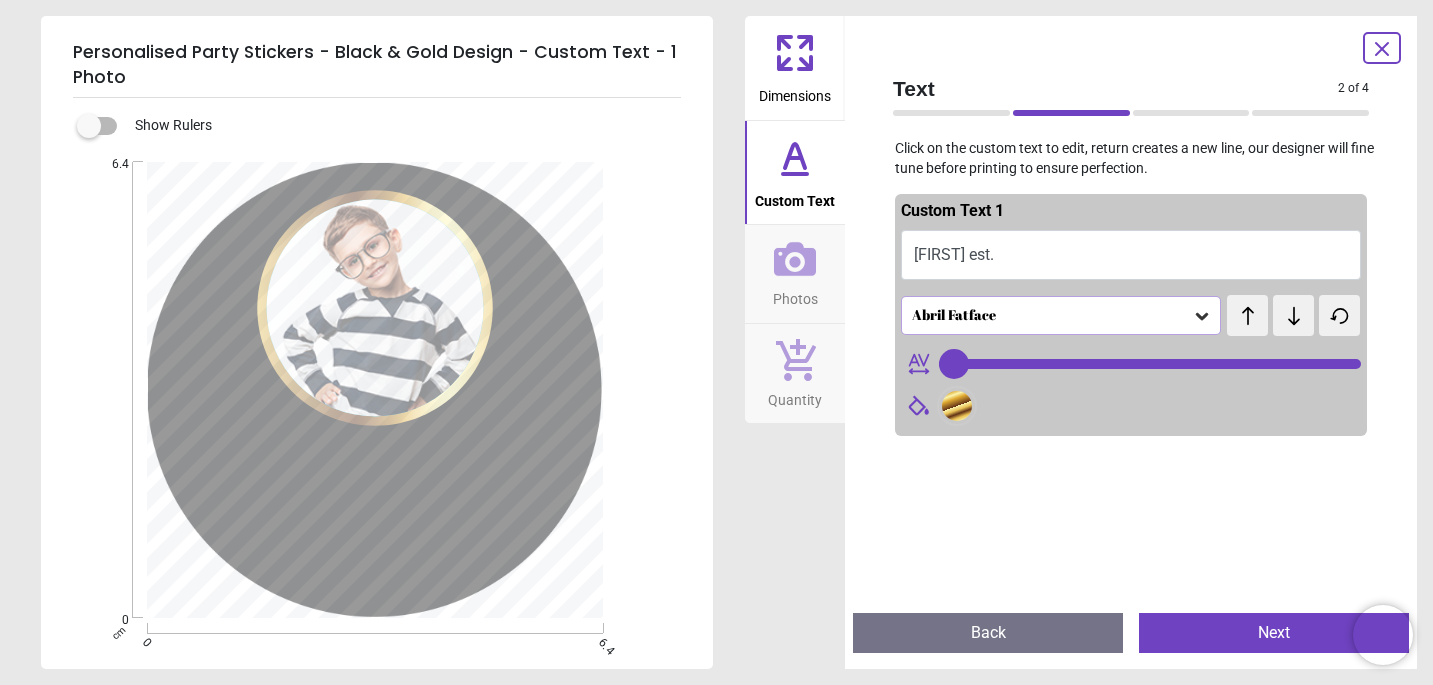 type on "**********" 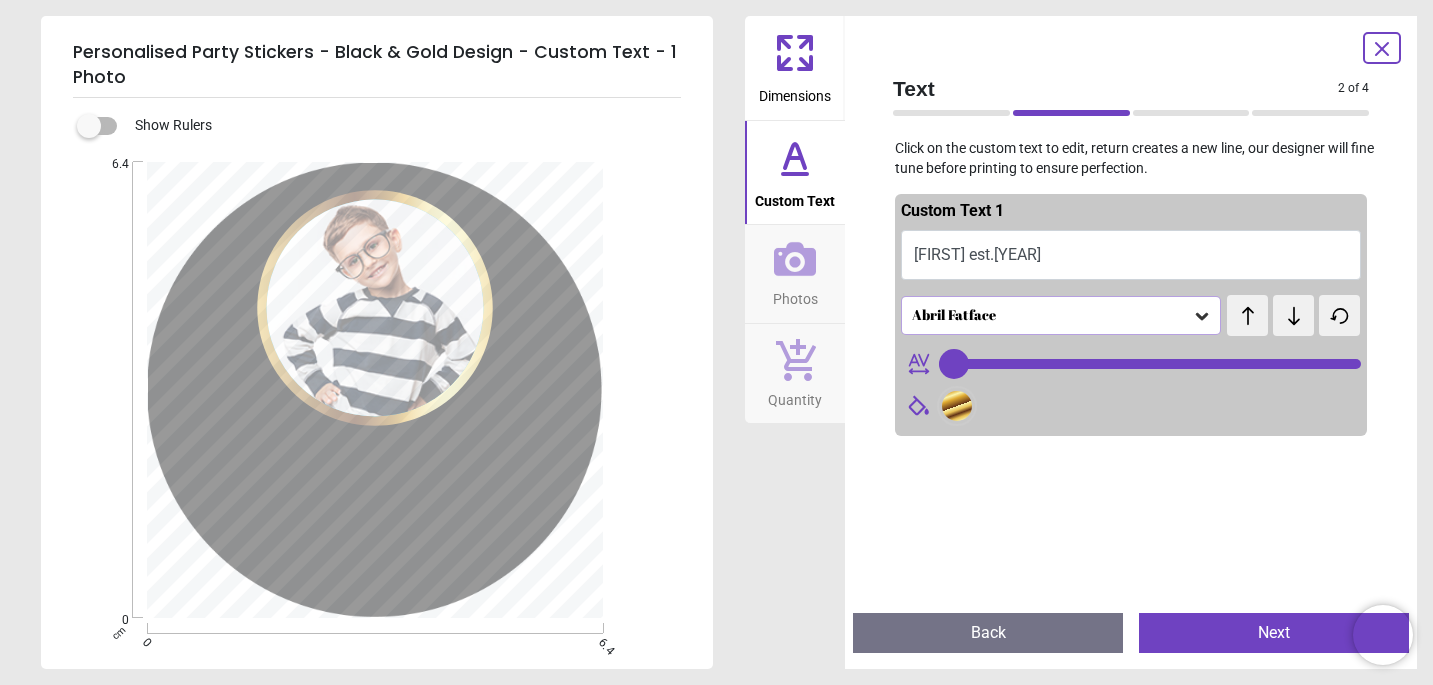 type on "**********" 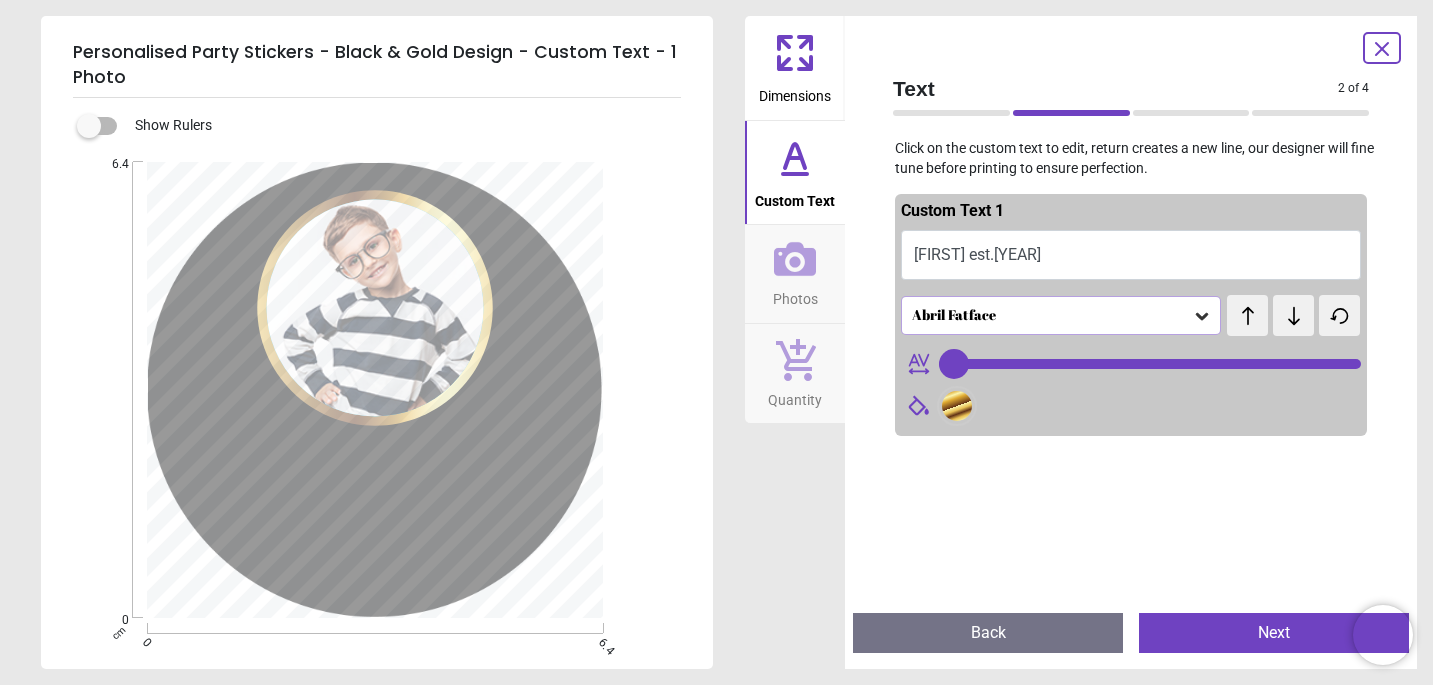 drag, startPoint x: 980, startPoint y: 257, endPoint x: 914, endPoint y: 257, distance: 66 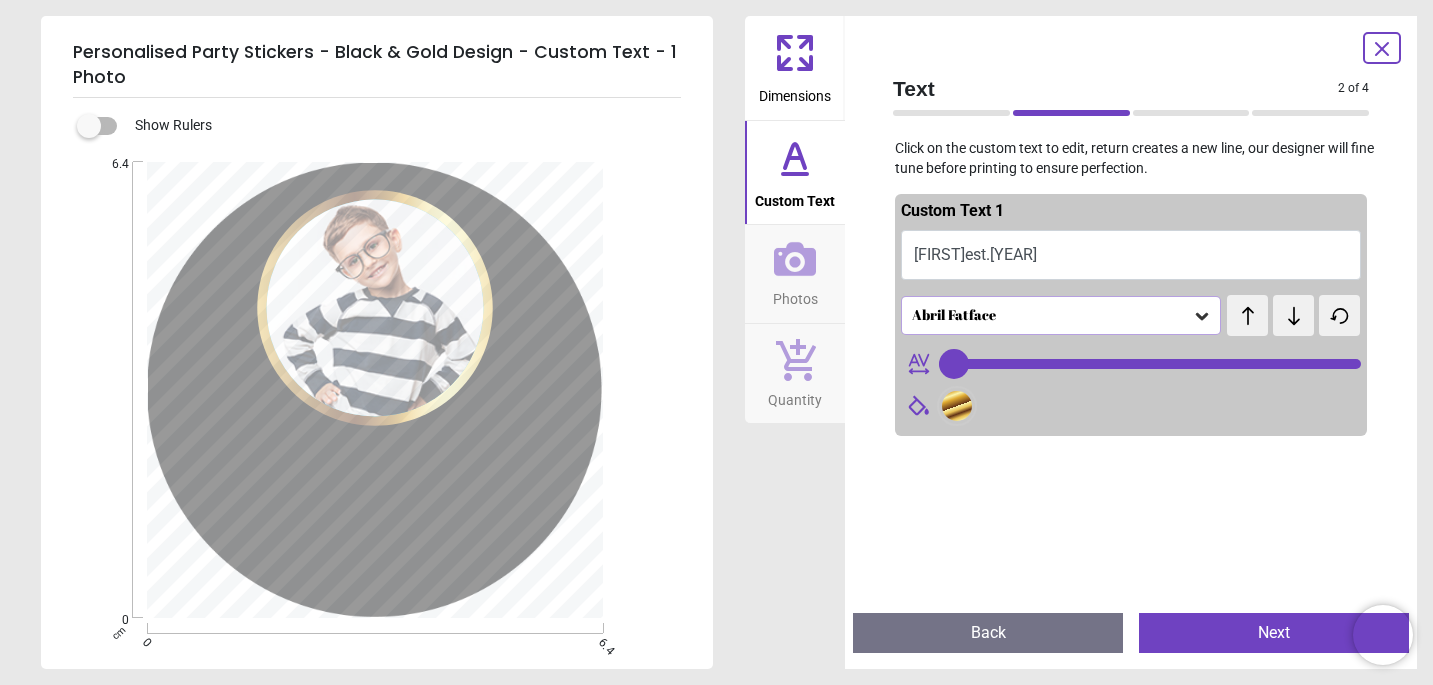 type on "**********" 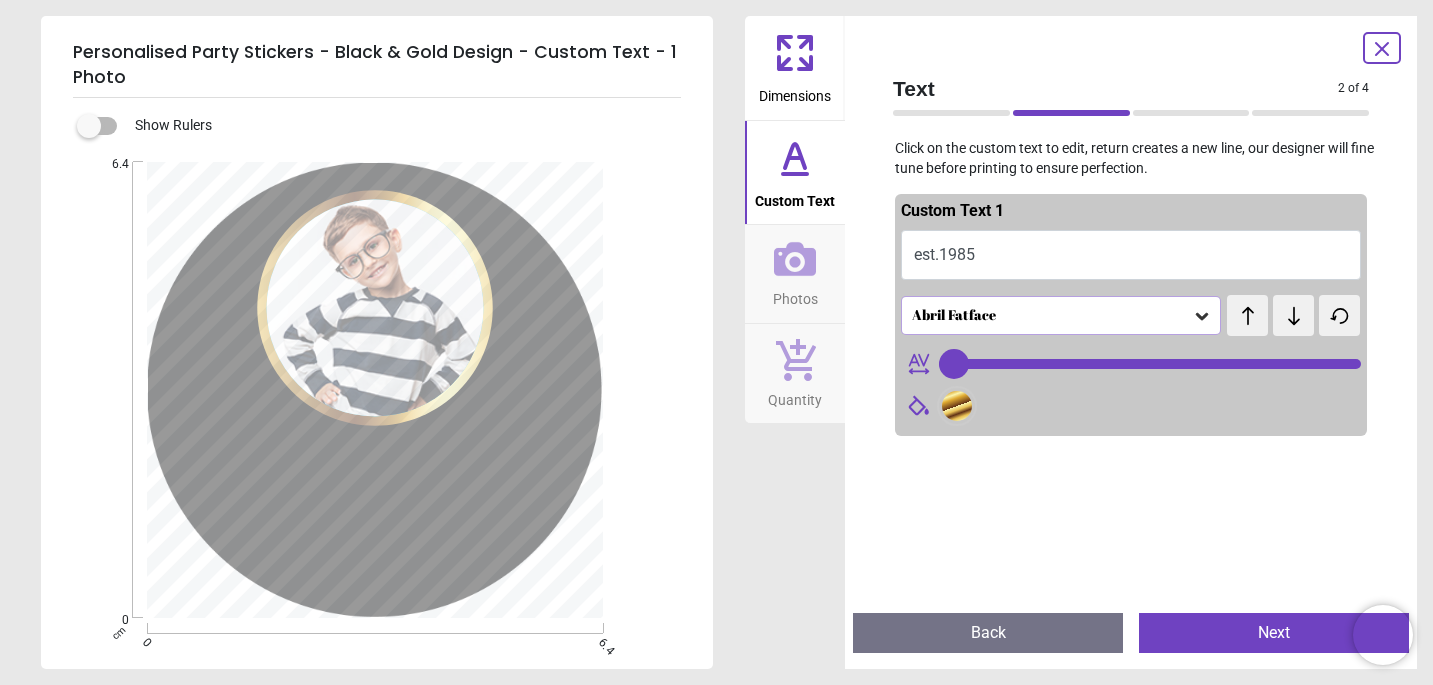 type on "********" 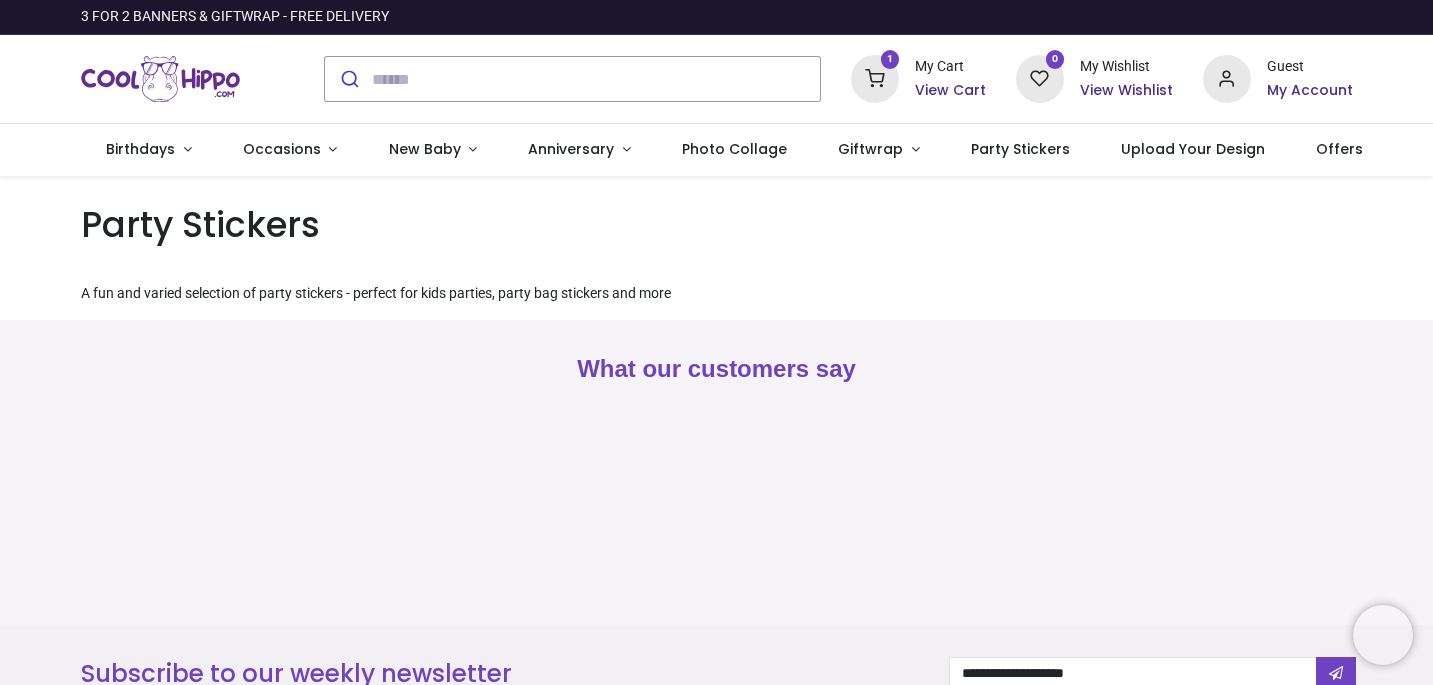 scroll, scrollTop: 0, scrollLeft: 0, axis: both 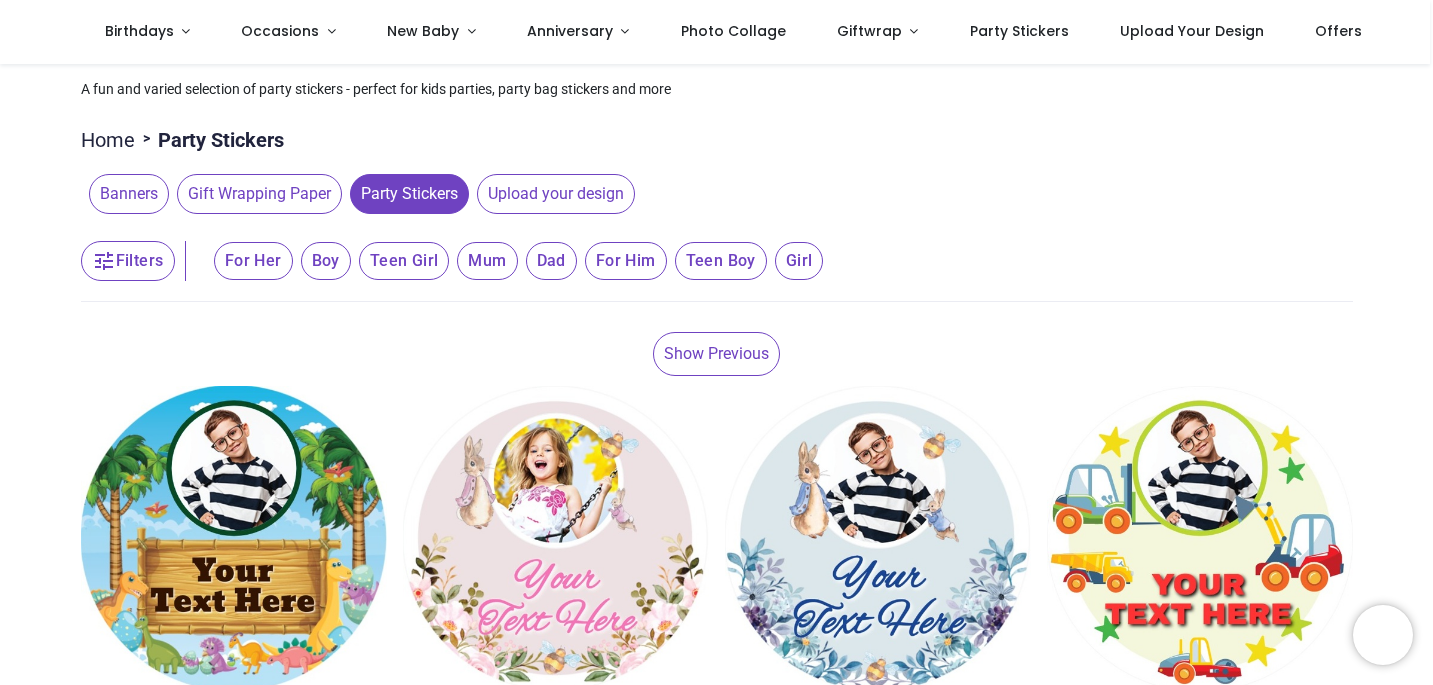 click on "Show Previous" at bounding box center [716, 354] 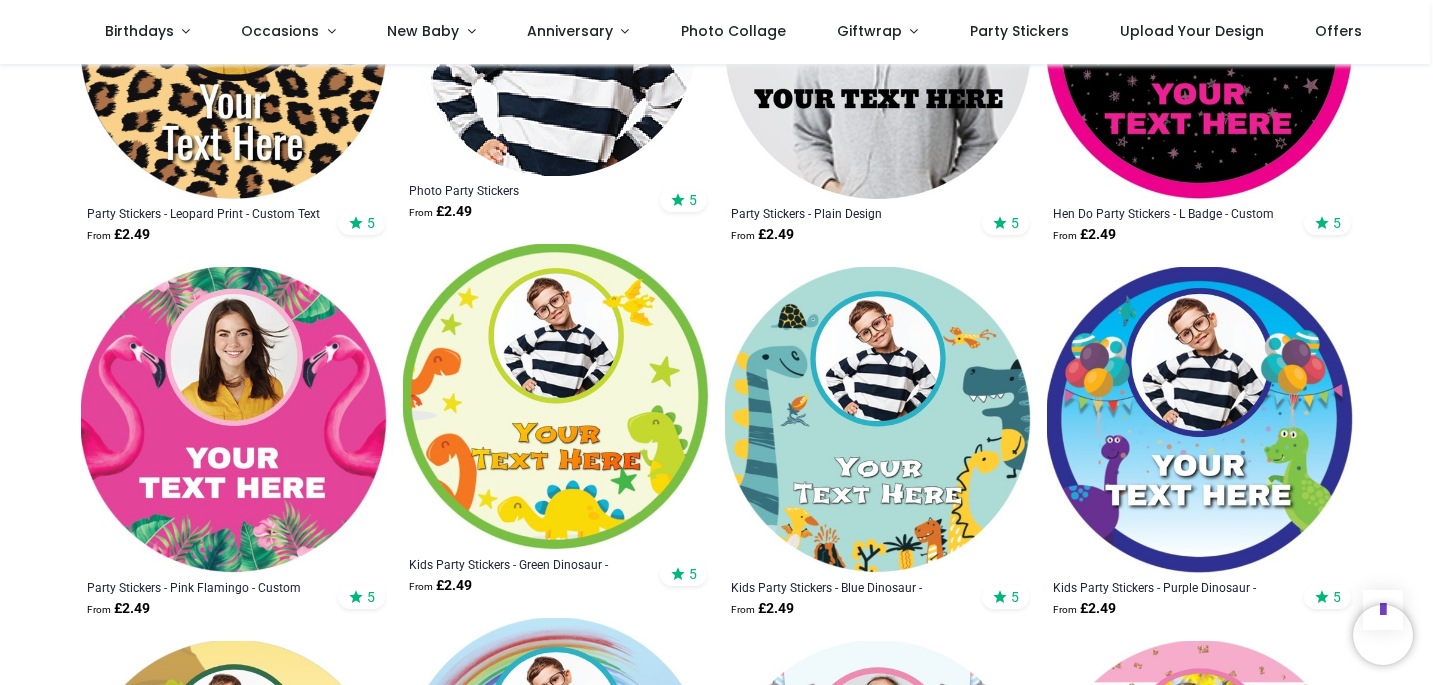 scroll, scrollTop: 1302, scrollLeft: 0, axis: vertical 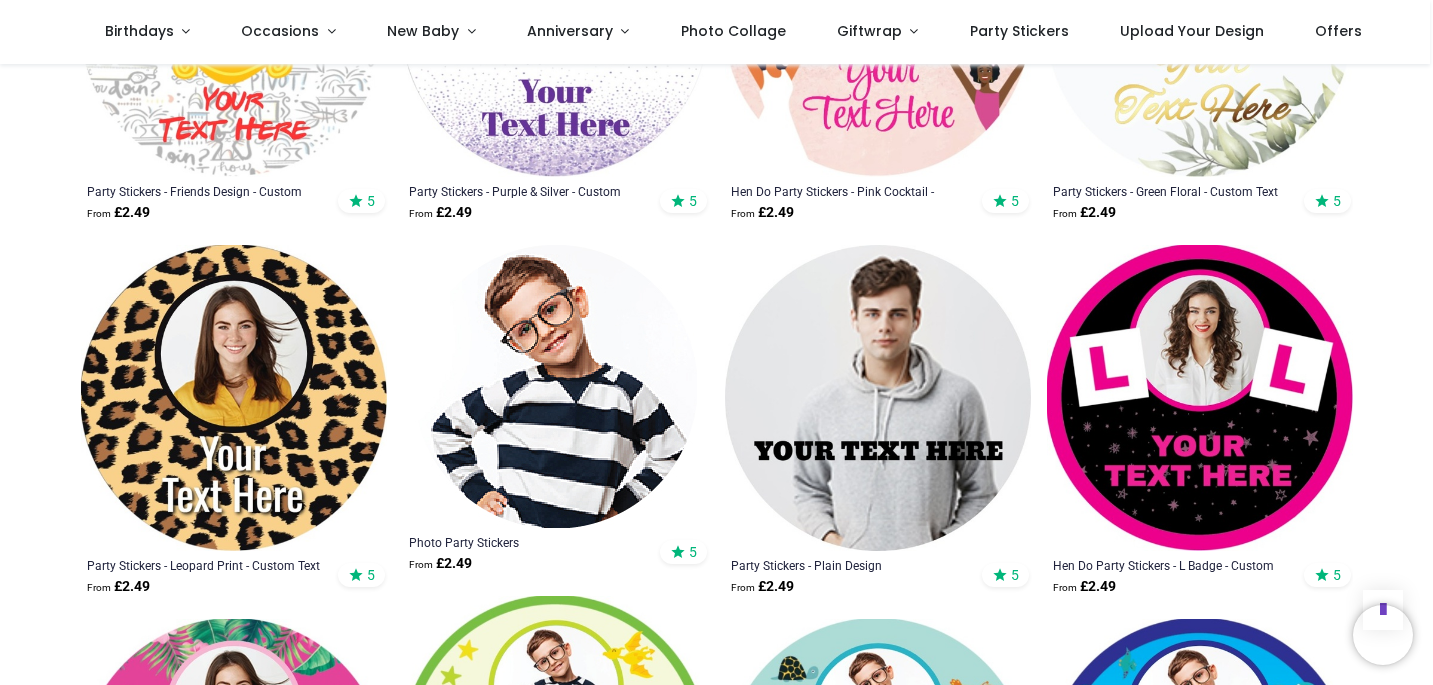 click at bounding box center [555, 386] 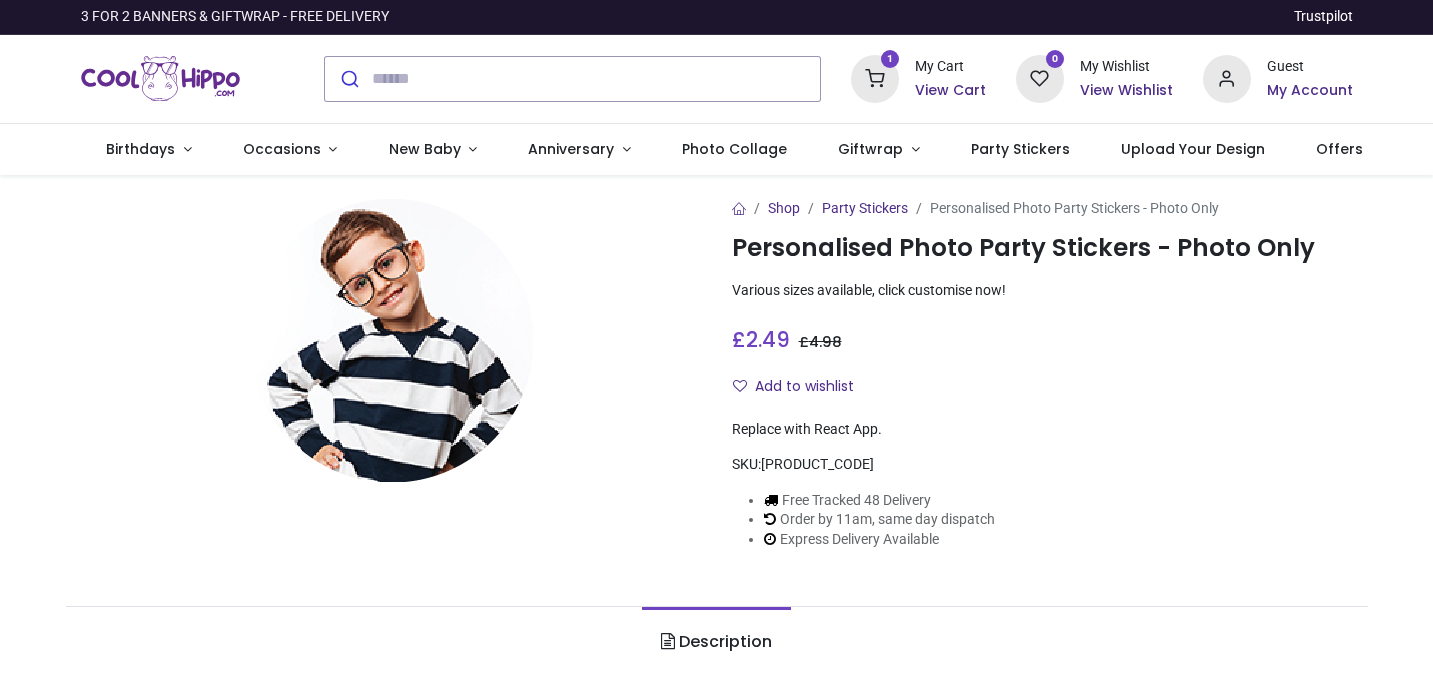 scroll, scrollTop: 0, scrollLeft: 0, axis: both 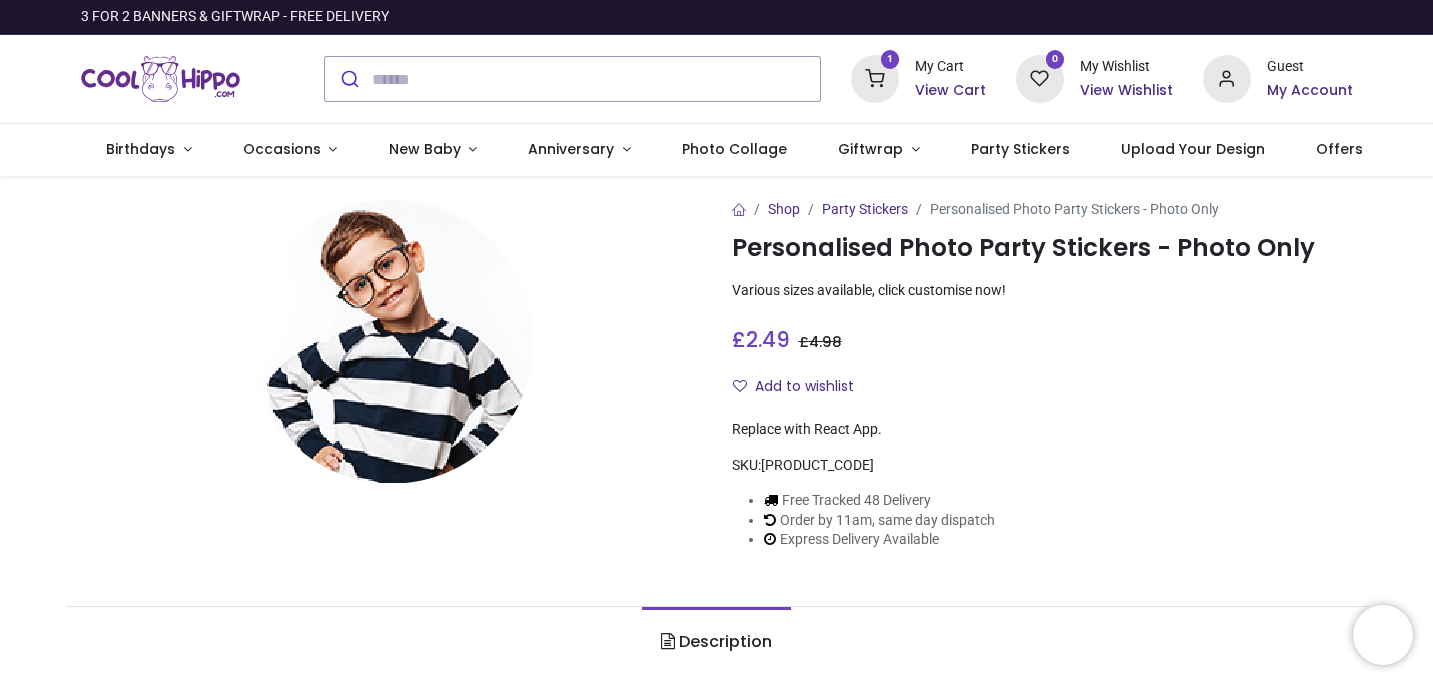 type on "**********" 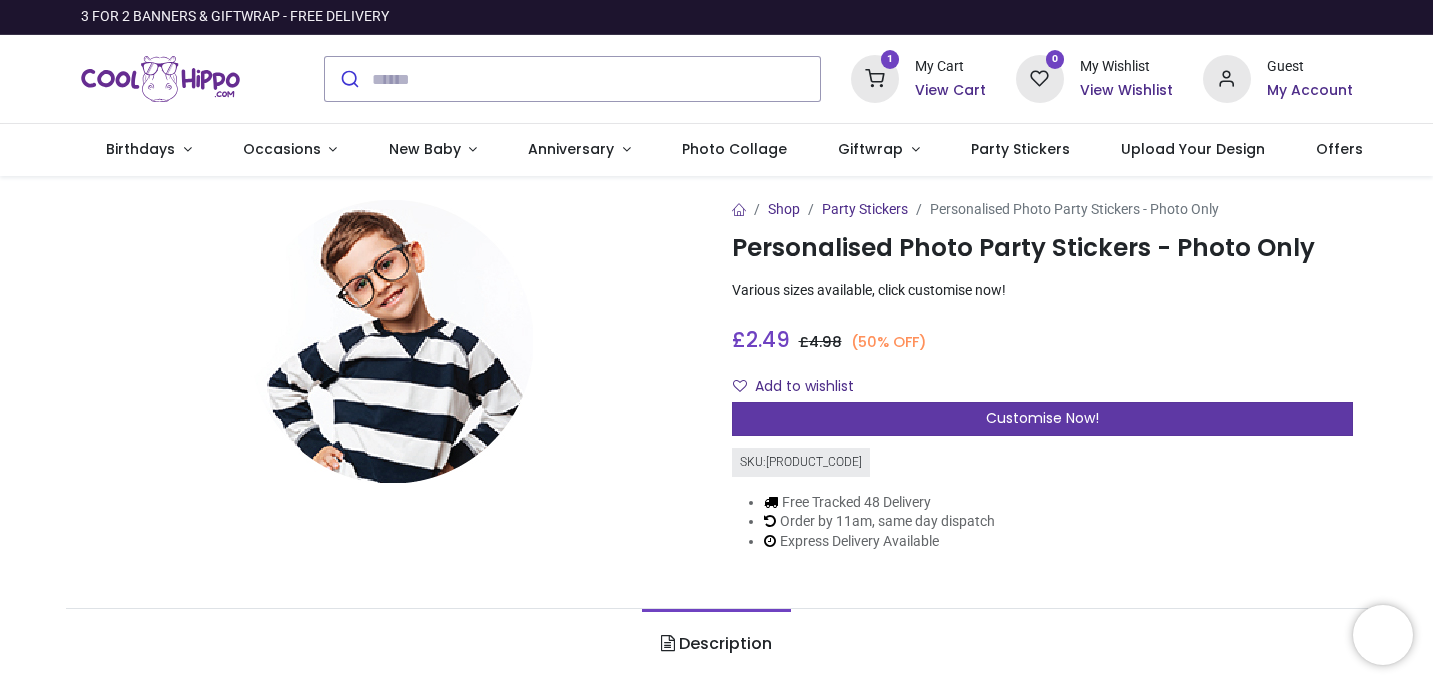click on "Customise Now!" at bounding box center [1042, 419] 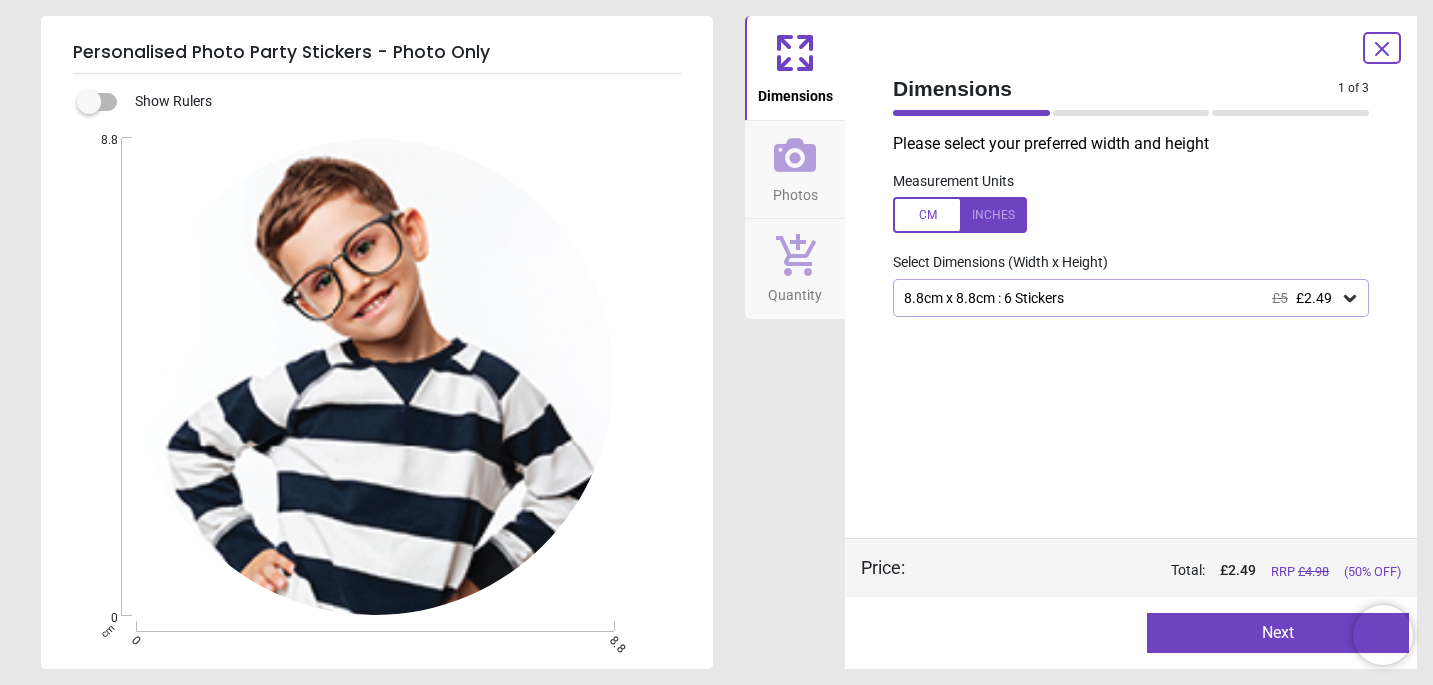 click on "8.8cm  x  8.8cm       : 6 Stickers £5 £2.49" at bounding box center [1121, 298] 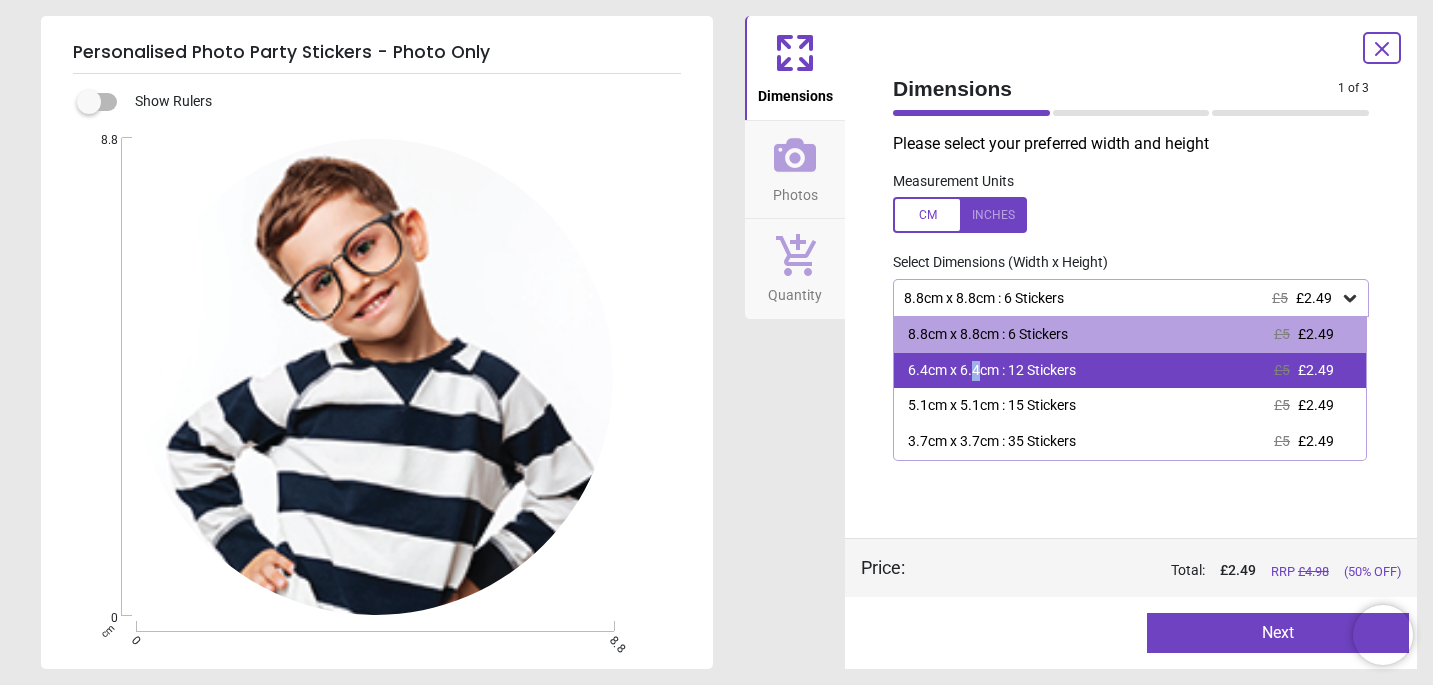 click on "6.4cm  x  6.4cm       : 12 Stickers" at bounding box center [992, 371] 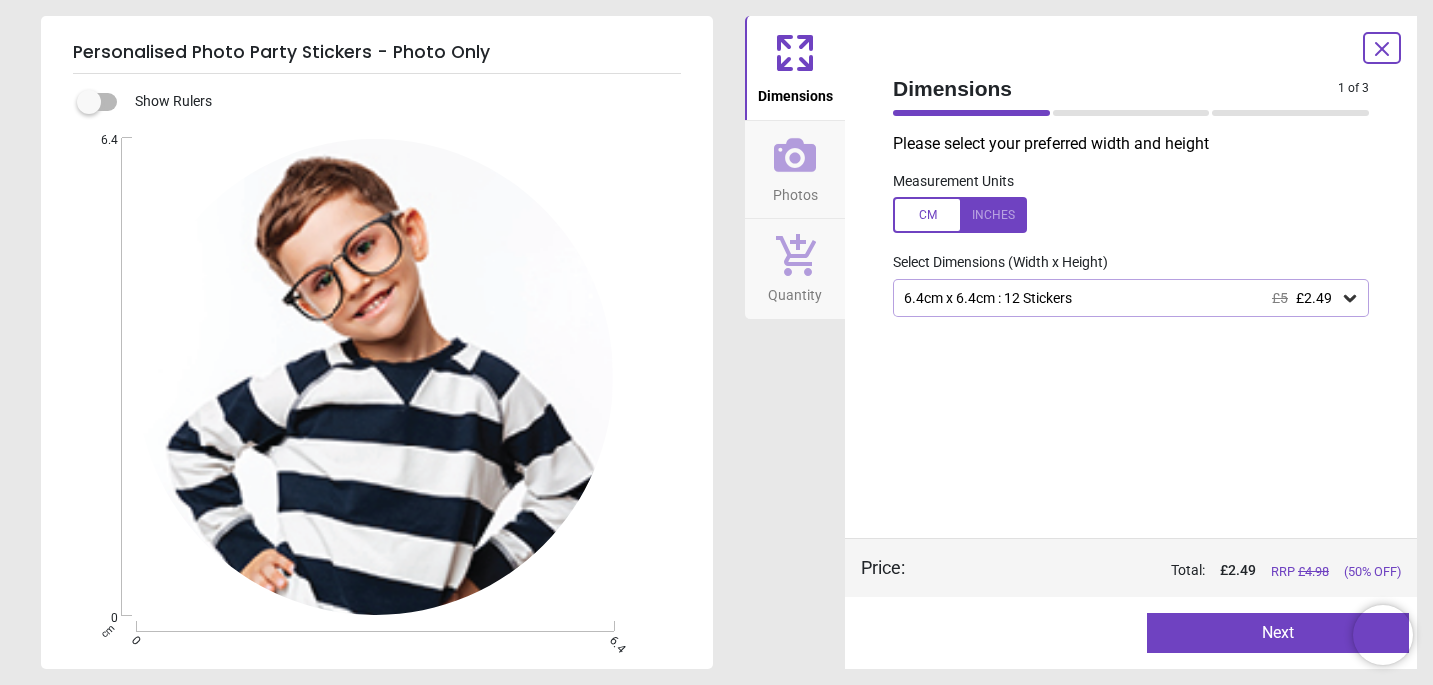 click on "Photos" at bounding box center [795, 170] 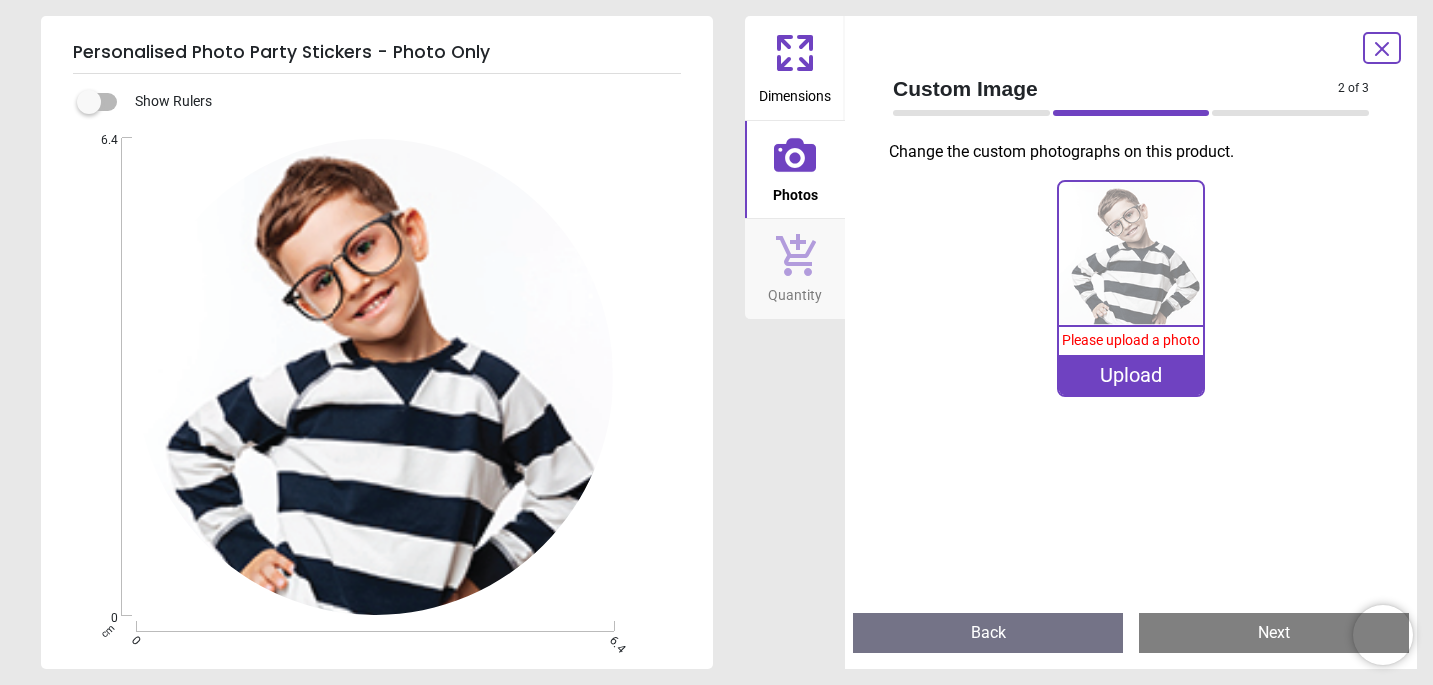 click on "Upload" at bounding box center (1130, 375) 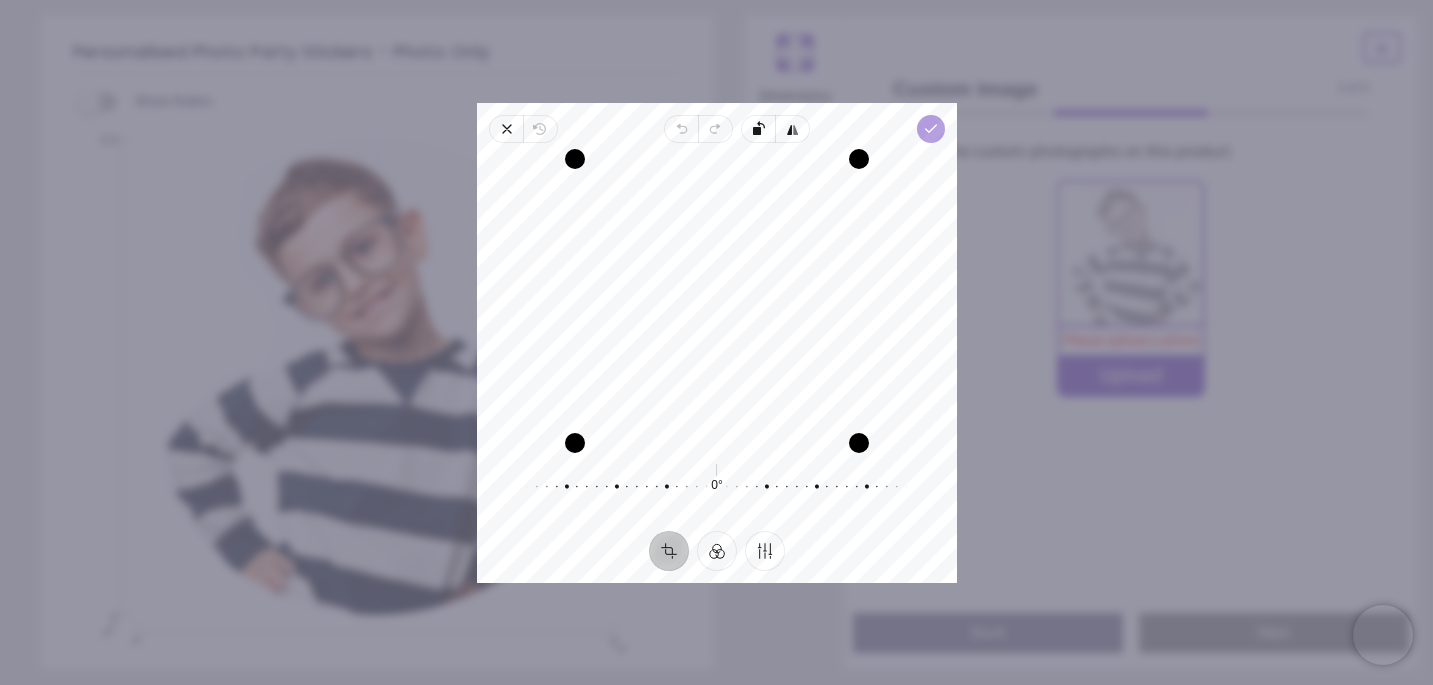 click 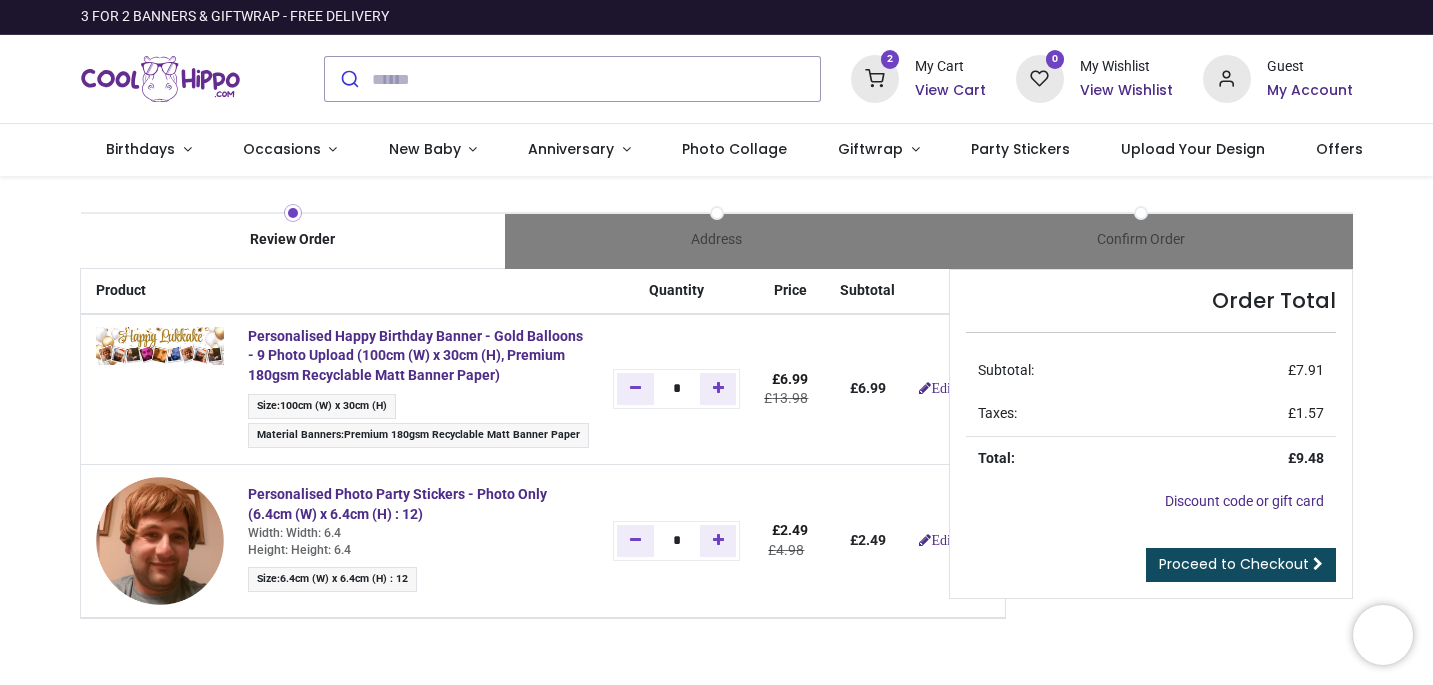 scroll, scrollTop: 0, scrollLeft: 0, axis: both 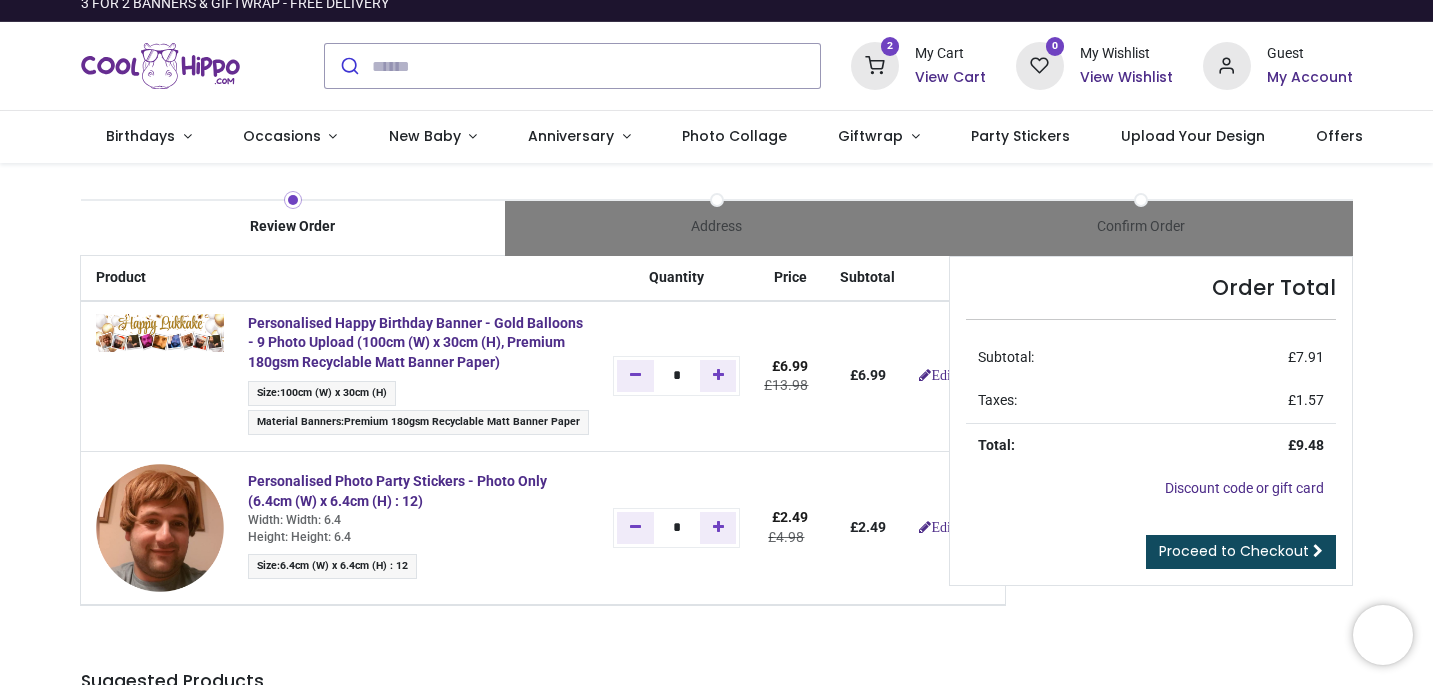 type on "**********" 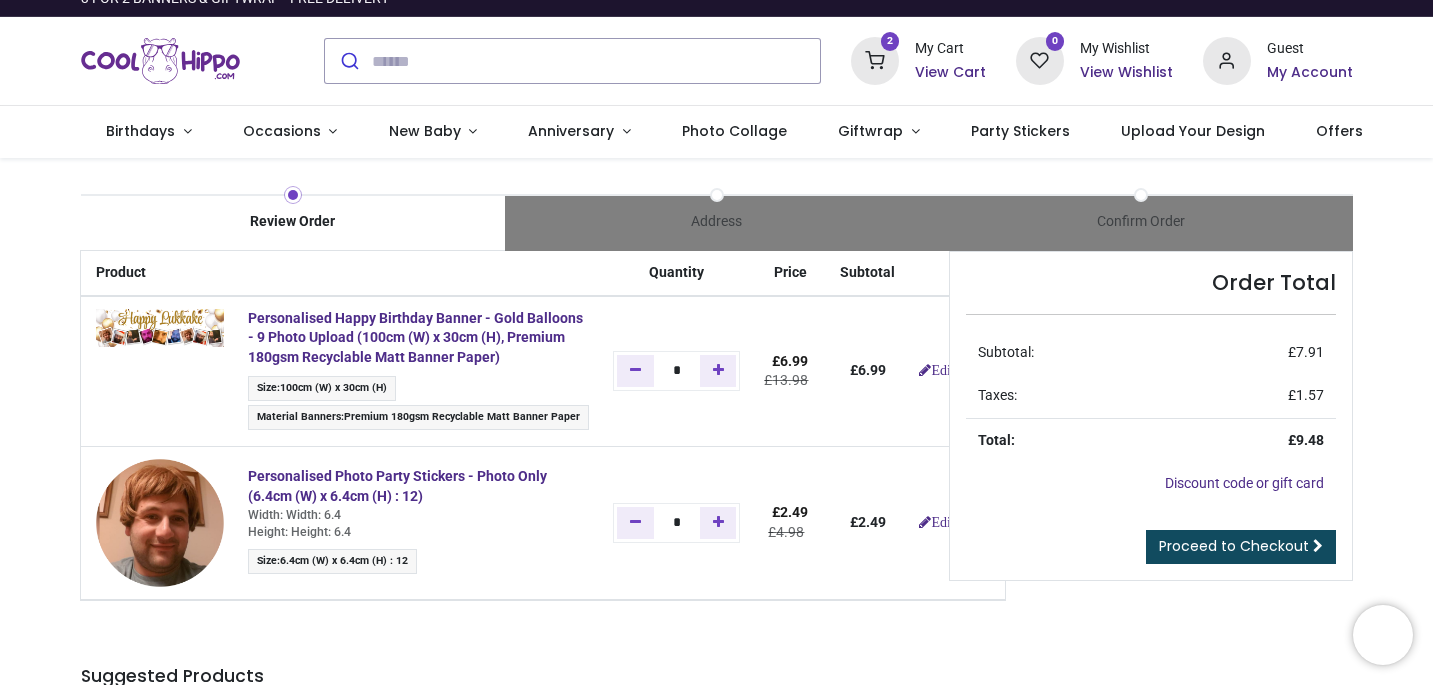scroll, scrollTop: 0, scrollLeft: 0, axis: both 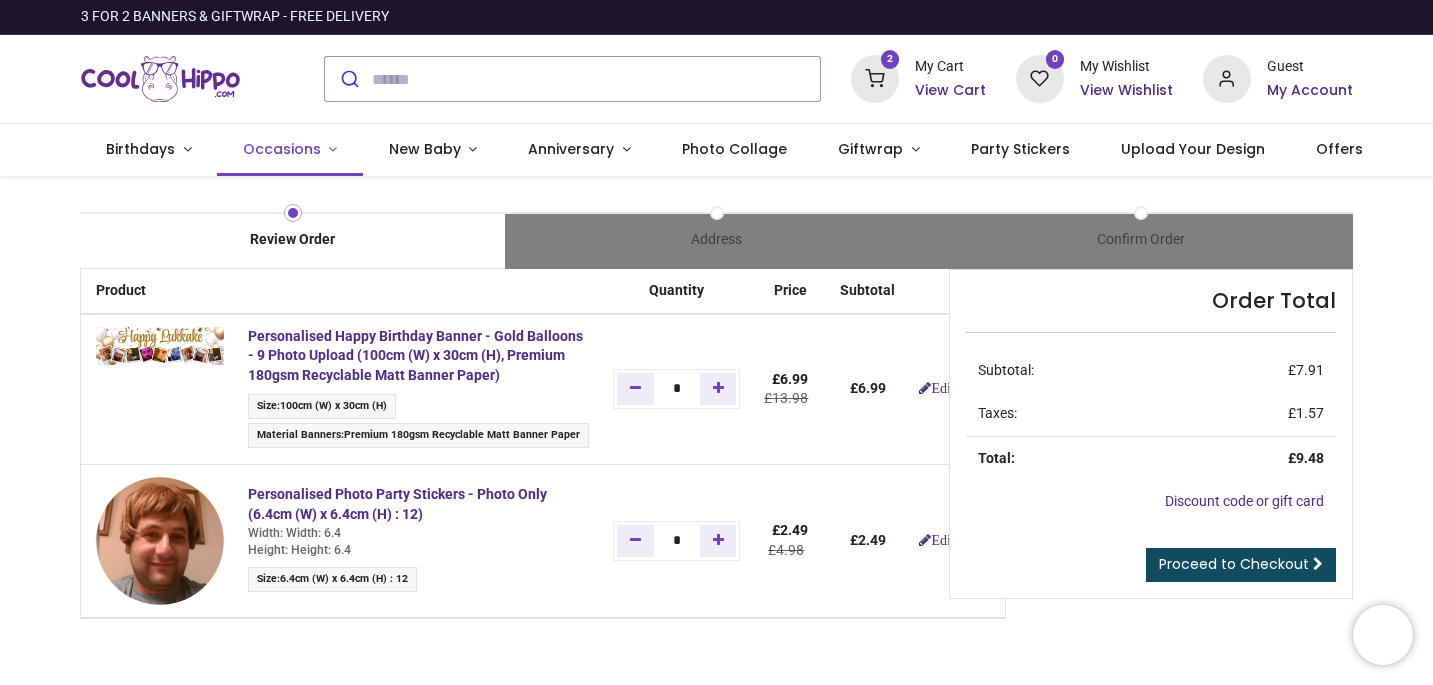 click on "Occasions" at bounding box center [282, 149] 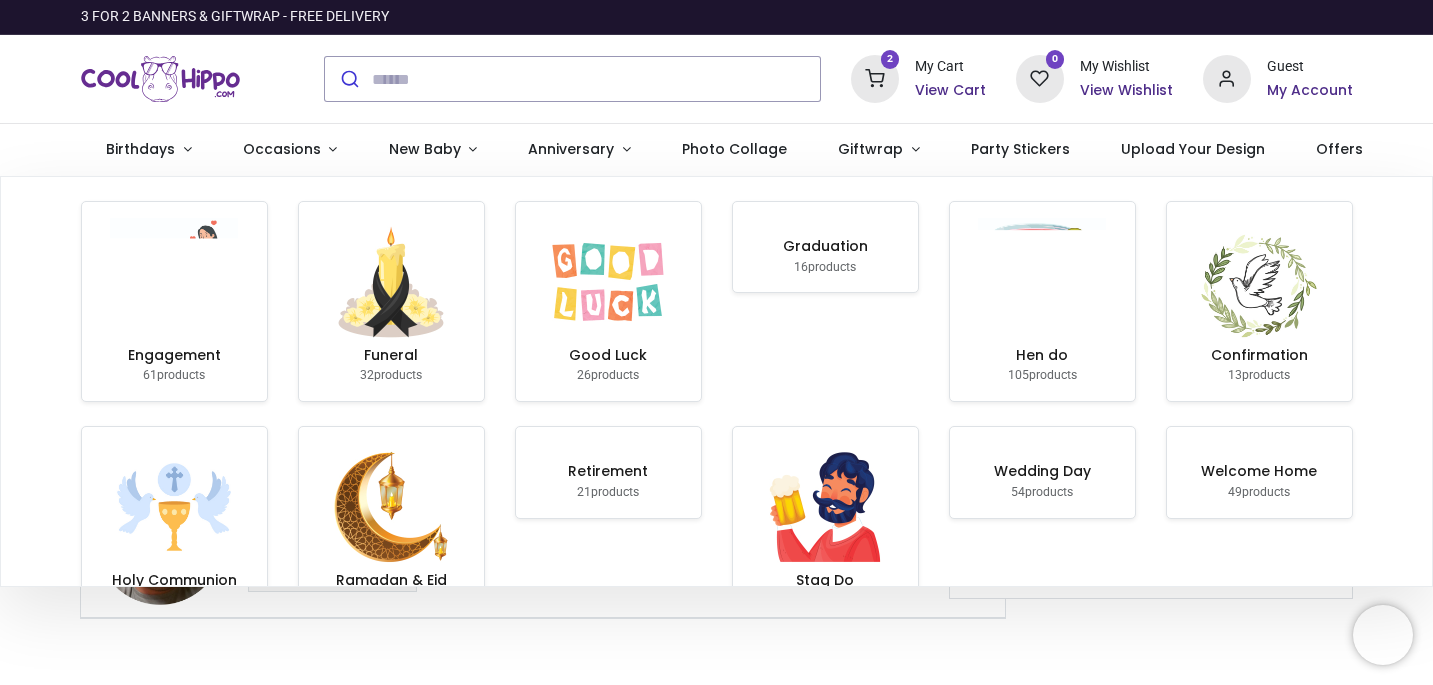 scroll, scrollTop: 64, scrollLeft: 0, axis: vertical 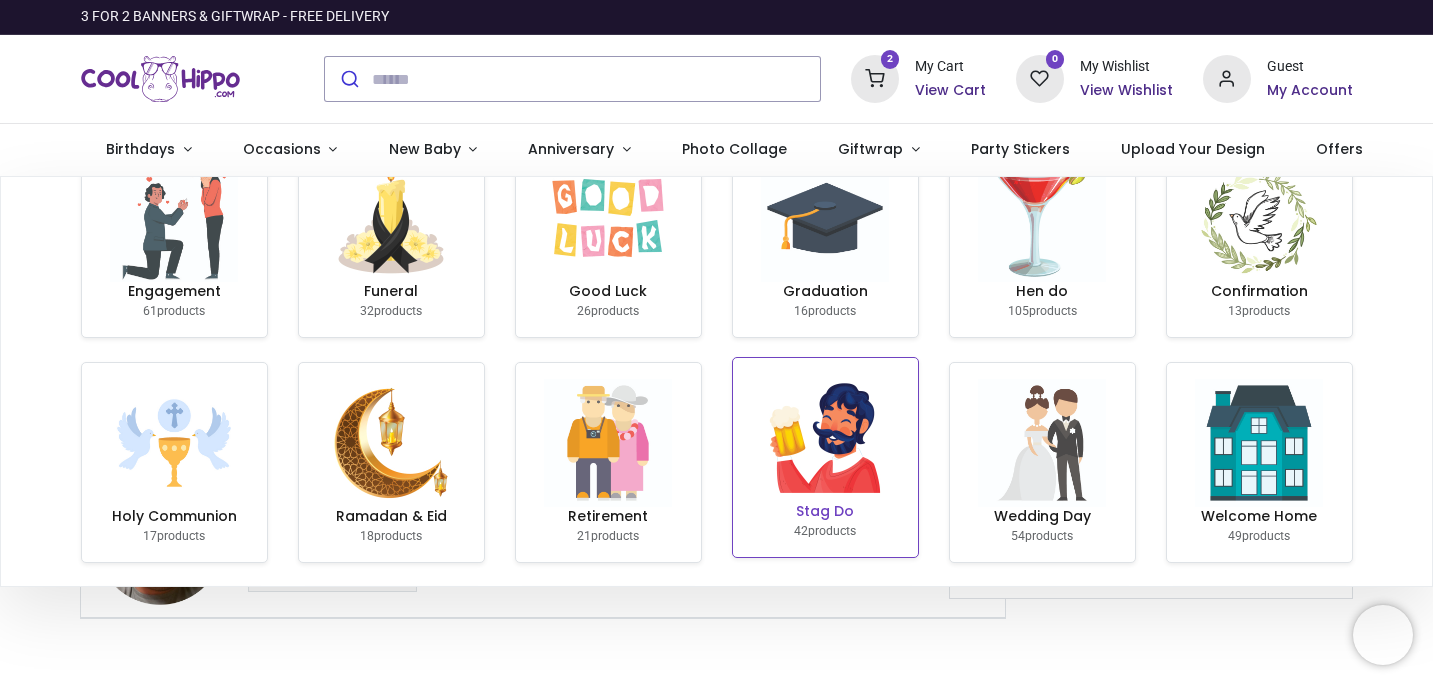 click at bounding box center (825, 438) 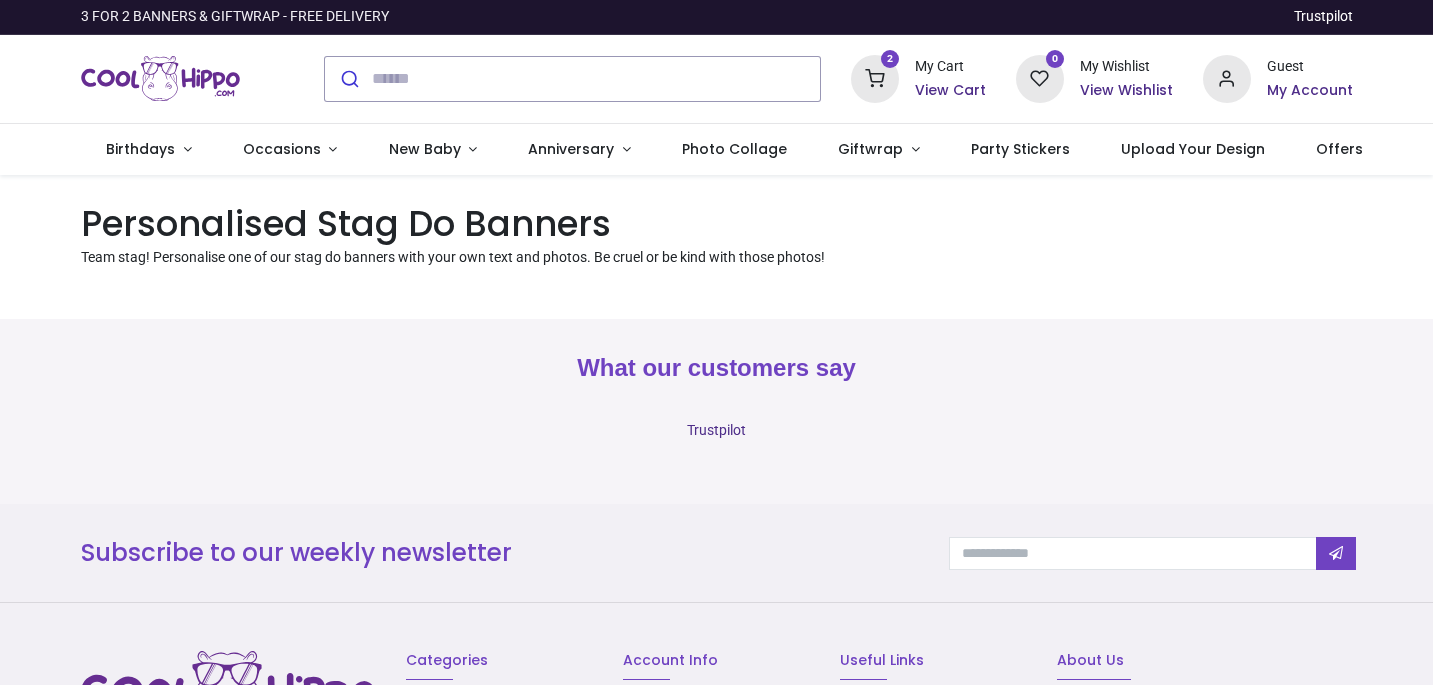 scroll, scrollTop: 0, scrollLeft: 0, axis: both 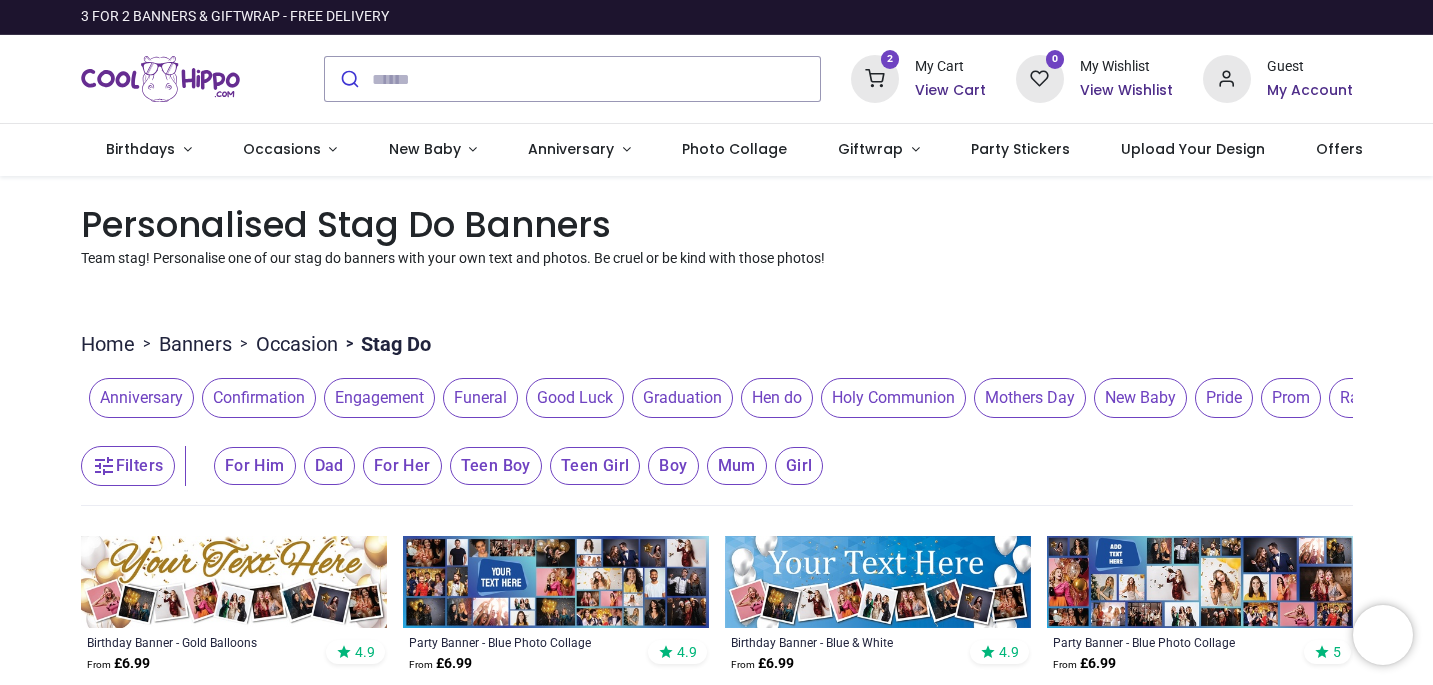 type on "**********" 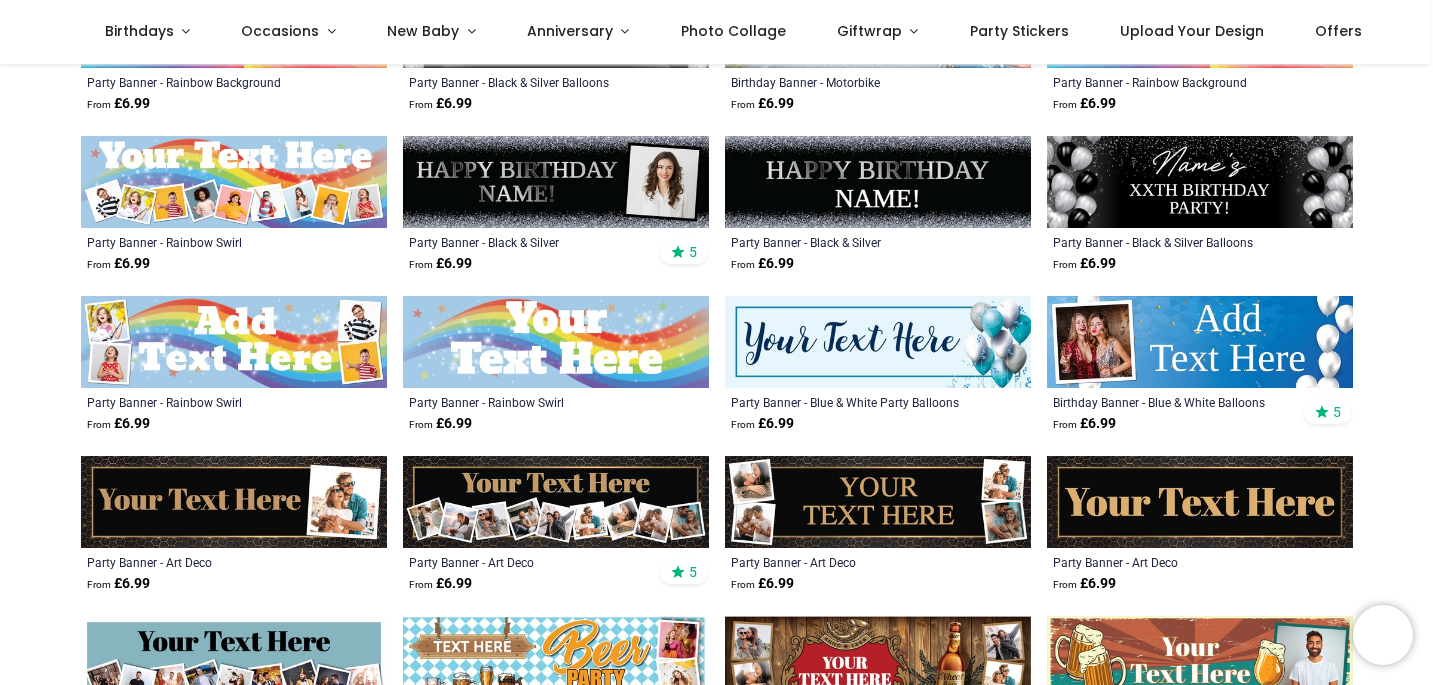 scroll, scrollTop: 770, scrollLeft: 0, axis: vertical 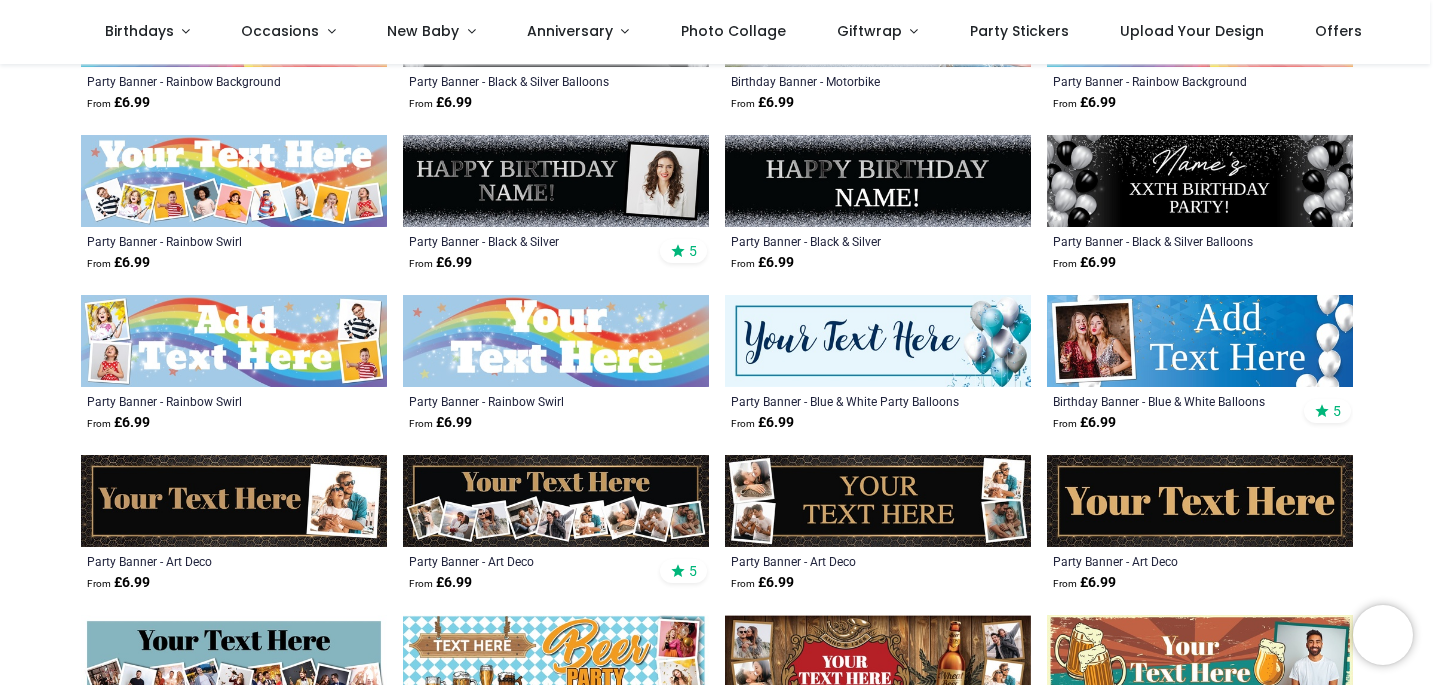 click at bounding box center [234, 341] 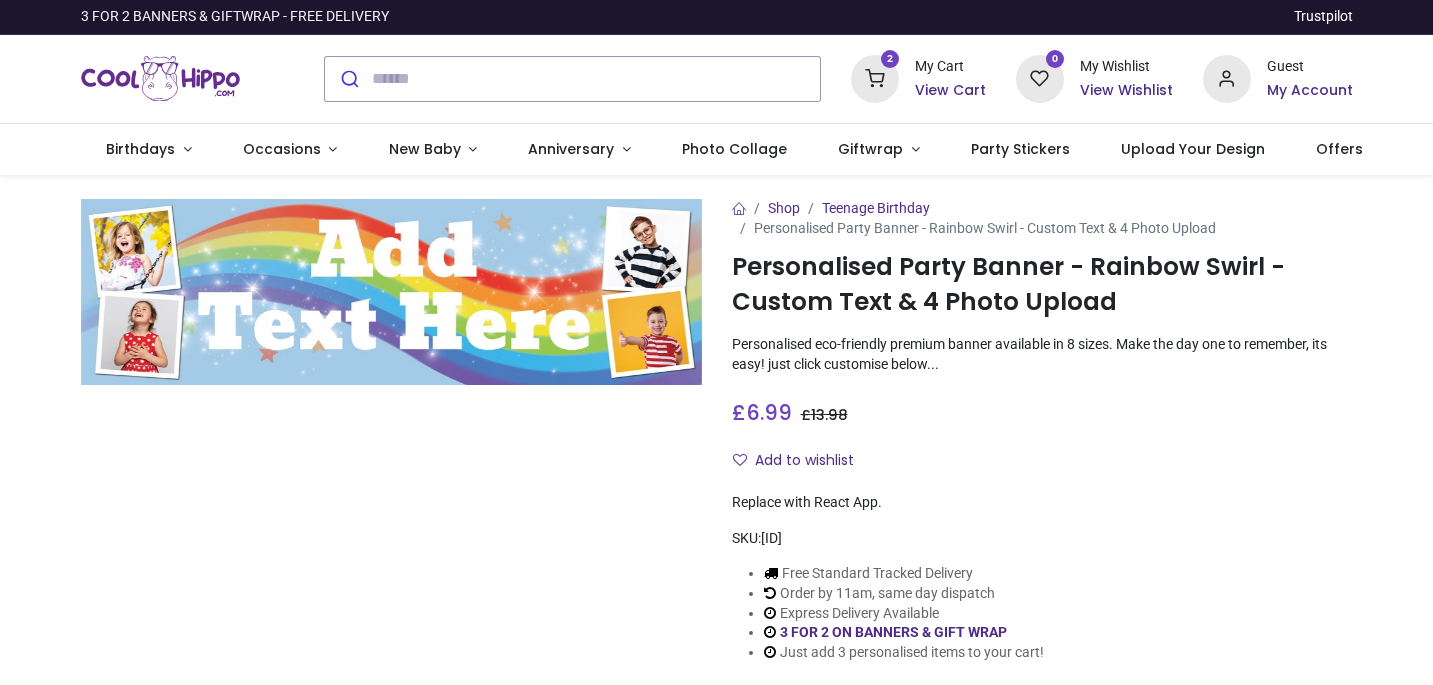 scroll, scrollTop: 0, scrollLeft: 0, axis: both 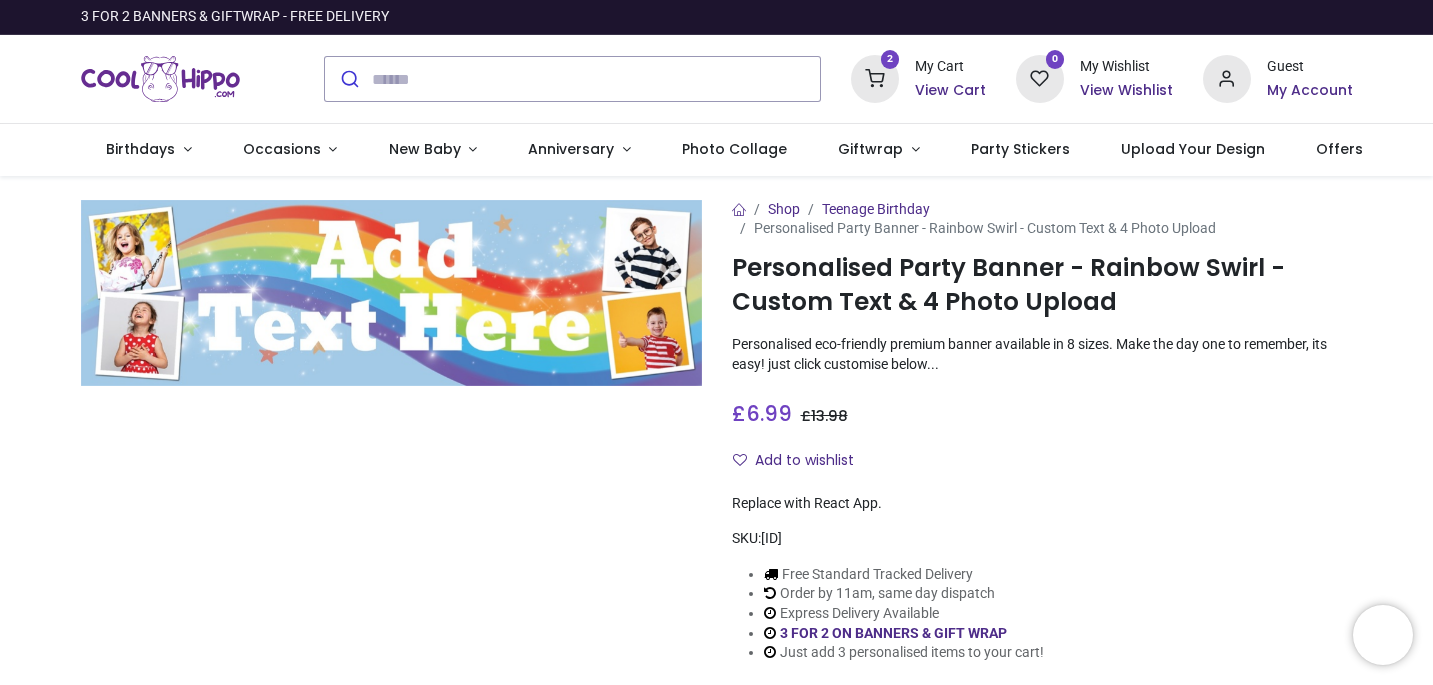 type on "**********" 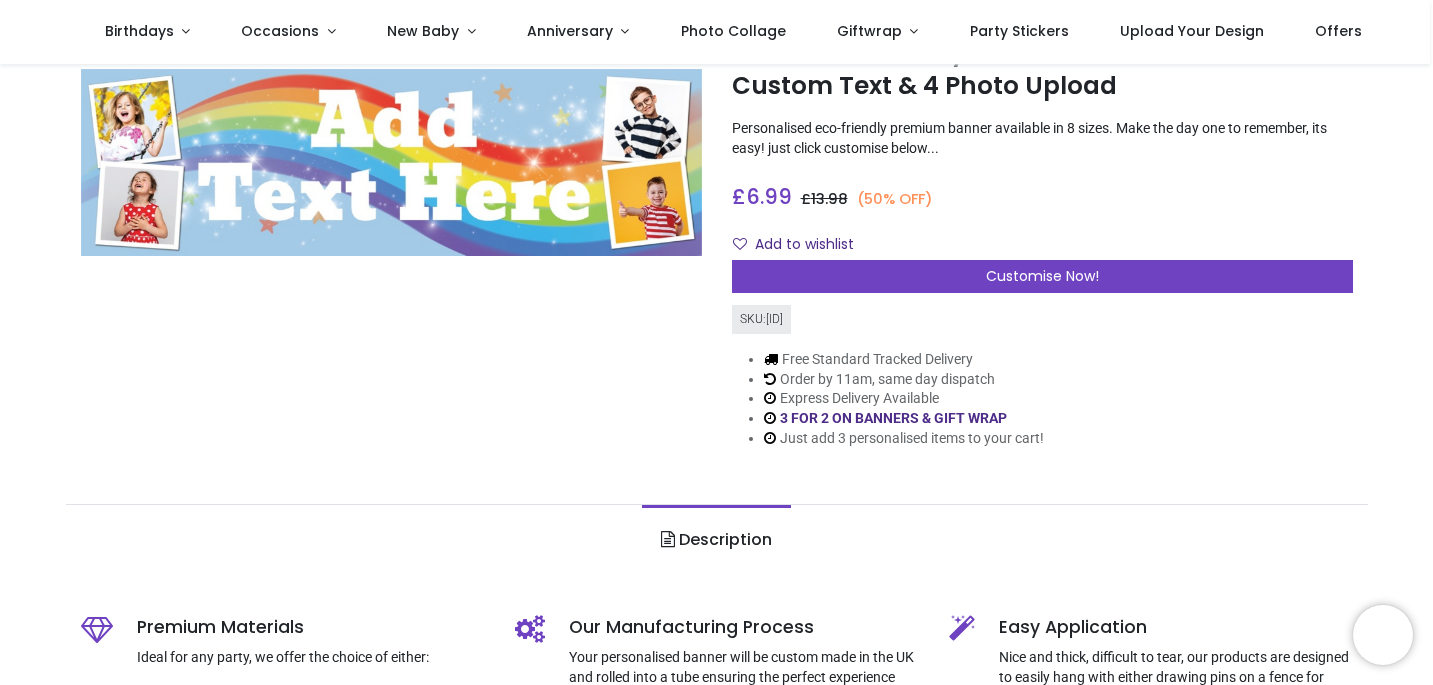 scroll, scrollTop: 100, scrollLeft: 0, axis: vertical 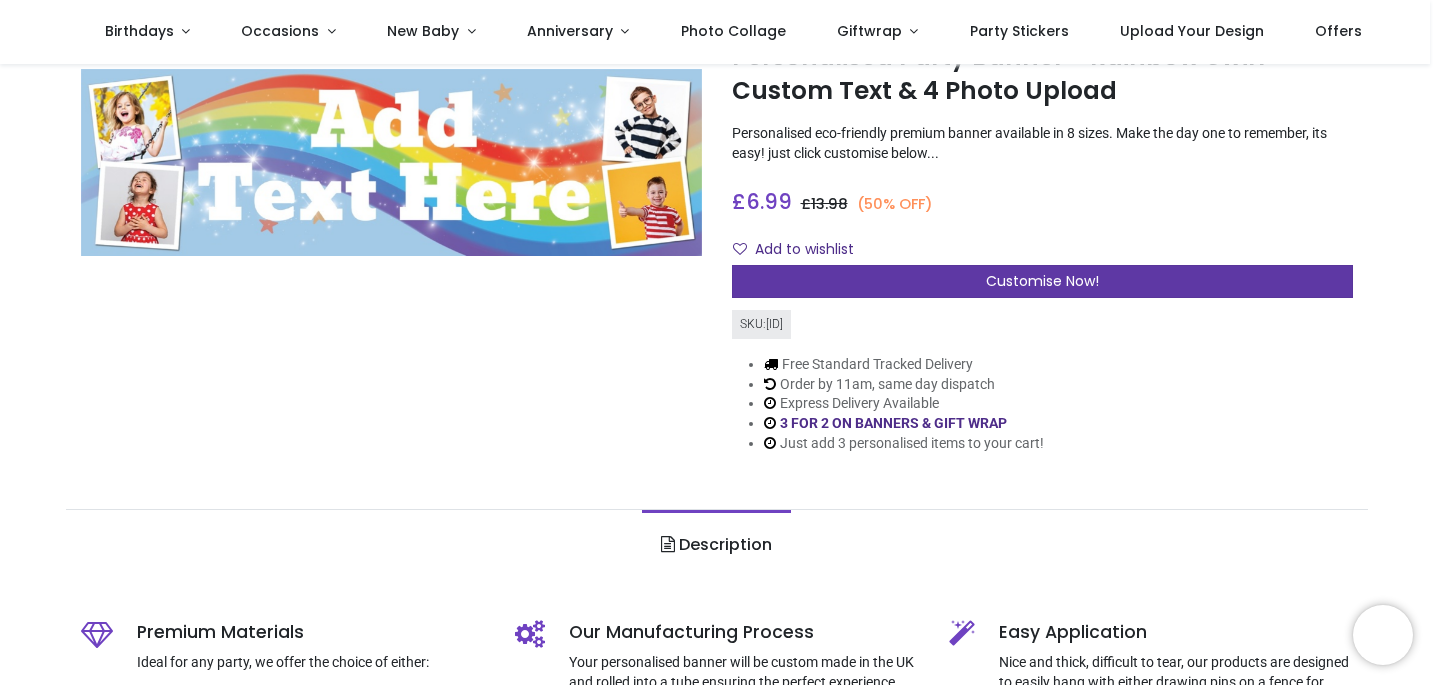 click on "Customise Now!" at bounding box center [1042, 282] 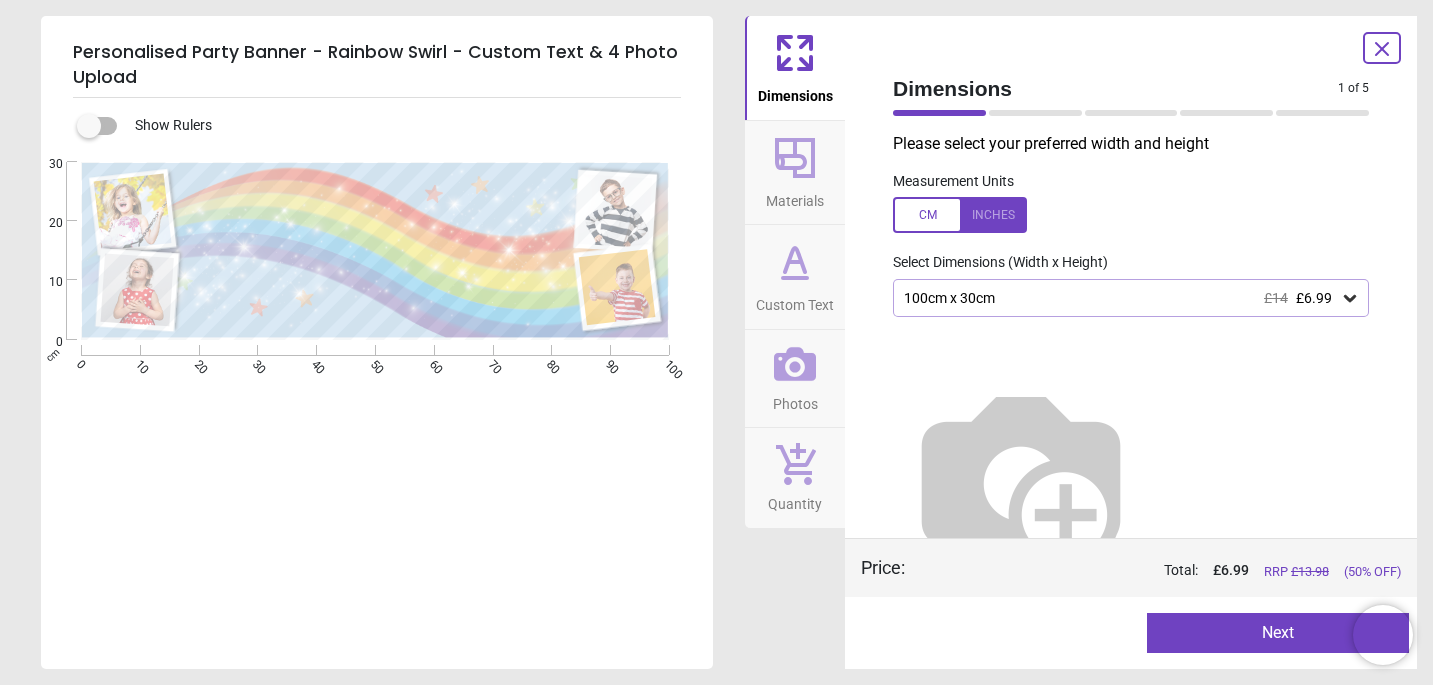 click on "100cm  x  30cm       £14 £6.99" at bounding box center [1121, 298] 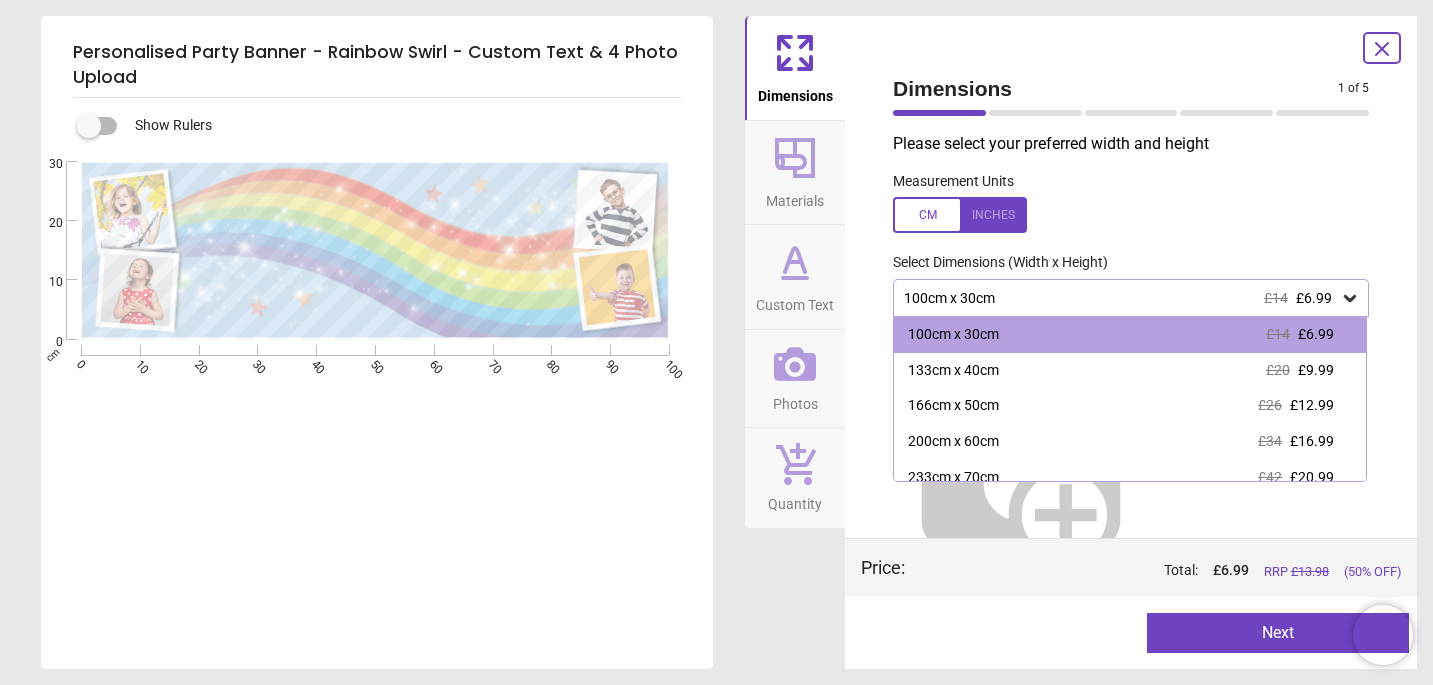 click at bounding box center [1131, 215] 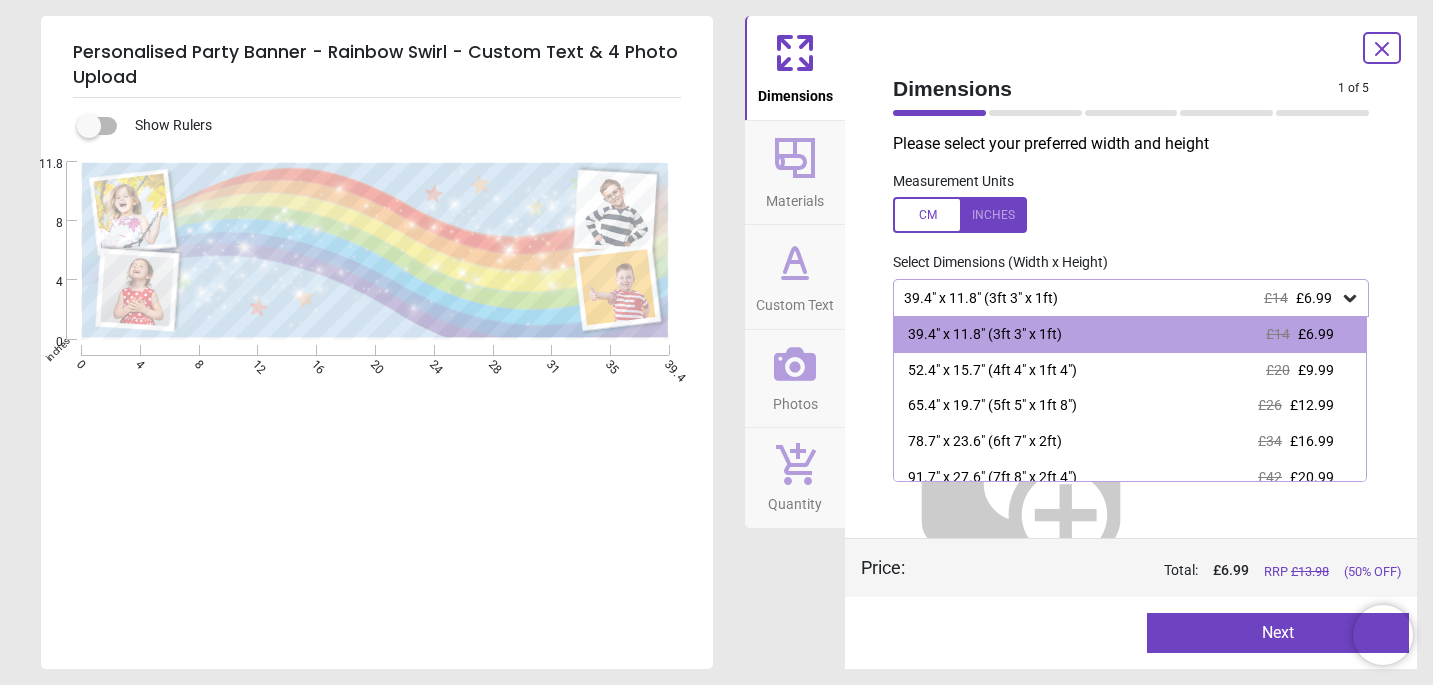 click at bounding box center [960, 215] 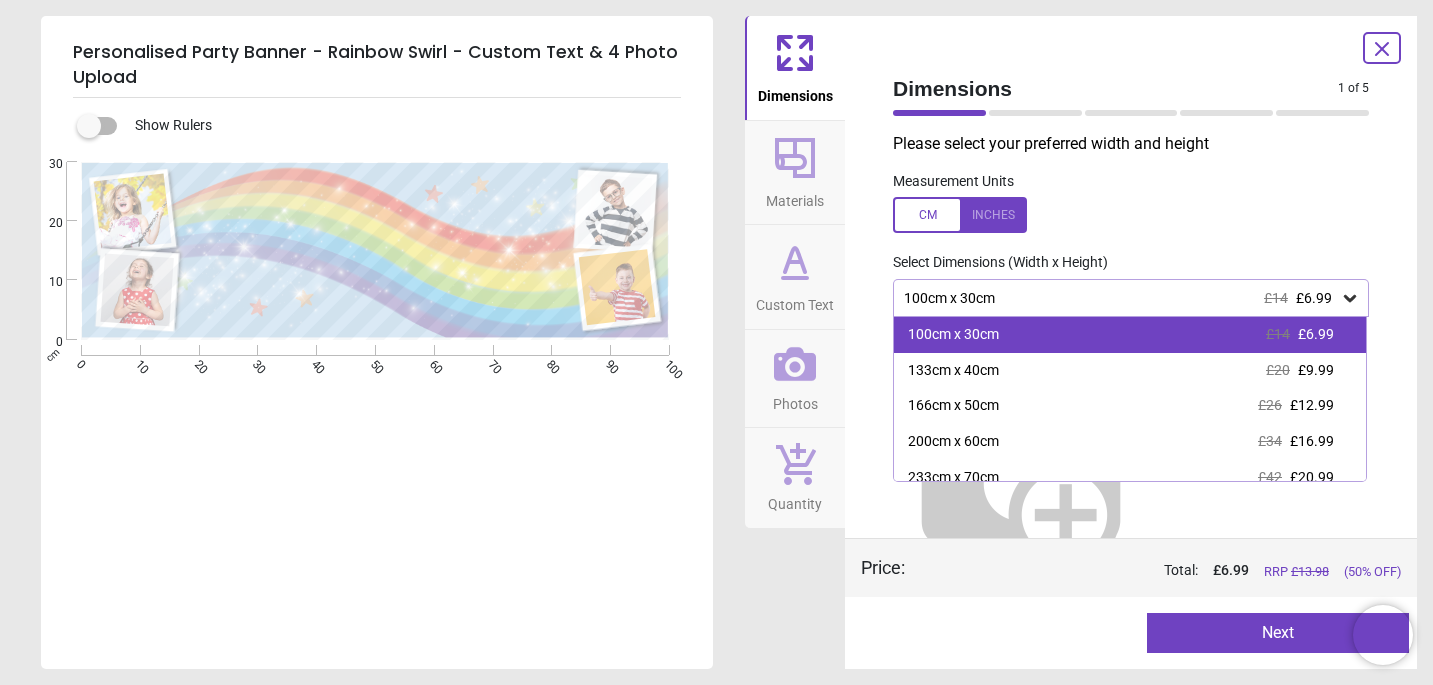 click on "100cm  x  30cm       £14 £6.99" at bounding box center (1130, 335) 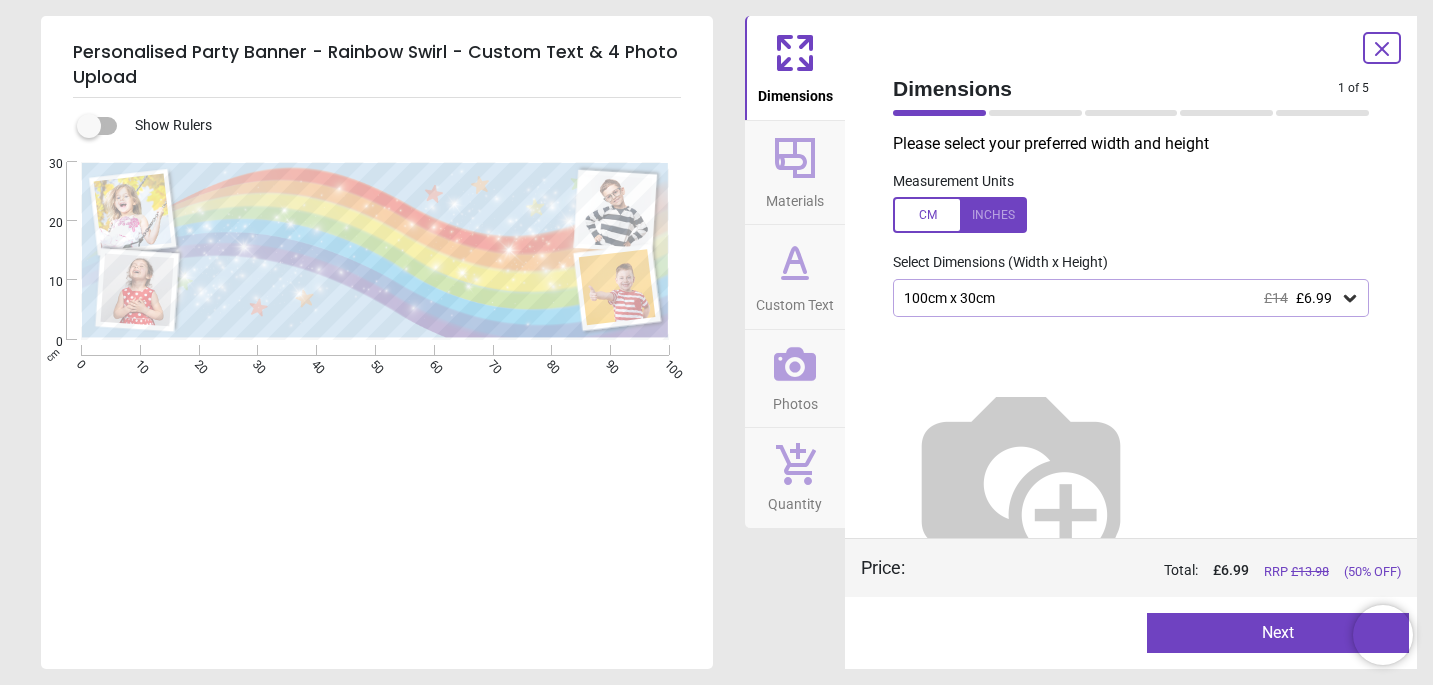 click 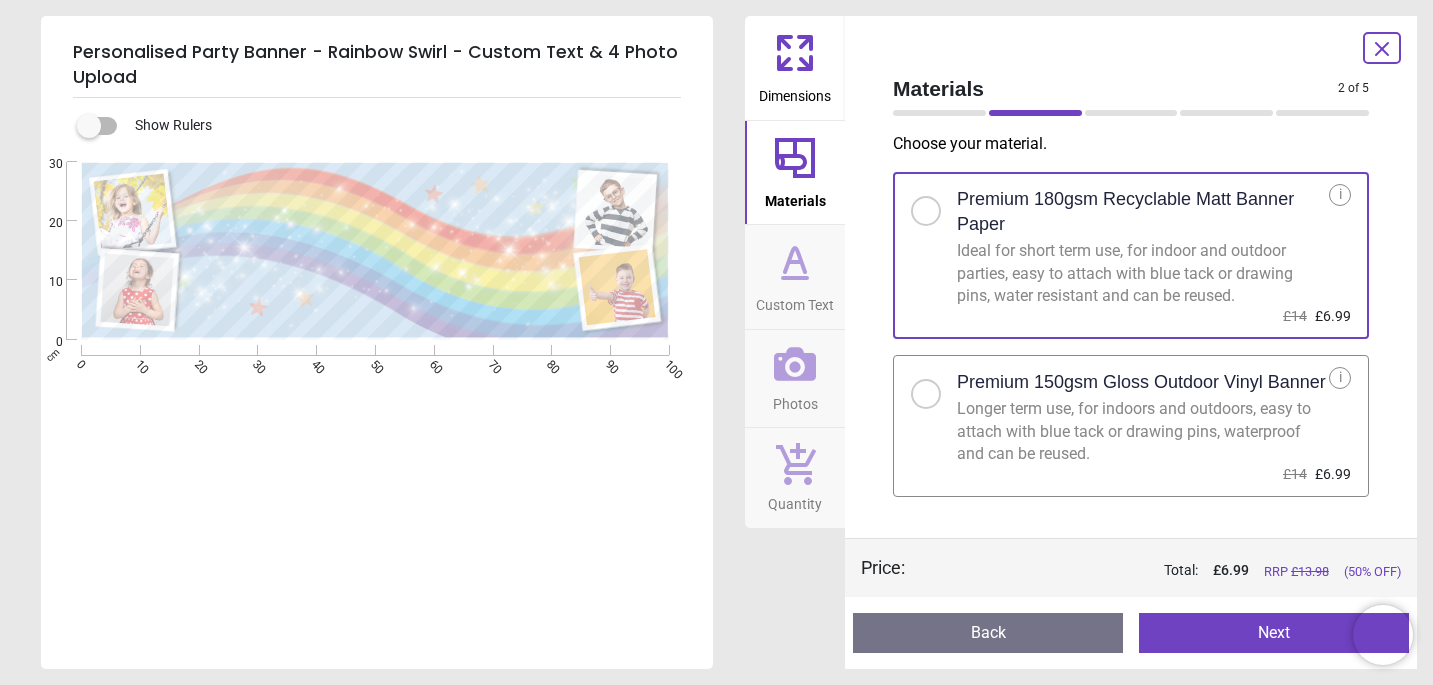 click on "Custom Text" at bounding box center (795, 277) 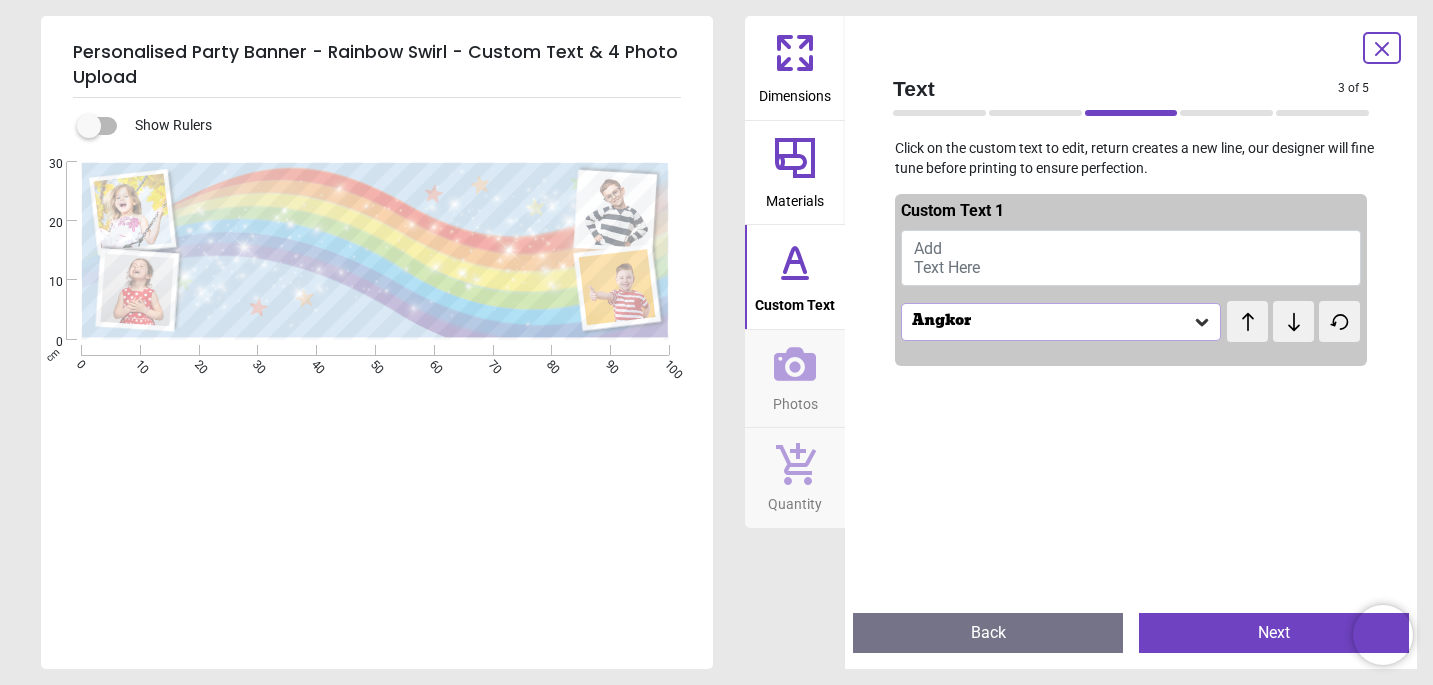 click on "Add
Text Here" at bounding box center [1131, 258] 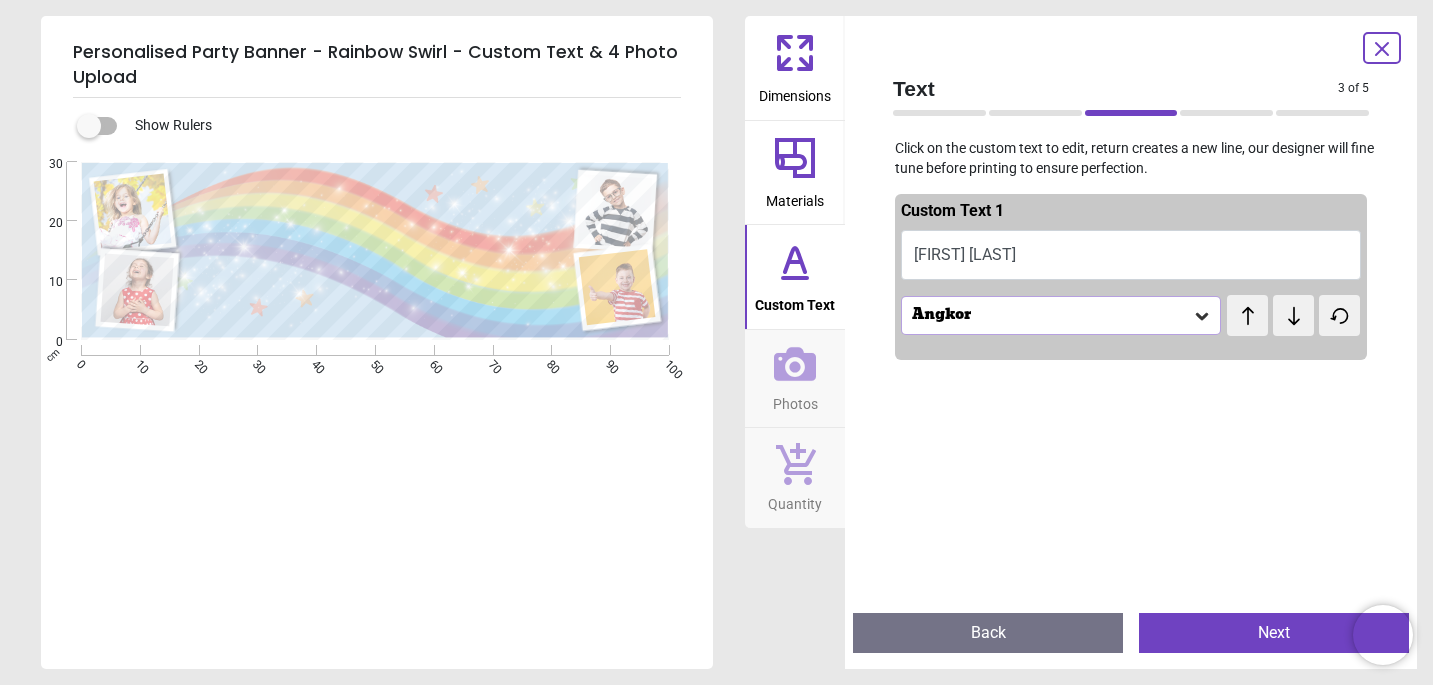 scroll, scrollTop: 13, scrollLeft: 0, axis: vertical 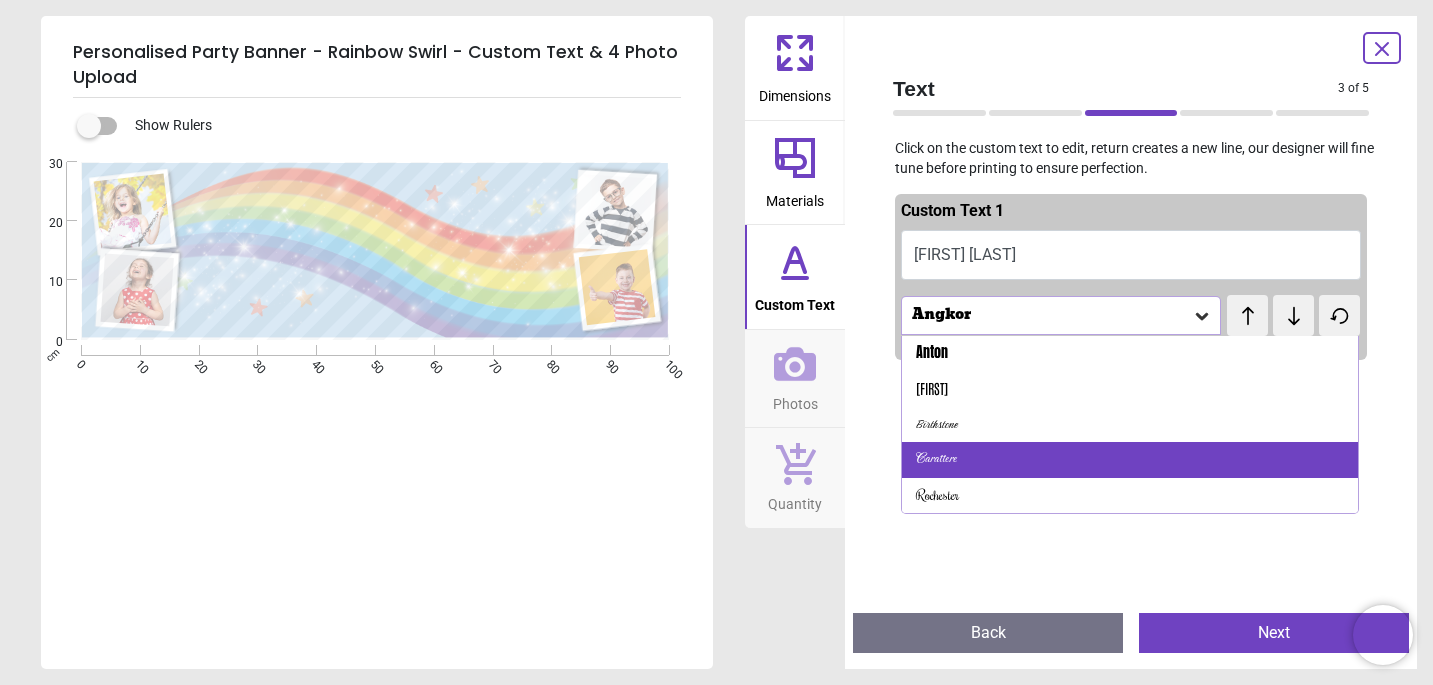 click on "Carattere" at bounding box center [1130, 460] 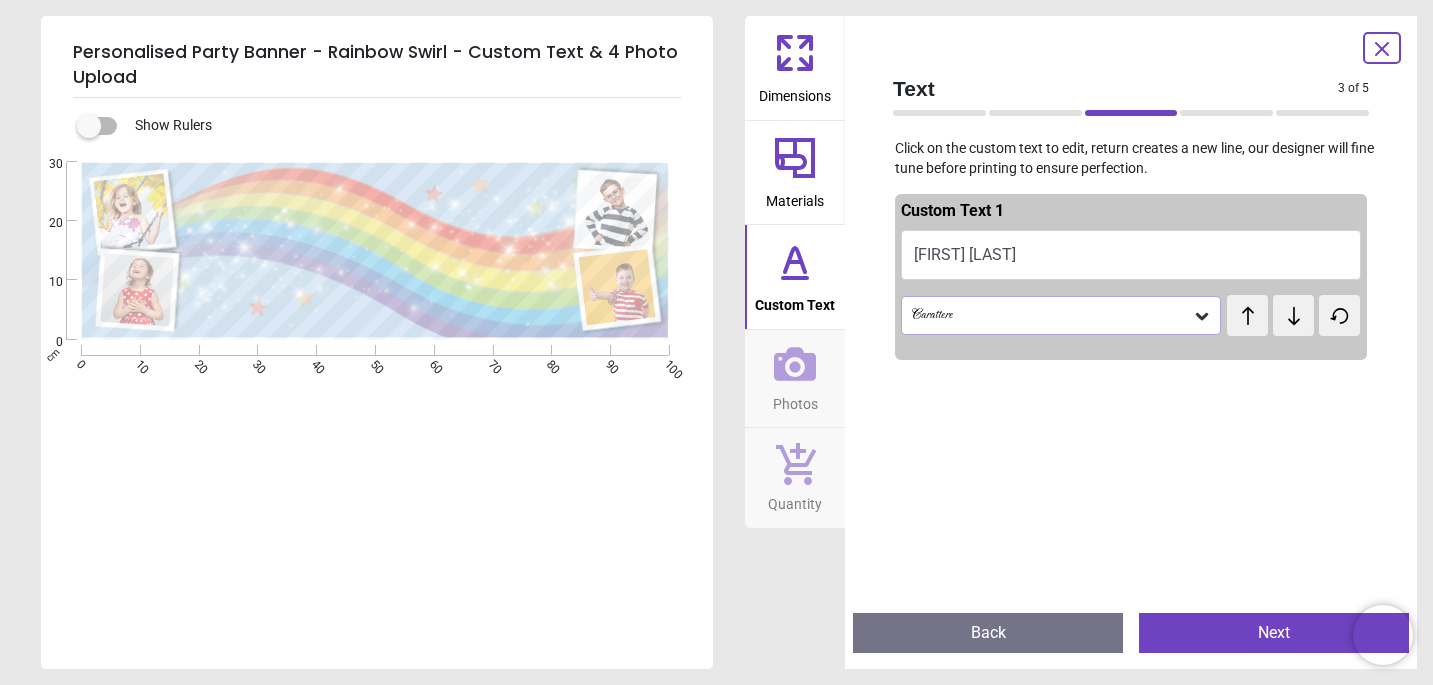 click on "Carattere" at bounding box center [1051, 315] 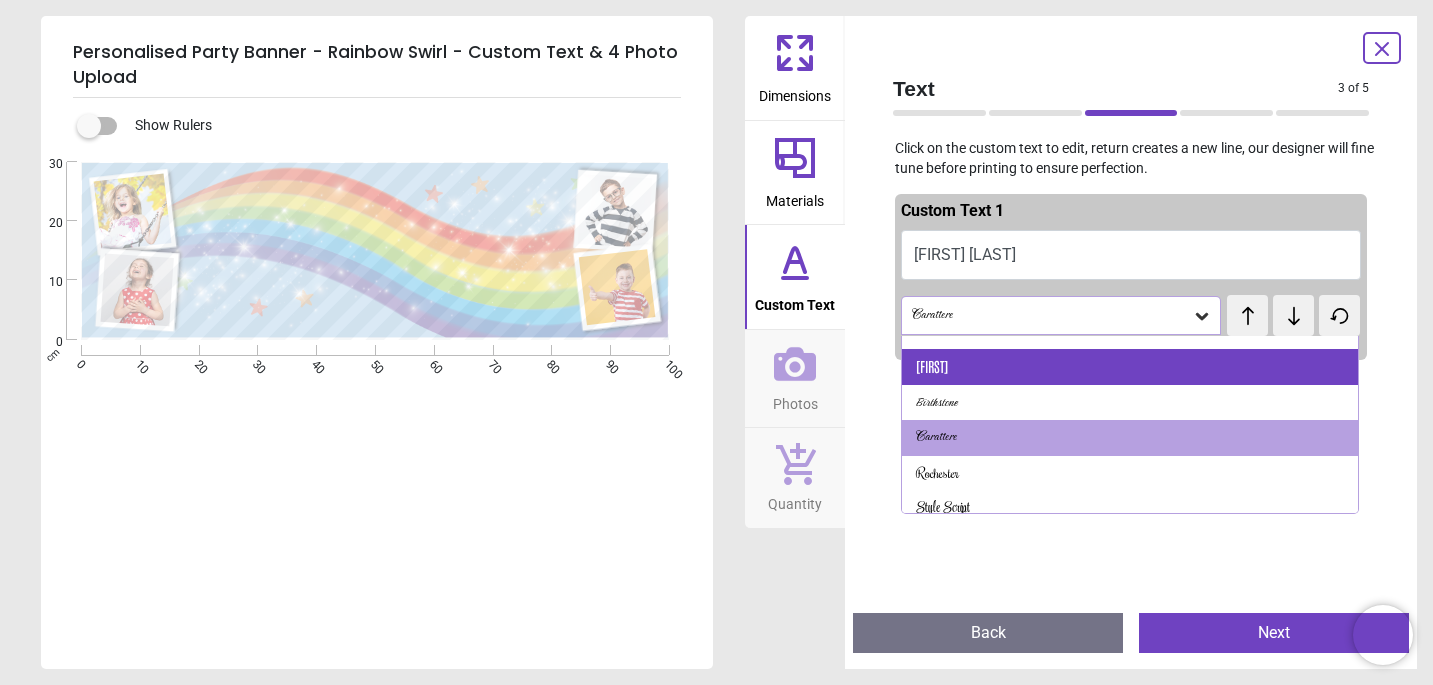 scroll, scrollTop: 189, scrollLeft: 0, axis: vertical 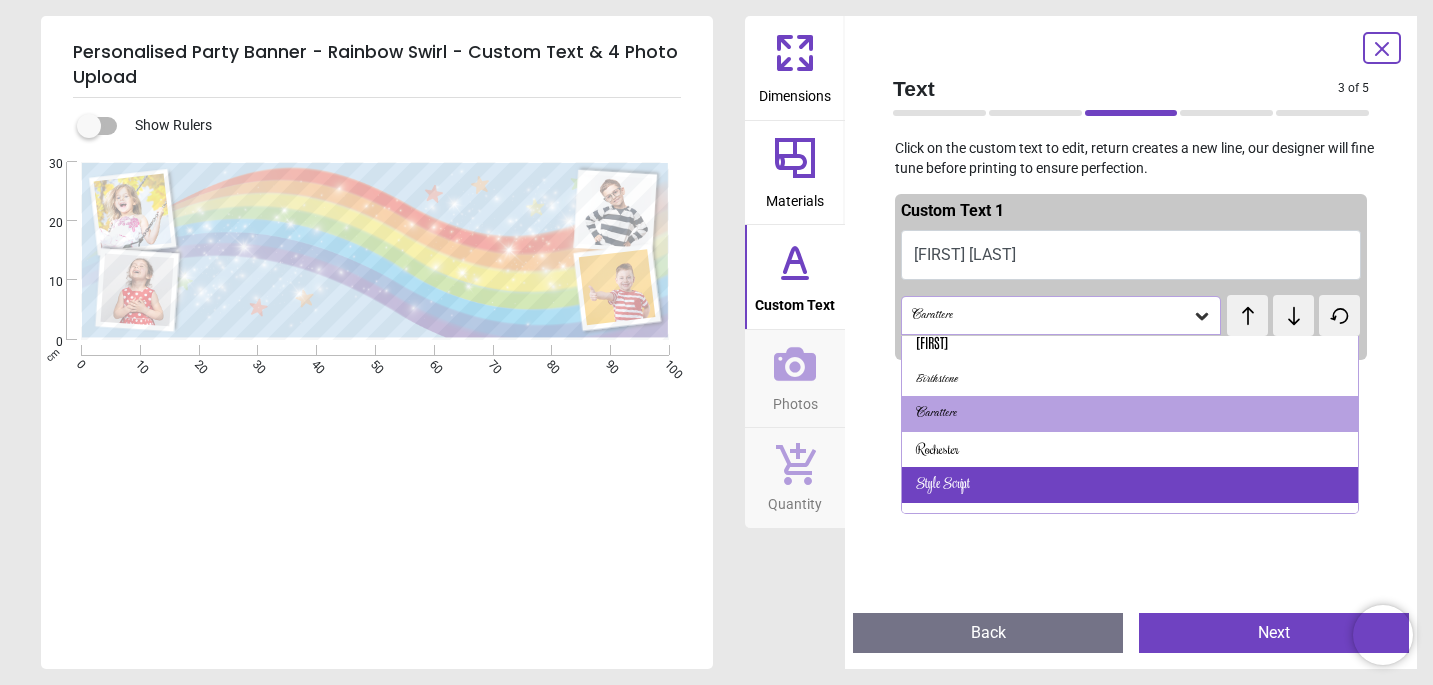 click on "Style Script" at bounding box center (1130, 485) 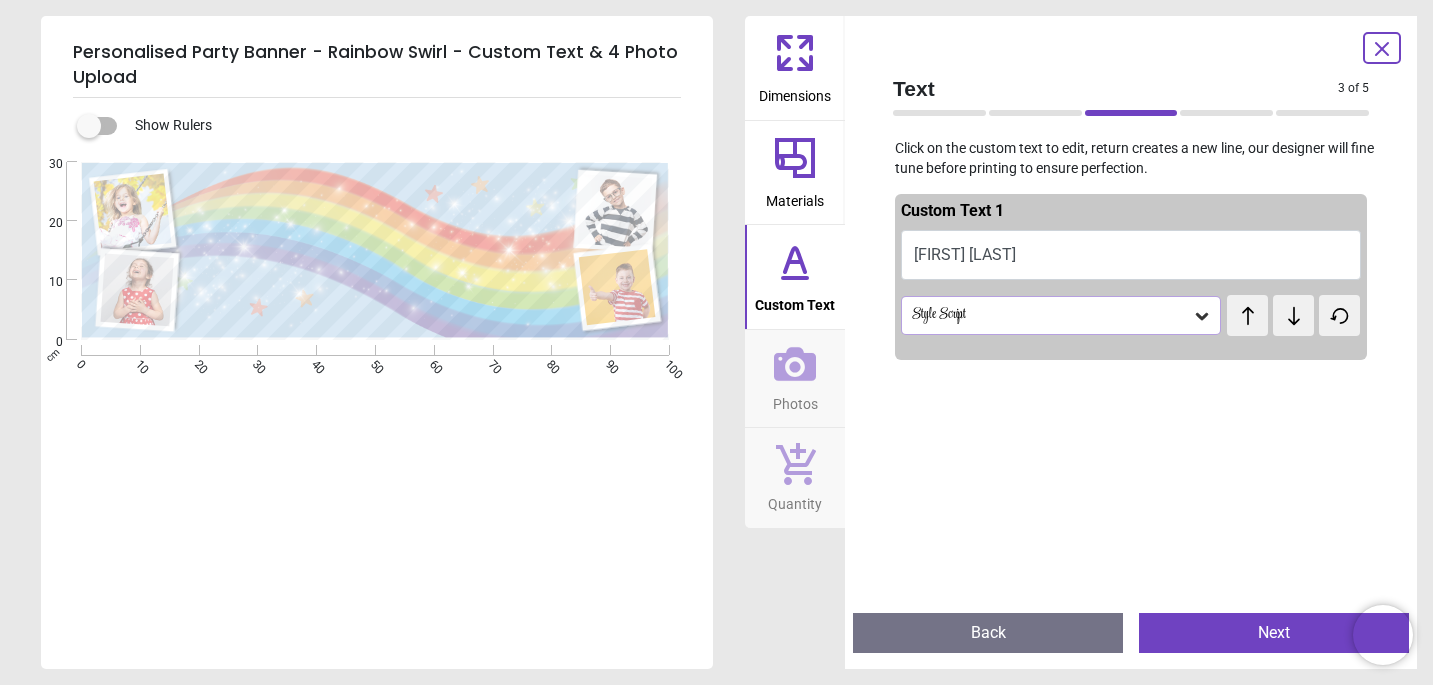 scroll, scrollTop: 0, scrollLeft: 0, axis: both 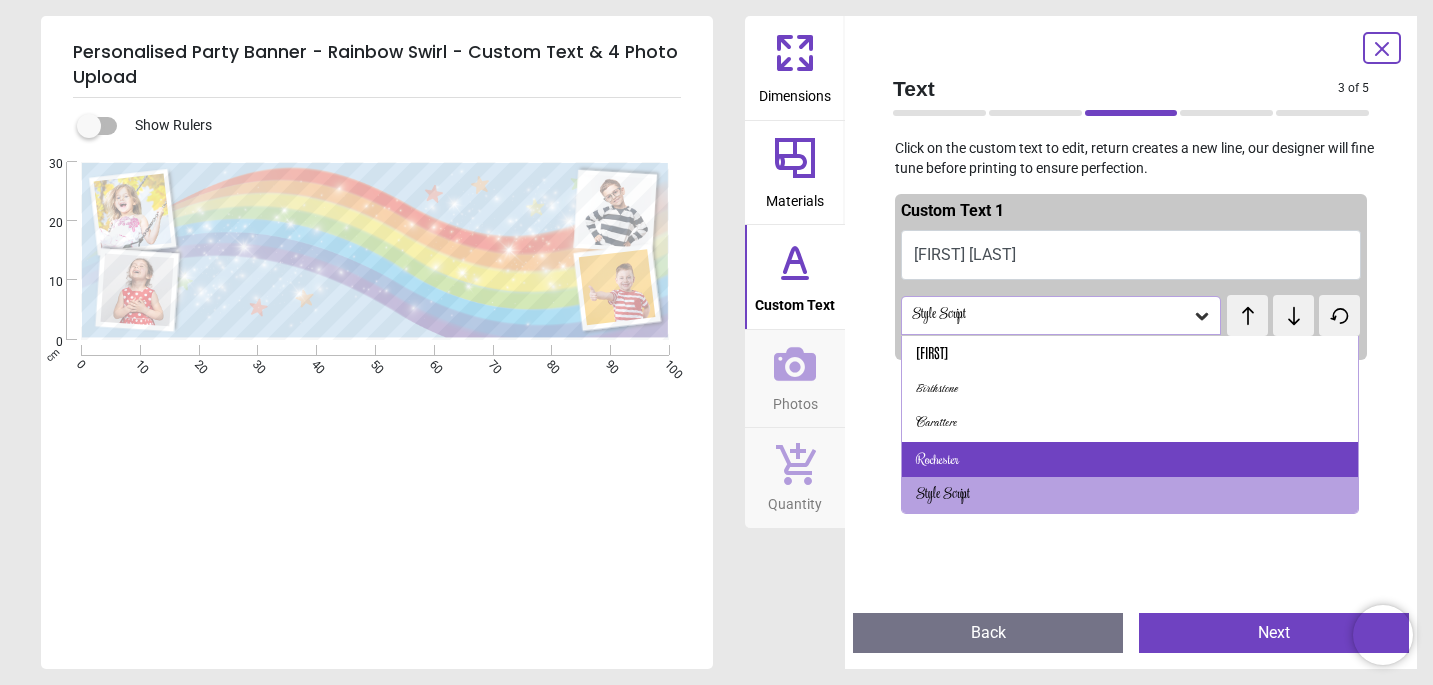 click on "Rochester" at bounding box center [1130, 460] 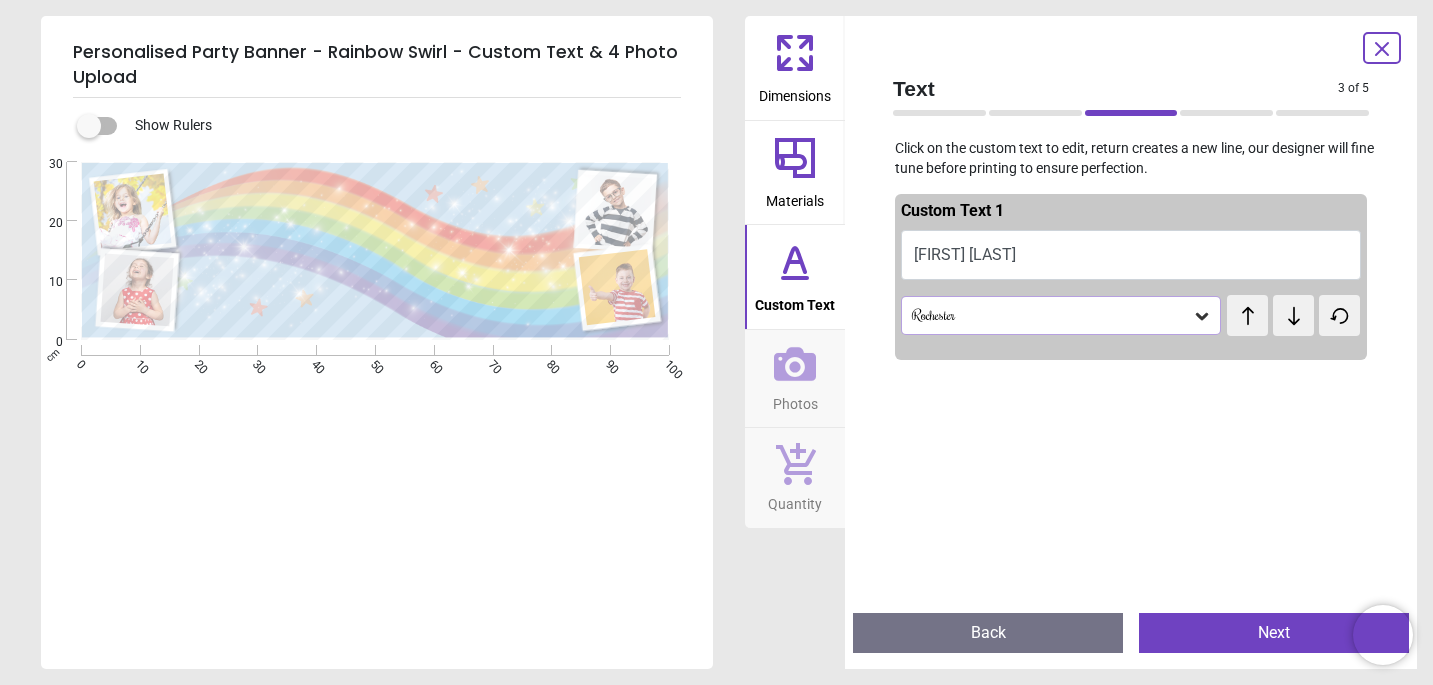 click on "Photos" at bounding box center [795, 400] 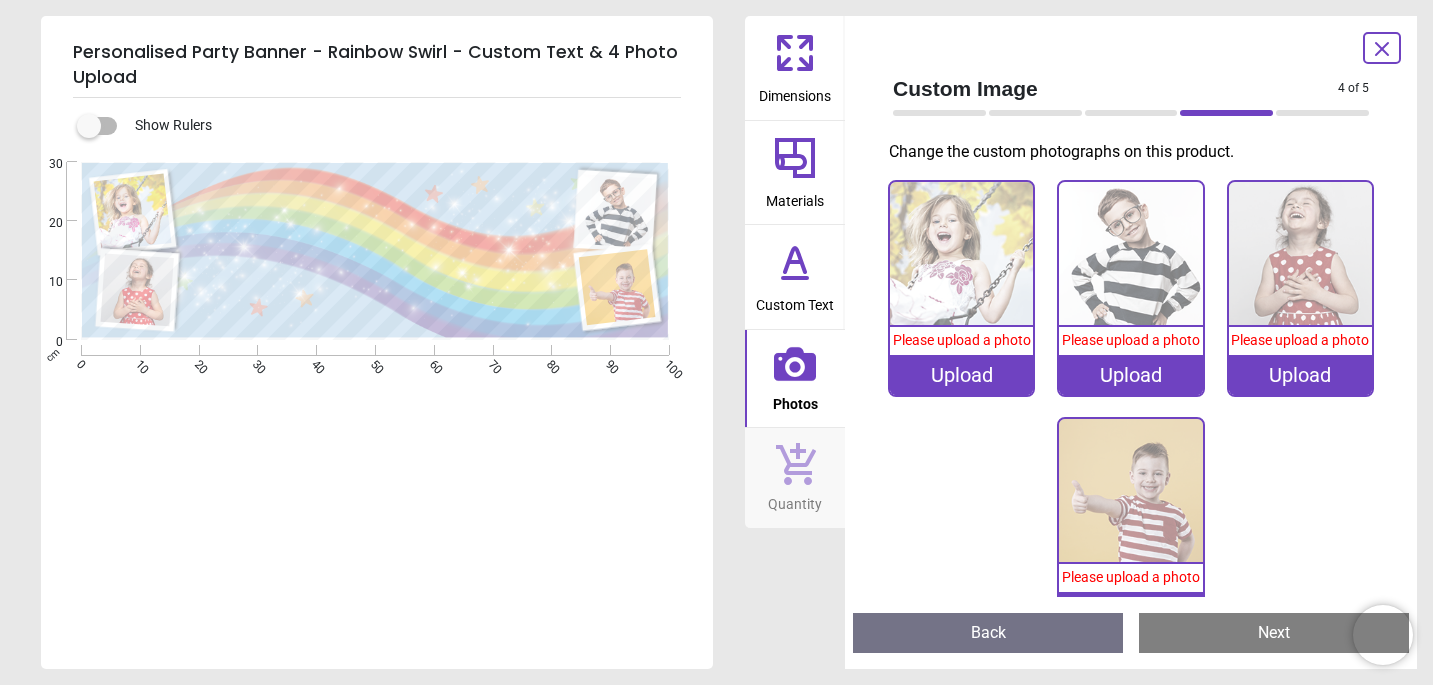 click on "Please upload a photo" at bounding box center (962, 340) 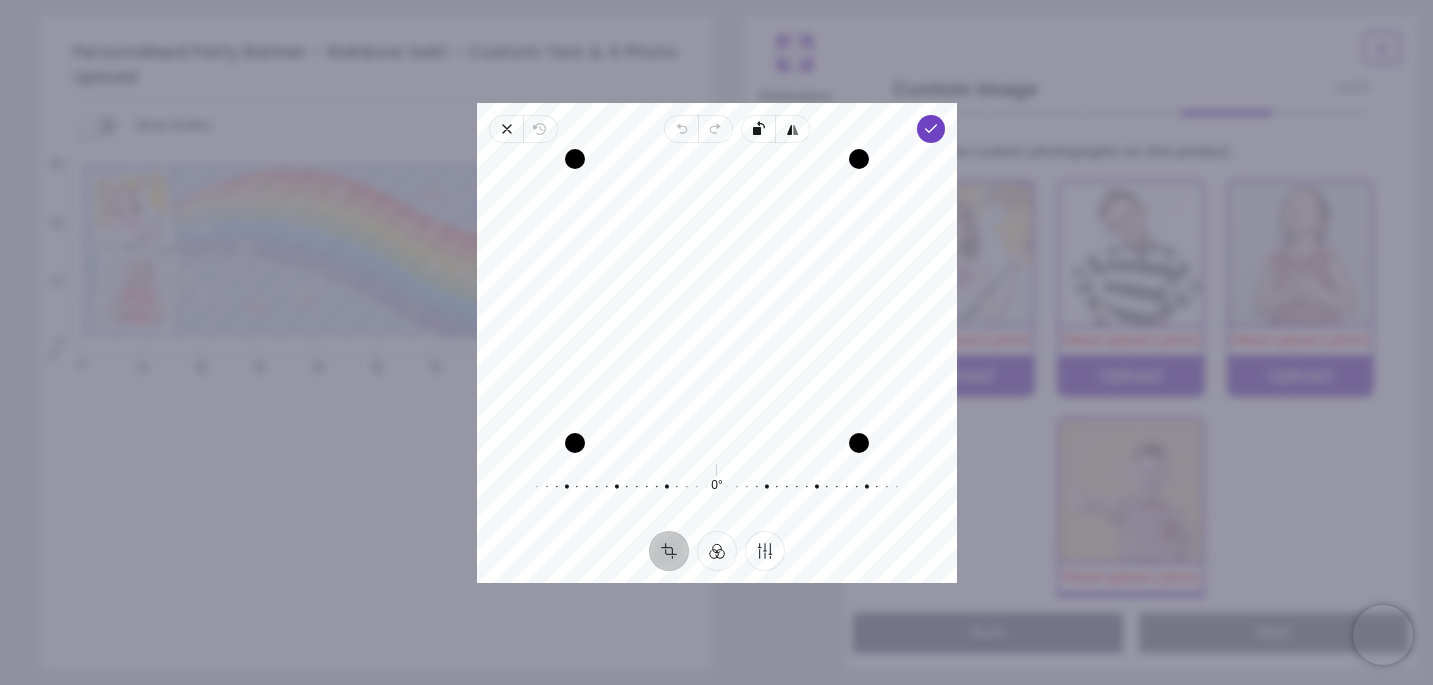 drag, startPoint x: 822, startPoint y: 348, endPoint x: 821, endPoint y: 368, distance: 20.024984 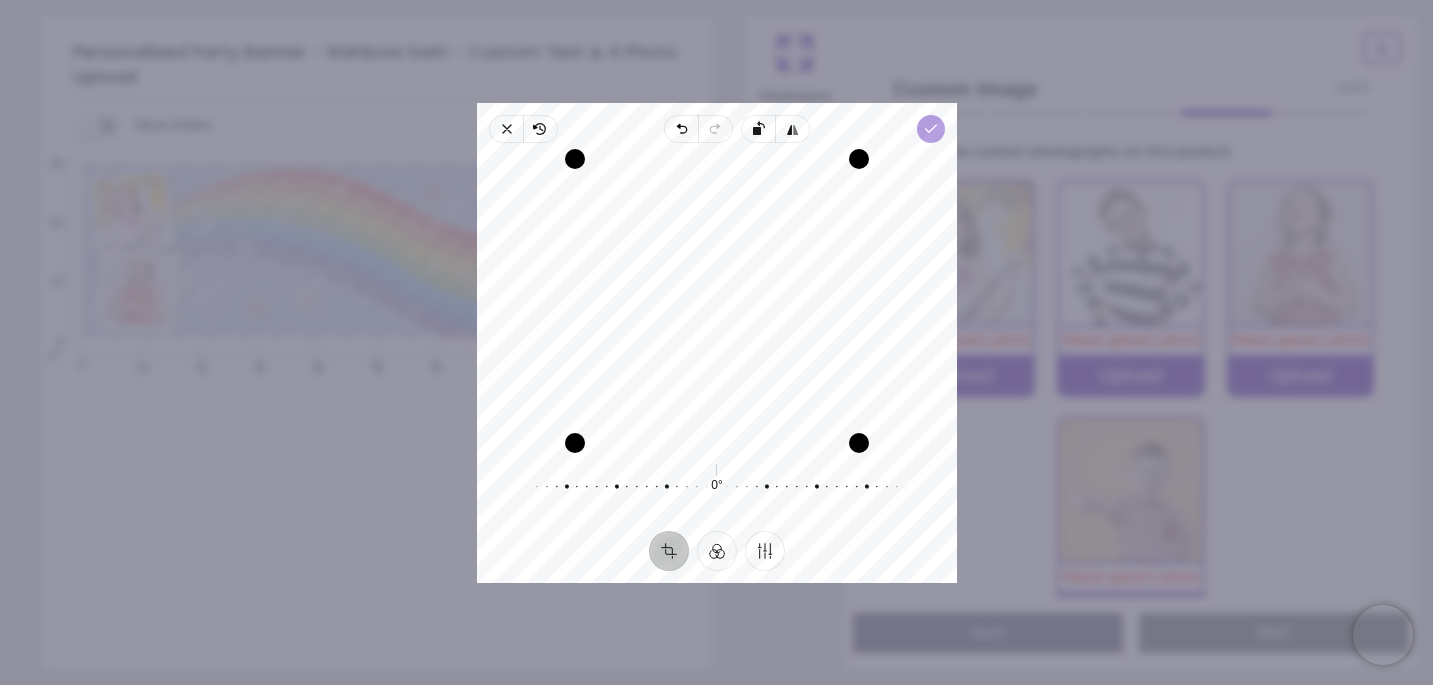 click 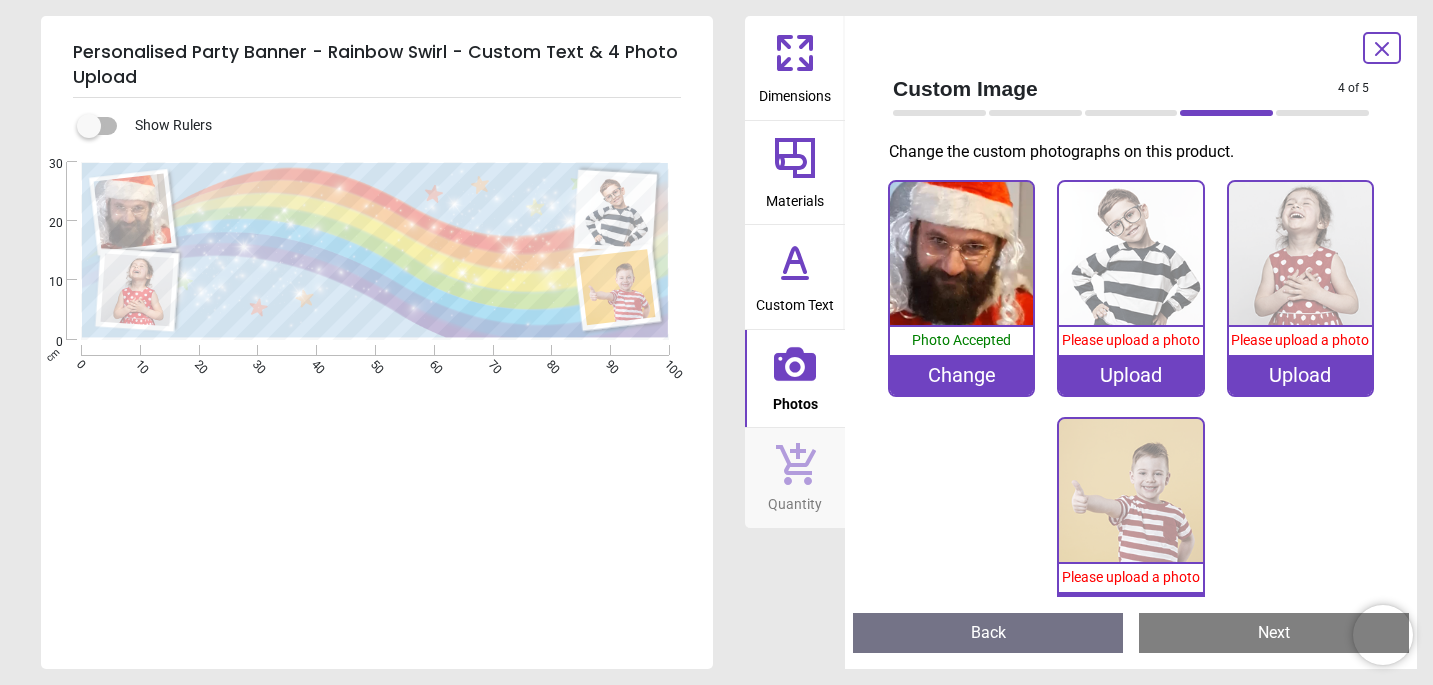 click on "Upload" at bounding box center (1130, 375) 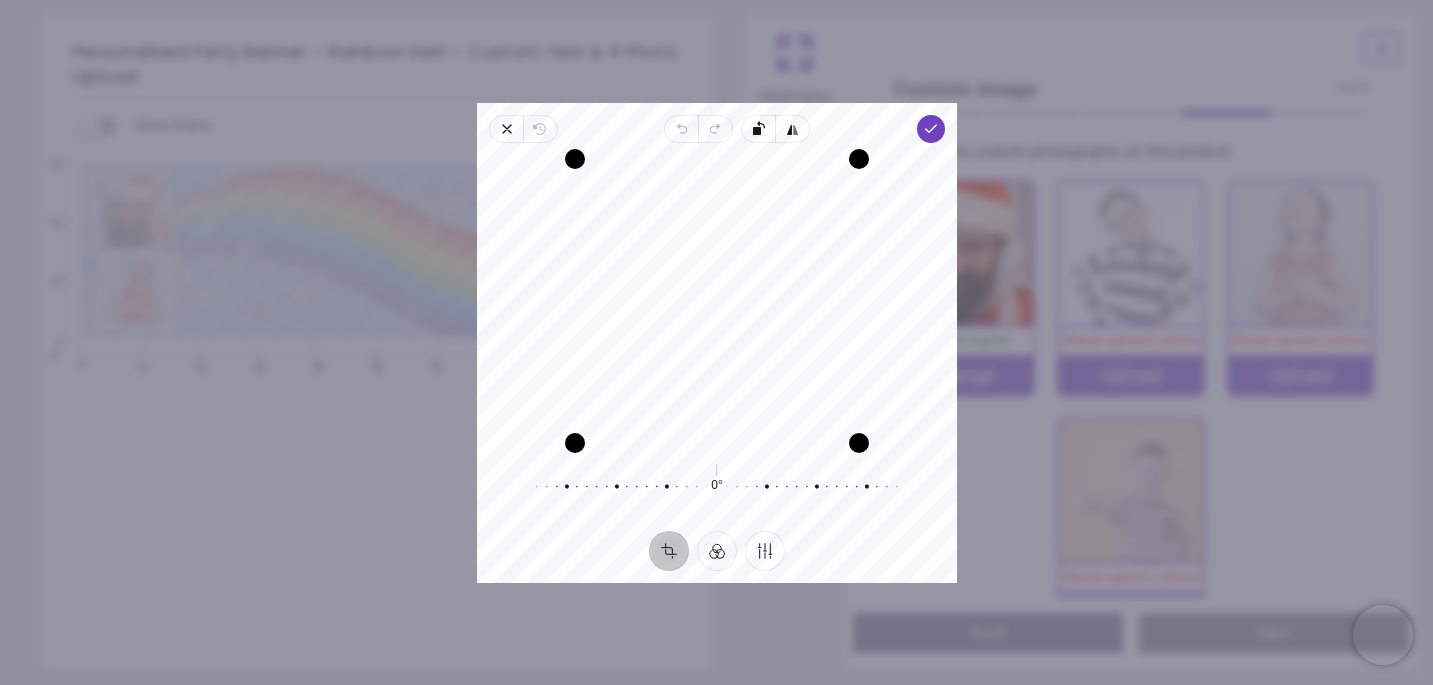 click on "Recenter" at bounding box center [717, 301] 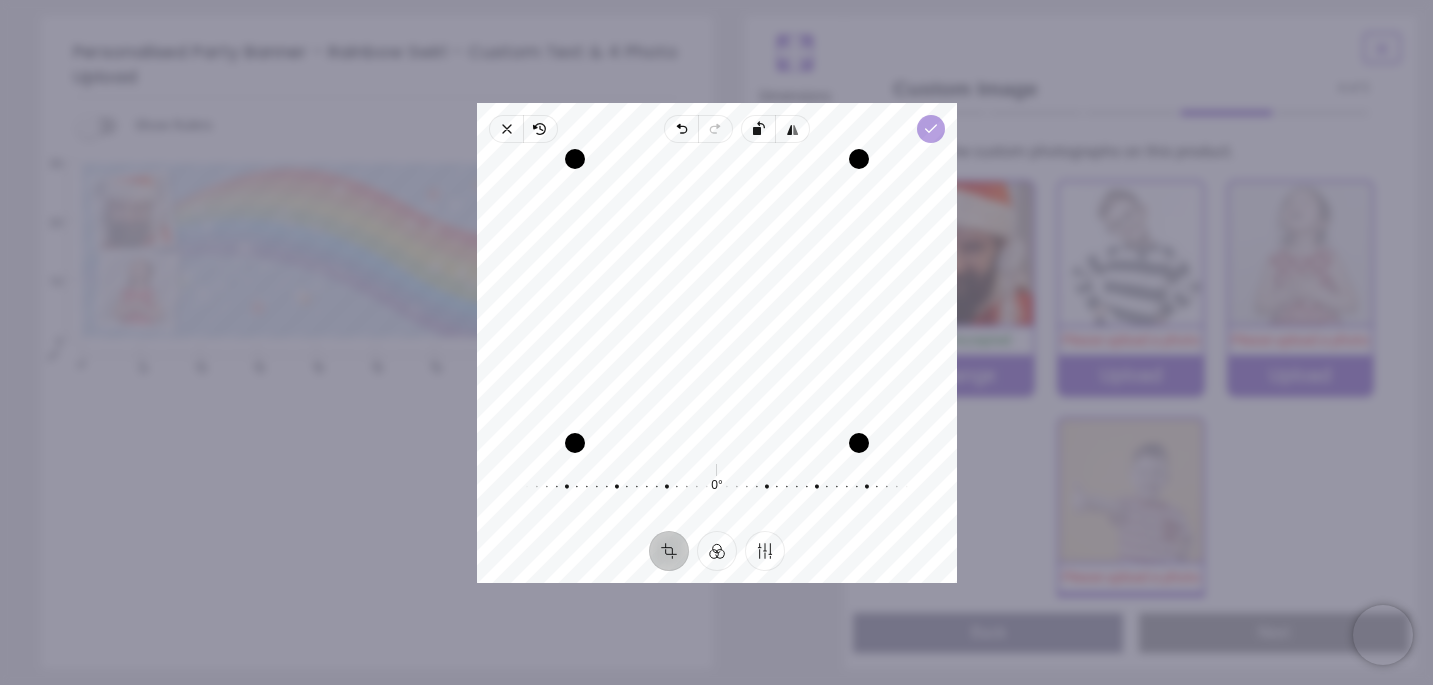click 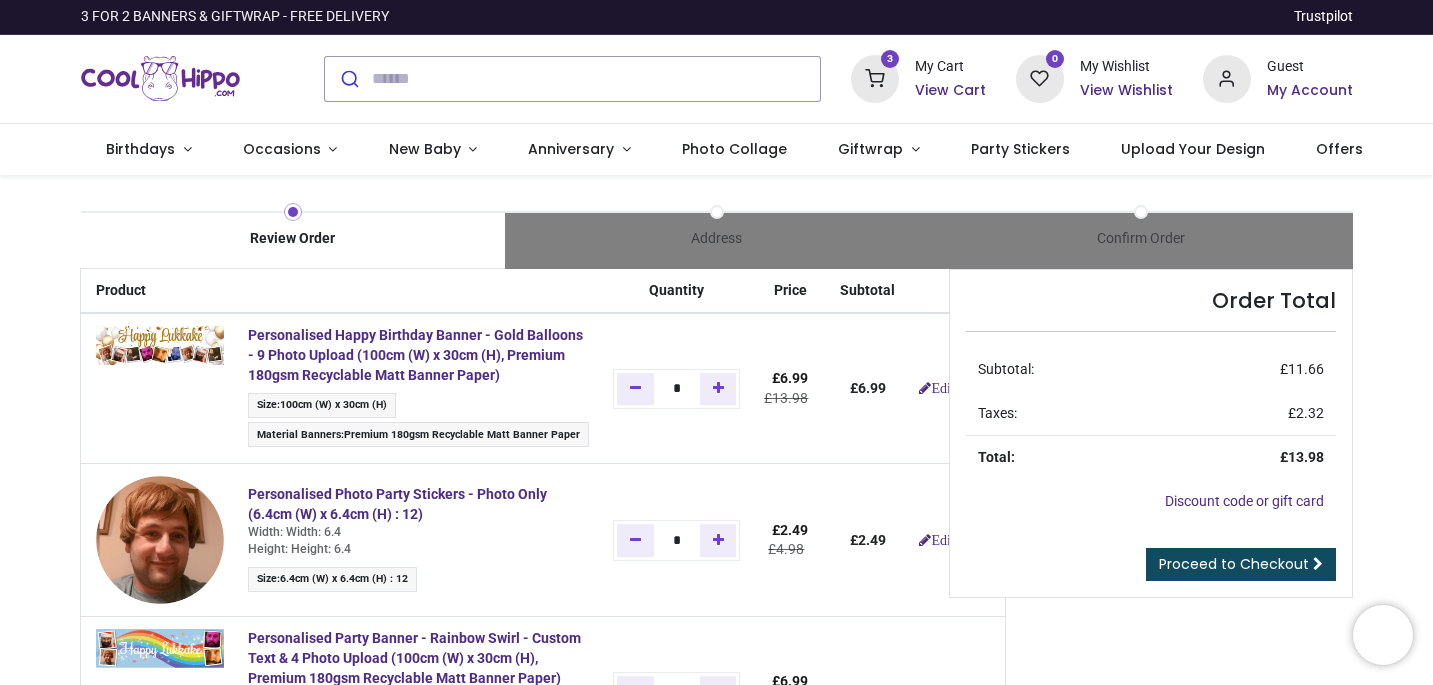 scroll, scrollTop: 0, scrollLeft: 0, axis: both 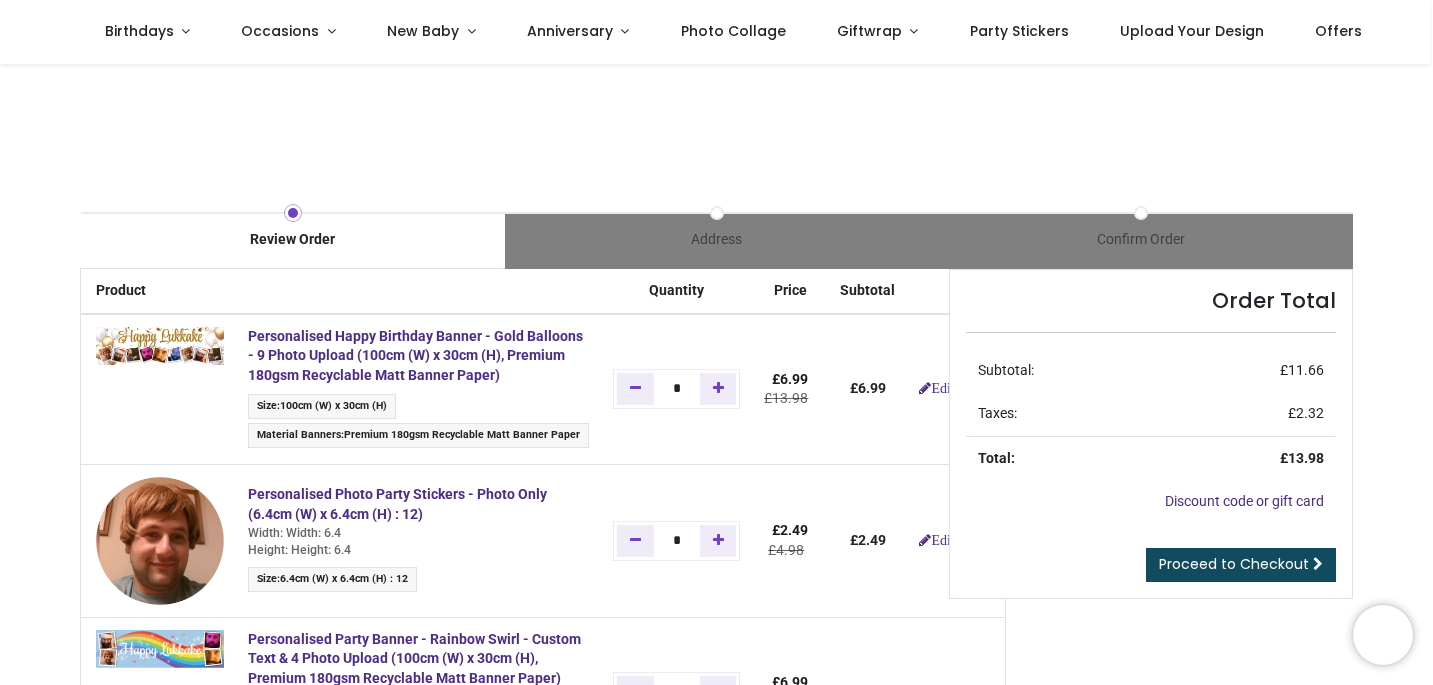 type on "**********" 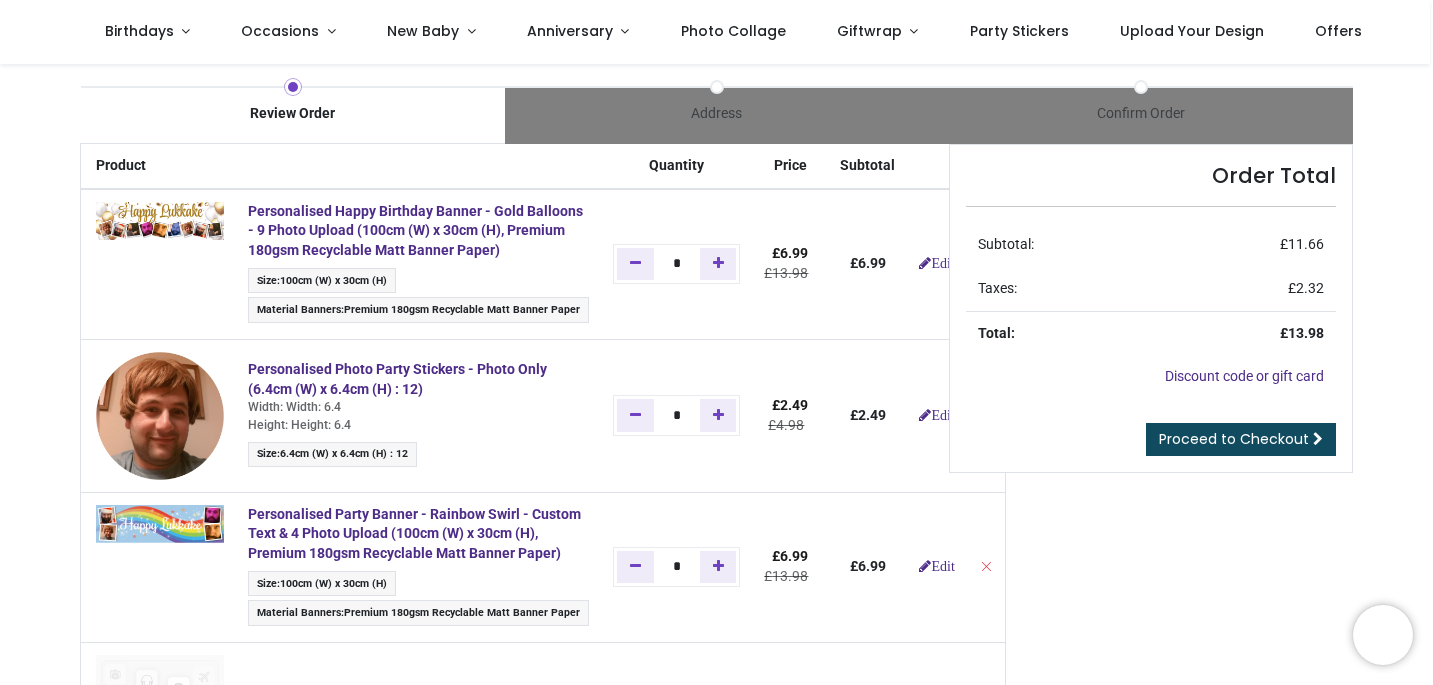 scroll, scrollTop: 0, scrollLeft: 0, axis: both 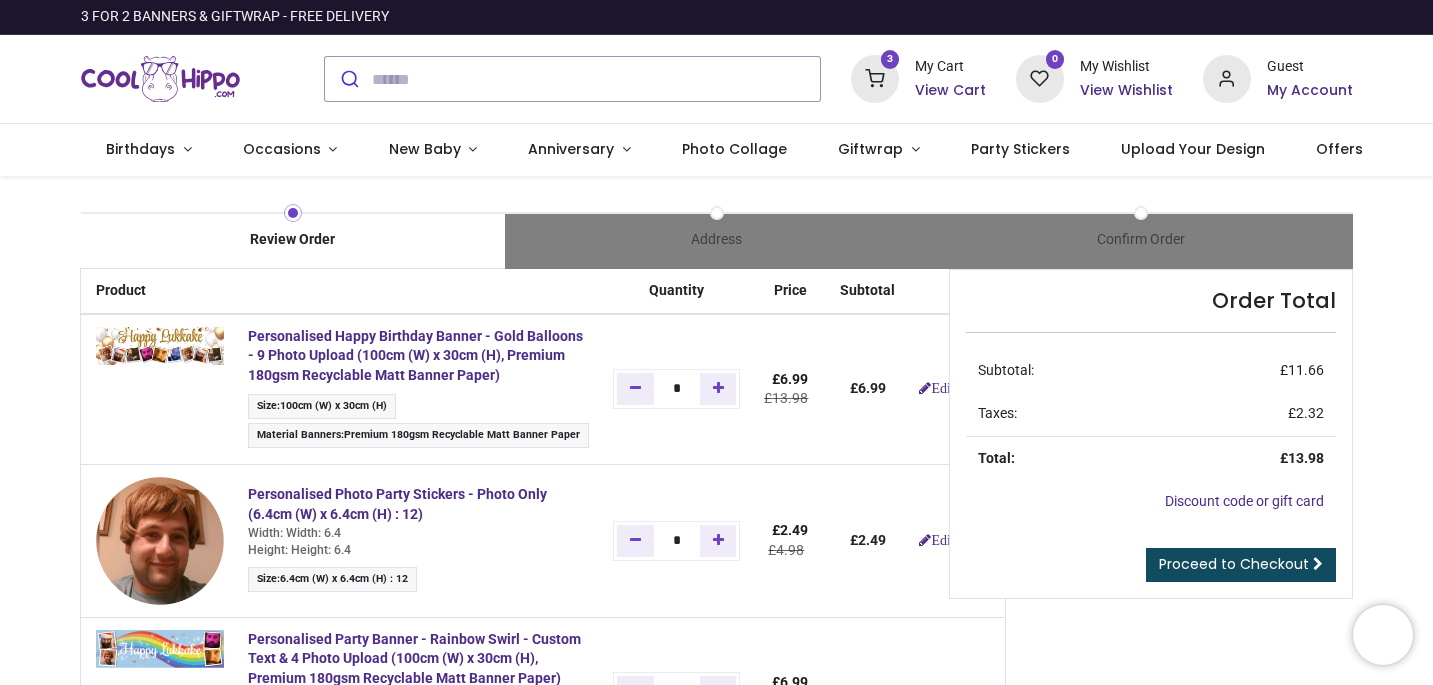 click on "*" at bounding box center [676, 389] 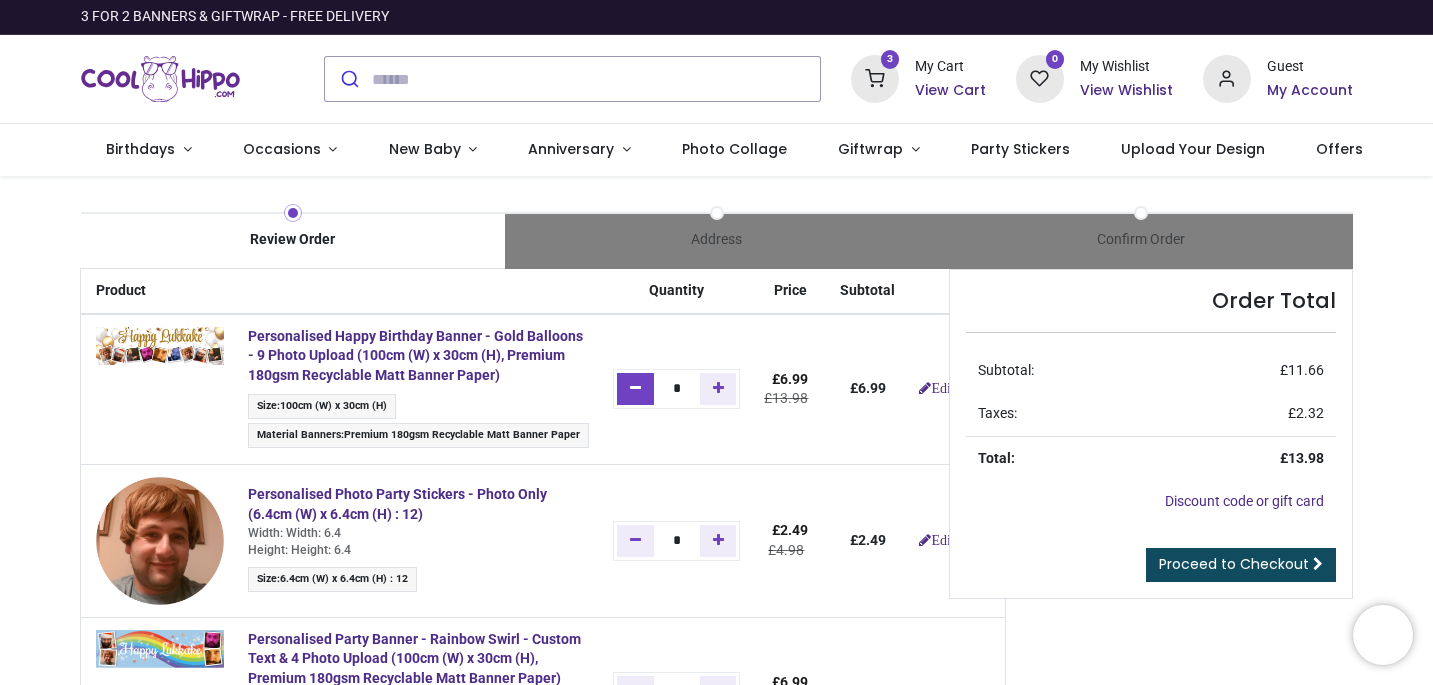 click at bounding box center [635, 388] 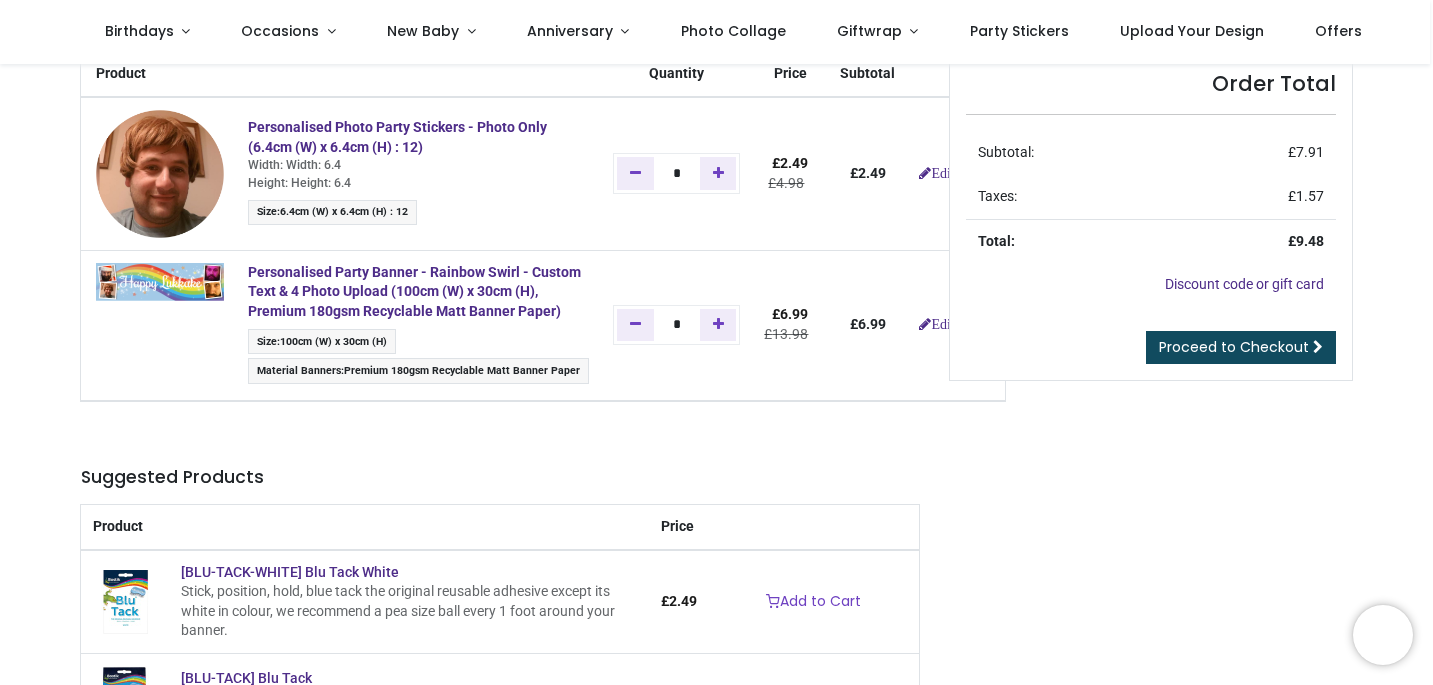 scroll, scrollTop: 70, scrollLeft: 0, axis: vertical 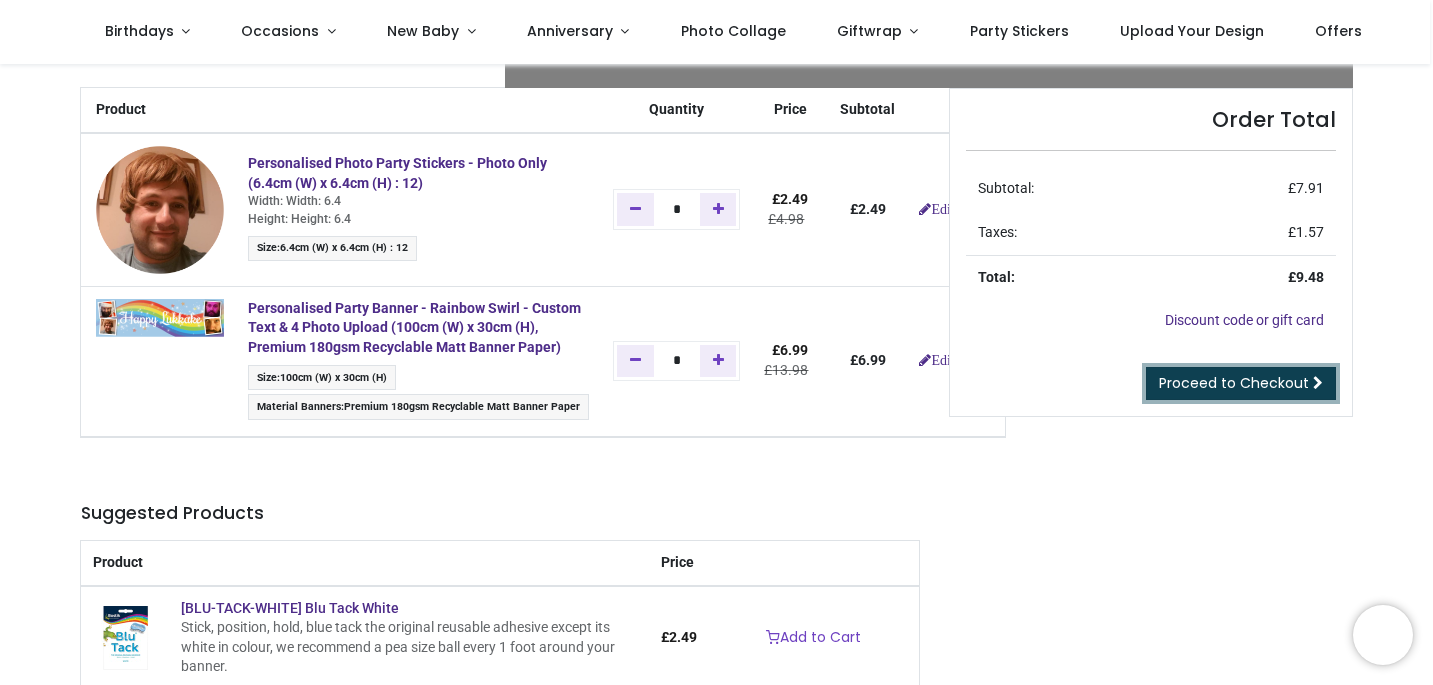click on "Proceed to Checkout" at bounding box center (1234, 383) 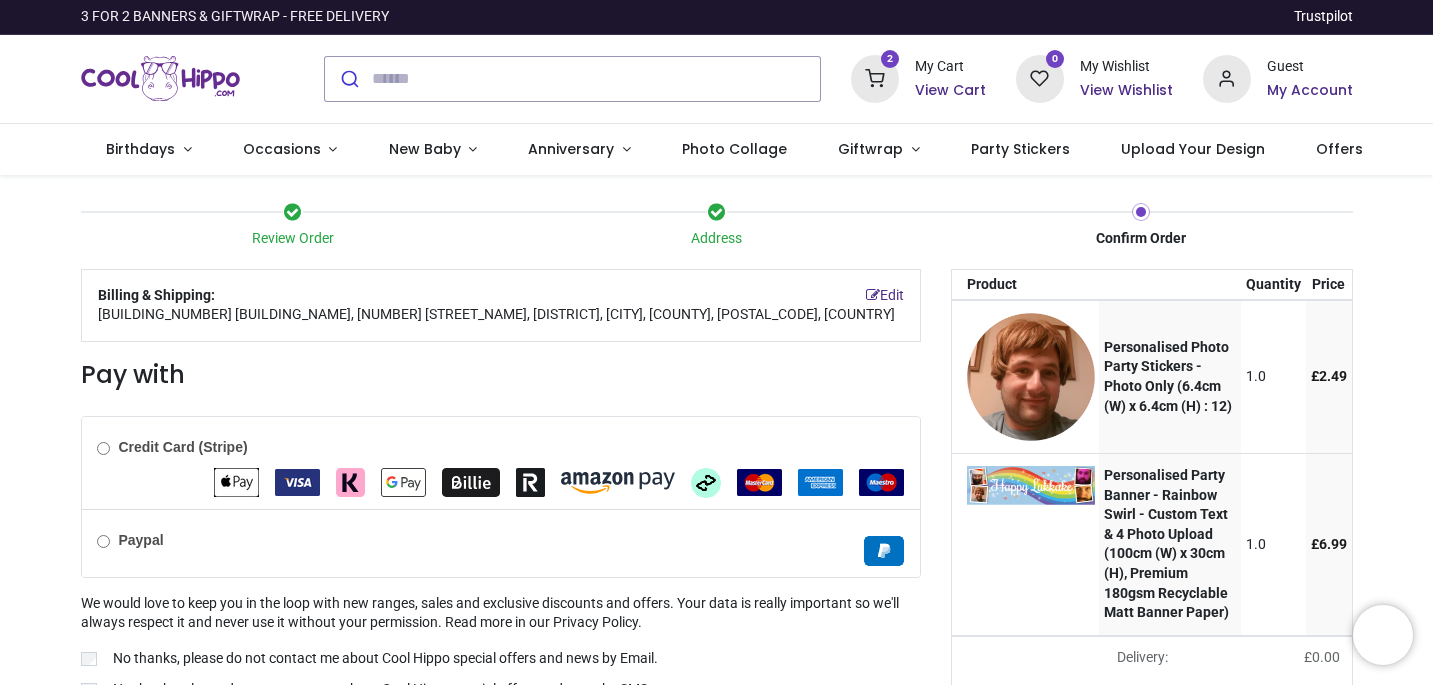 scroll, scrollTop: 0, scrollLeft: 0, axis: both 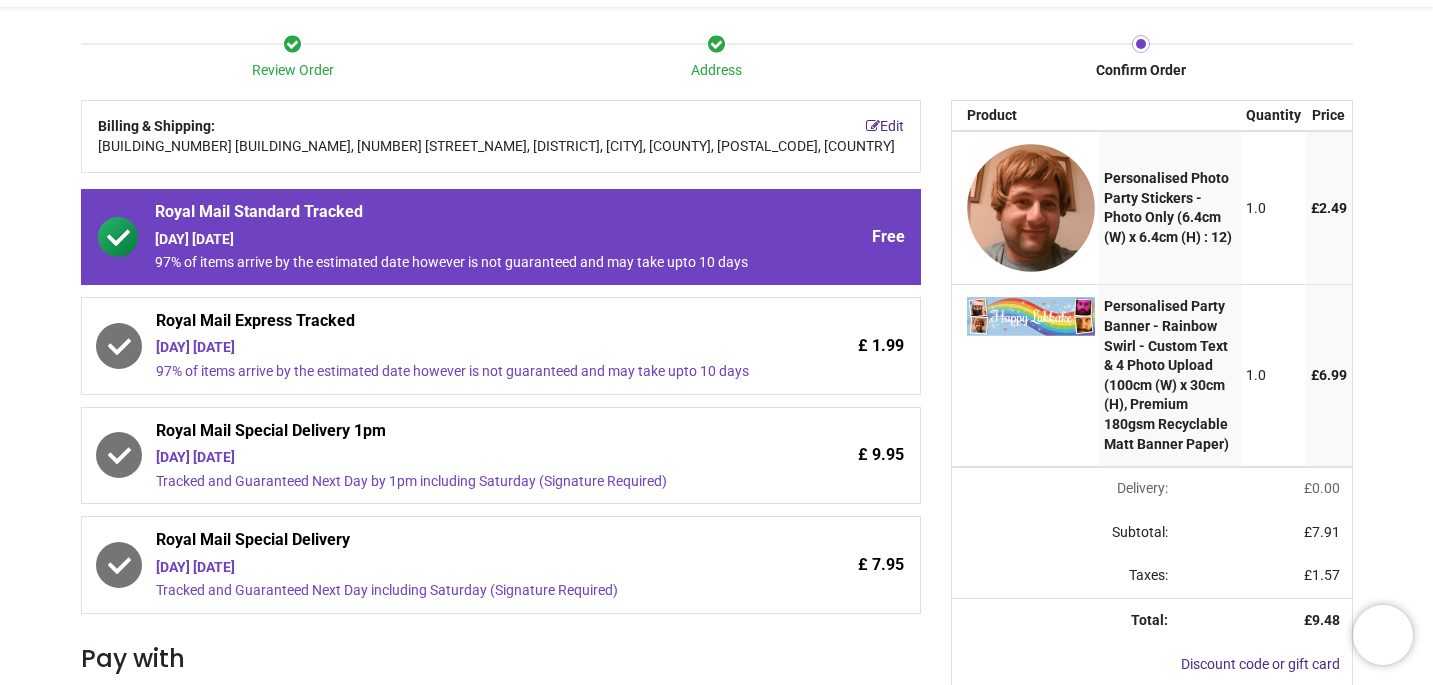 click on "97% of items arrive by the estimated date however is not guaranteed and may take upto 10 days" at bounding box center (455, 372) 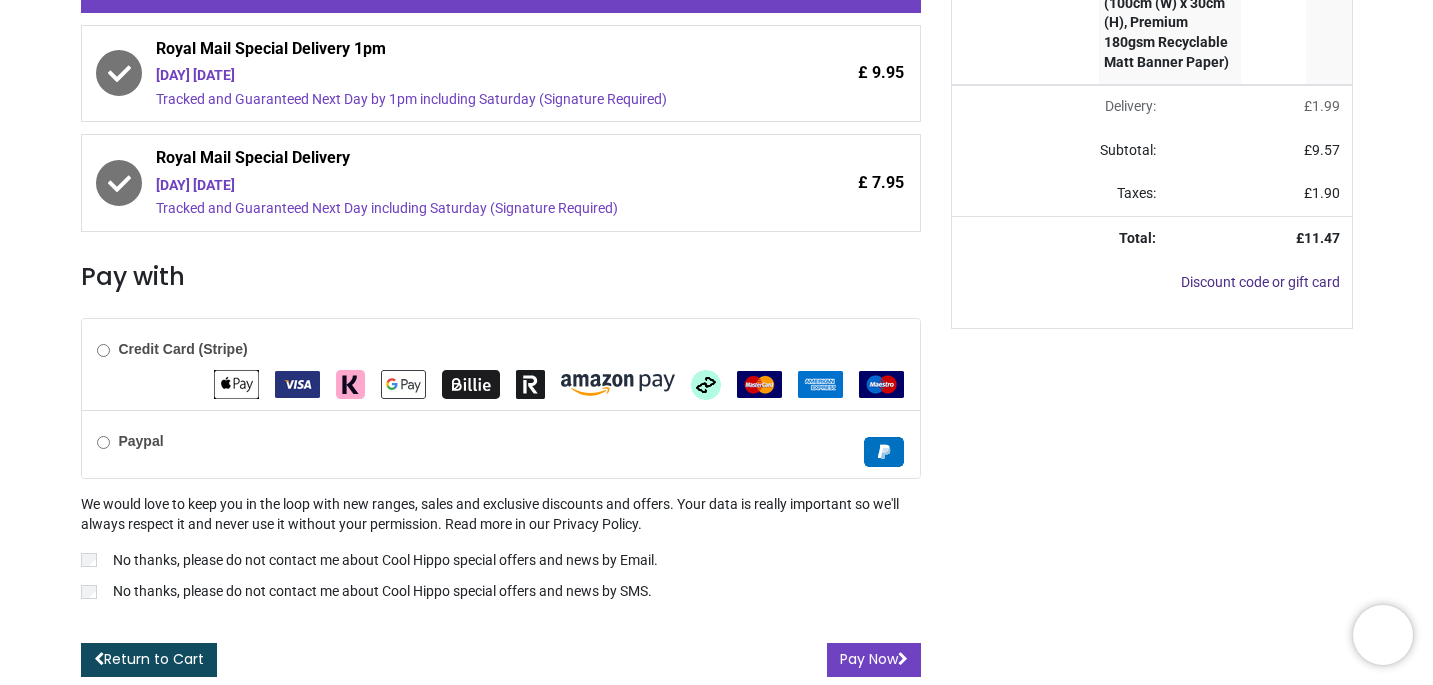 scroll, scrollTop: 0, scrollLeft: 0, axis: both 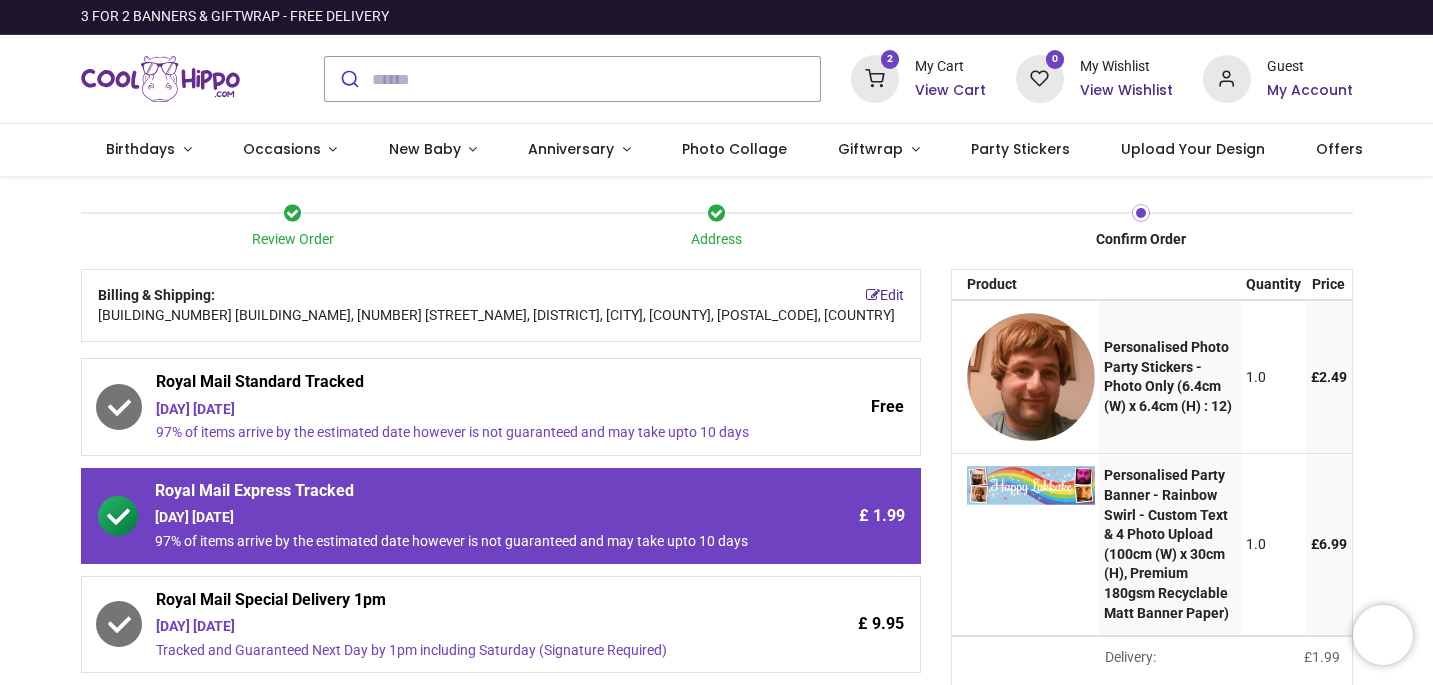 click at bounding box center (161, 79) 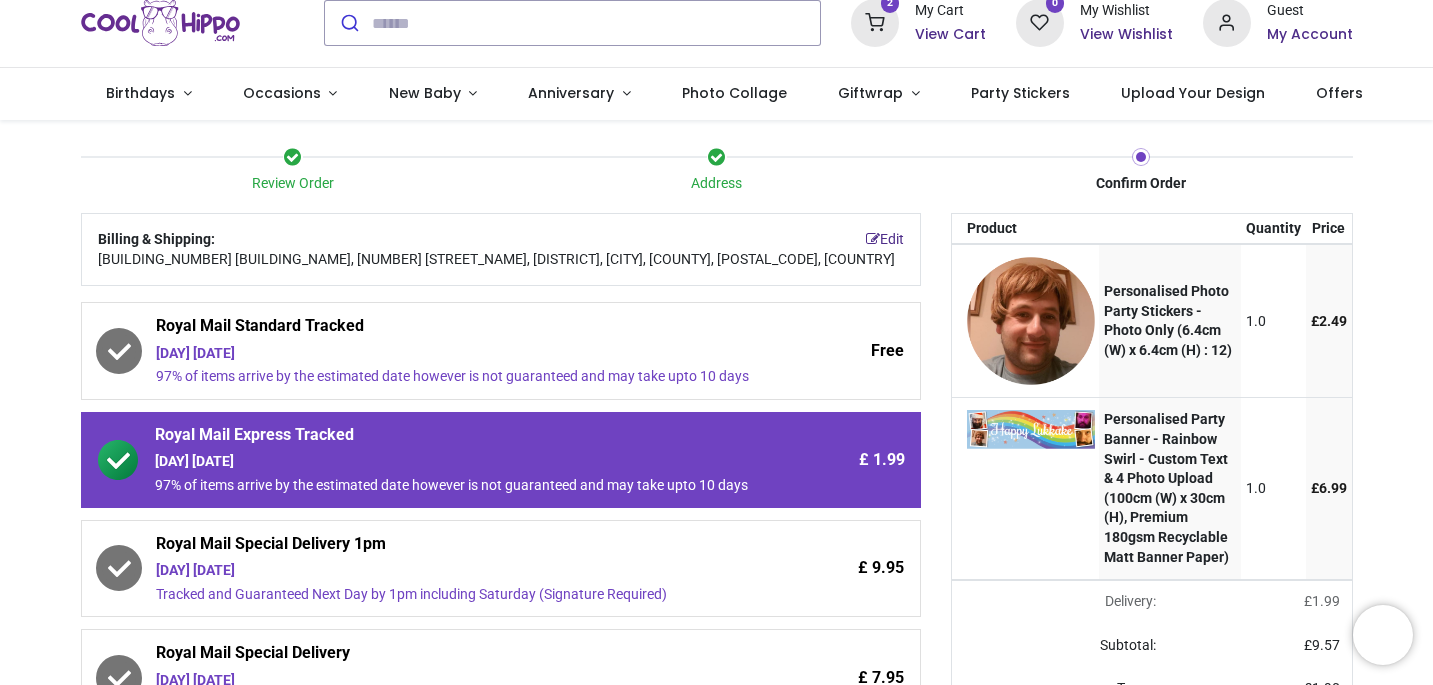scroll, scrollTop: 0, scrollLeft: 0, axis: both 